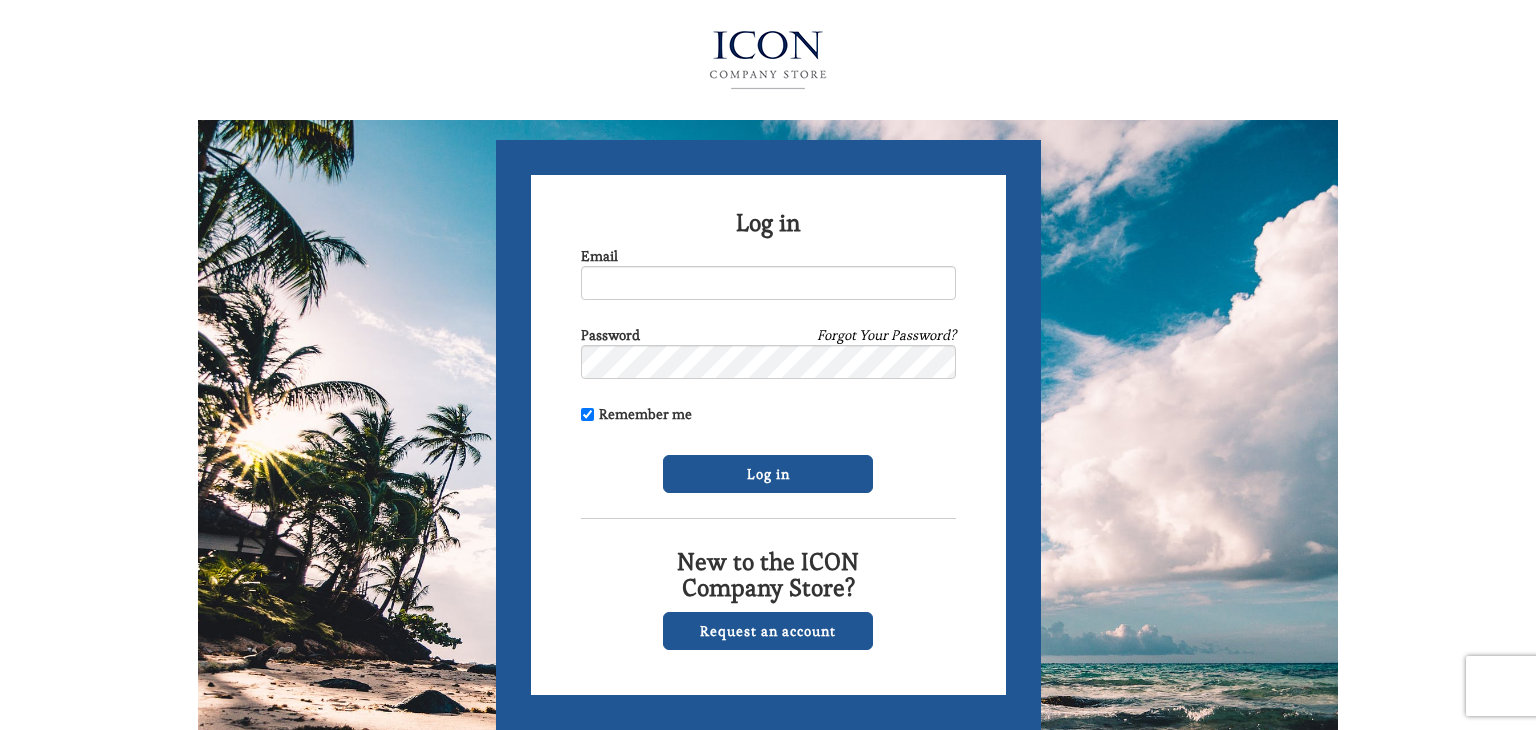 scroll, scrollTop: 0, scrollLeft: 0, axis: both 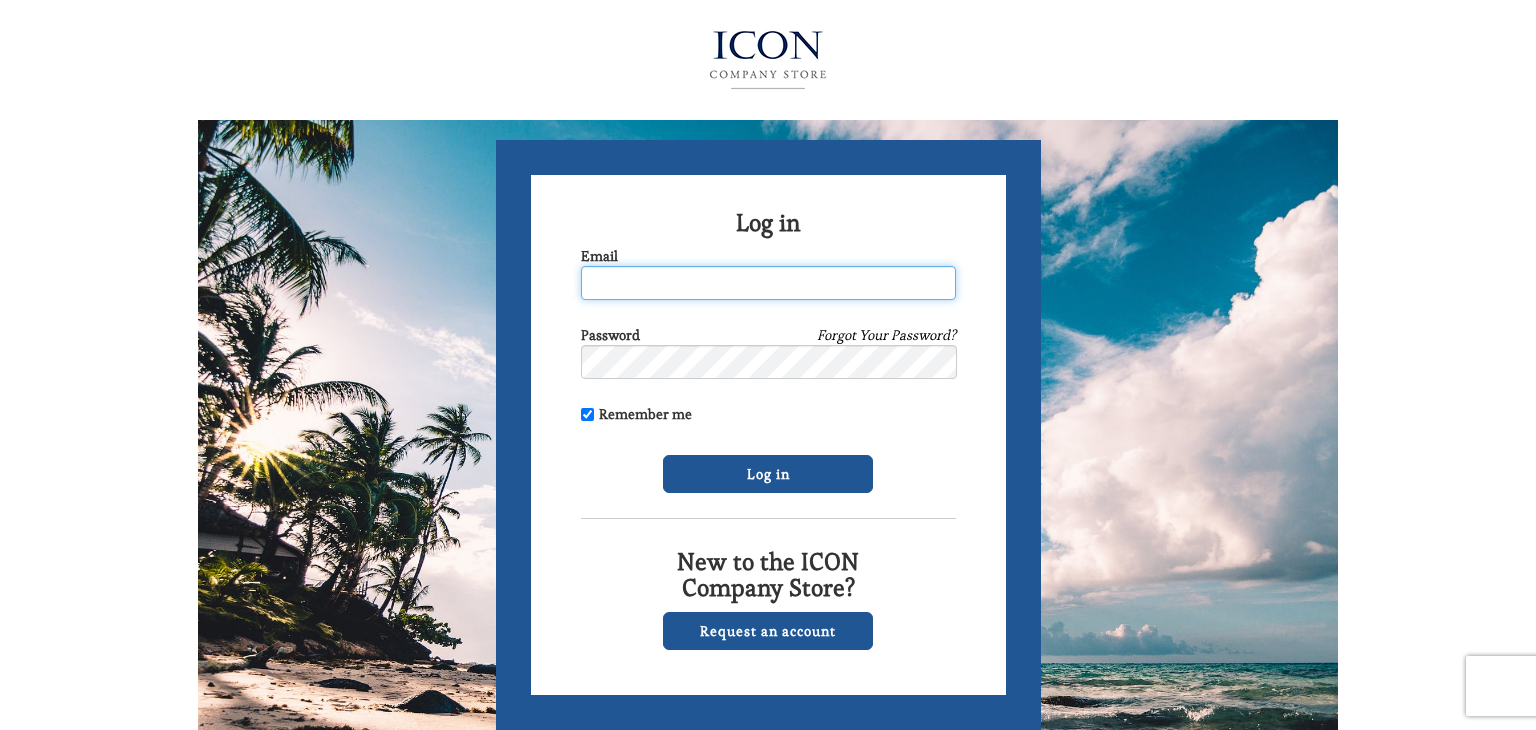 click on "Email" at bounding box center [768, 283] 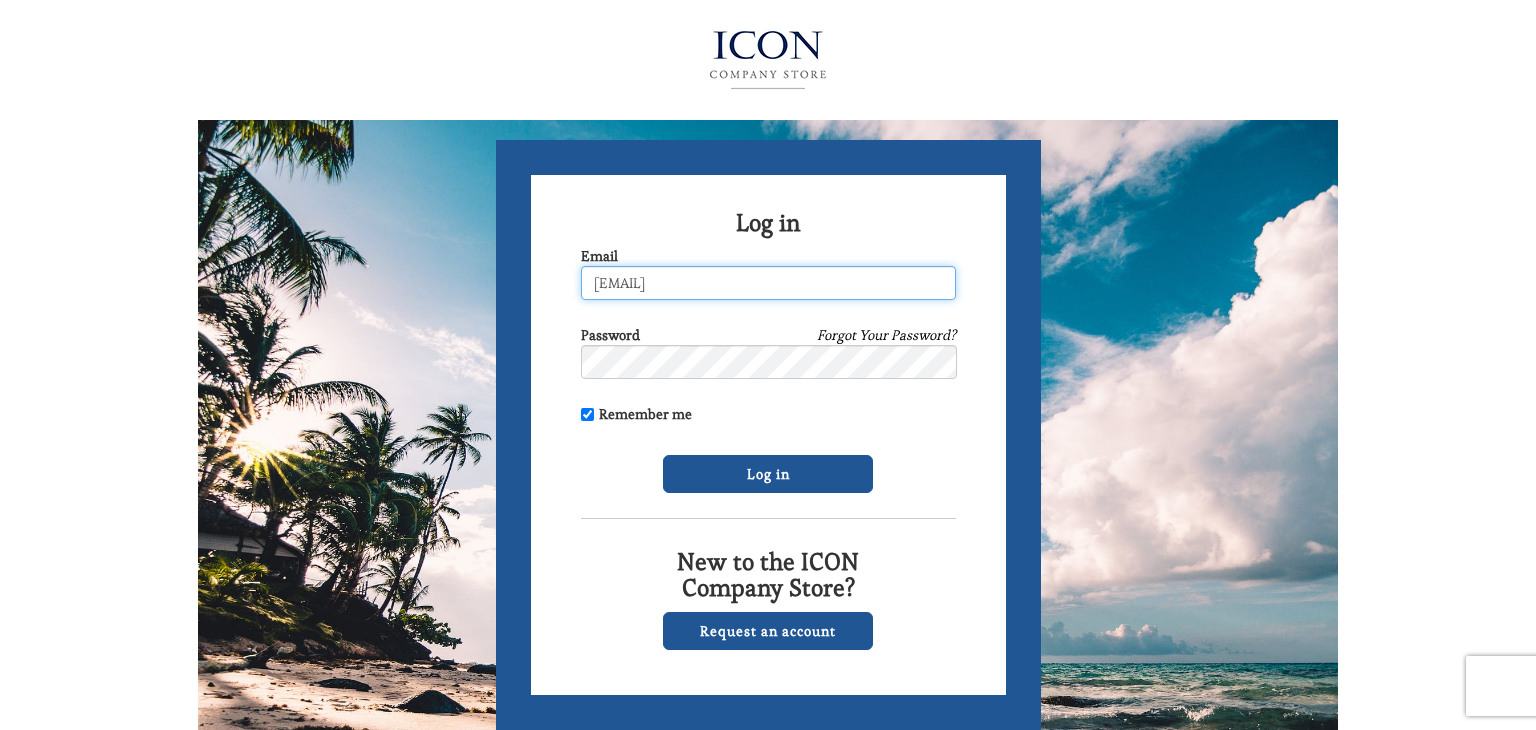 type on "mzaman@bgcastamford.org" 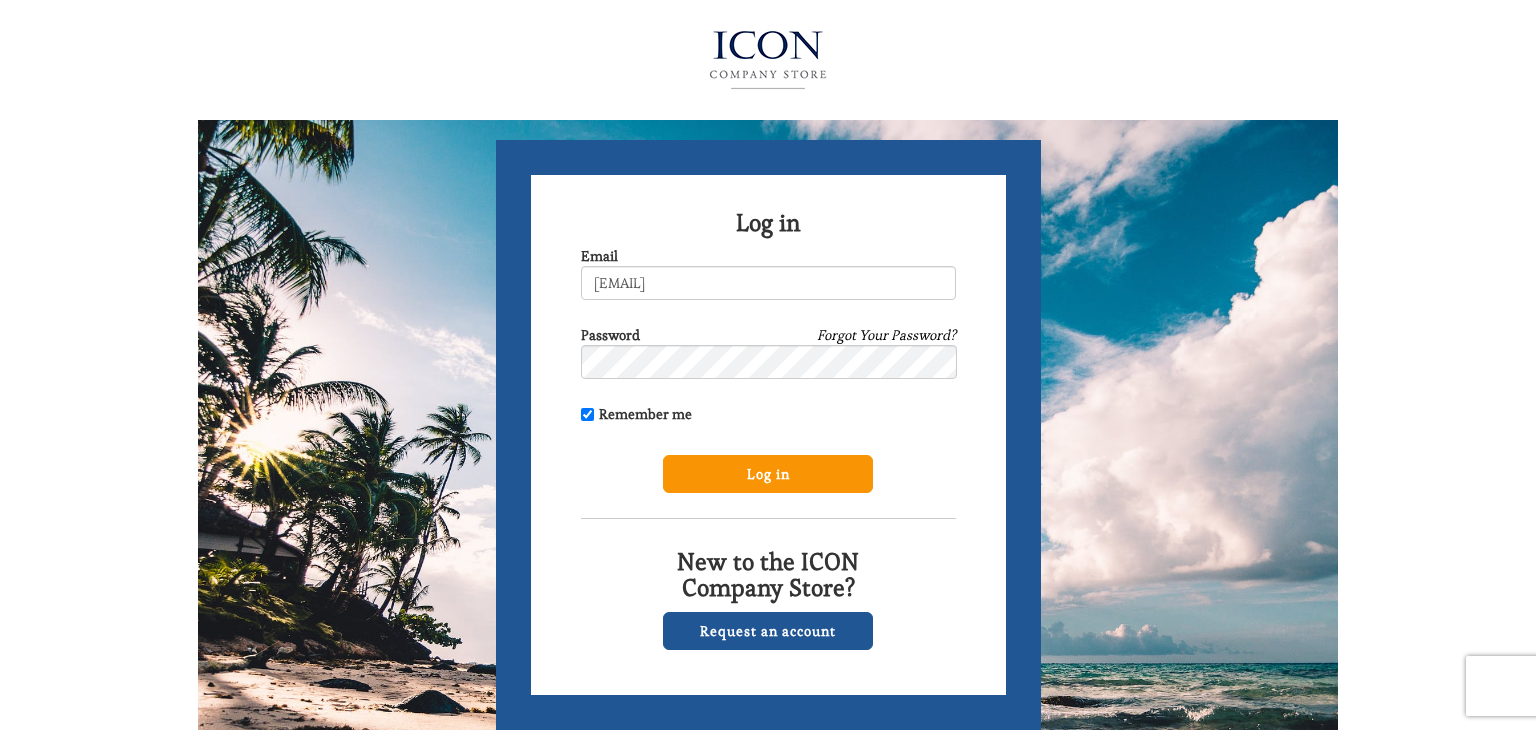 click on "Log in" at bounding box center [768, 474] 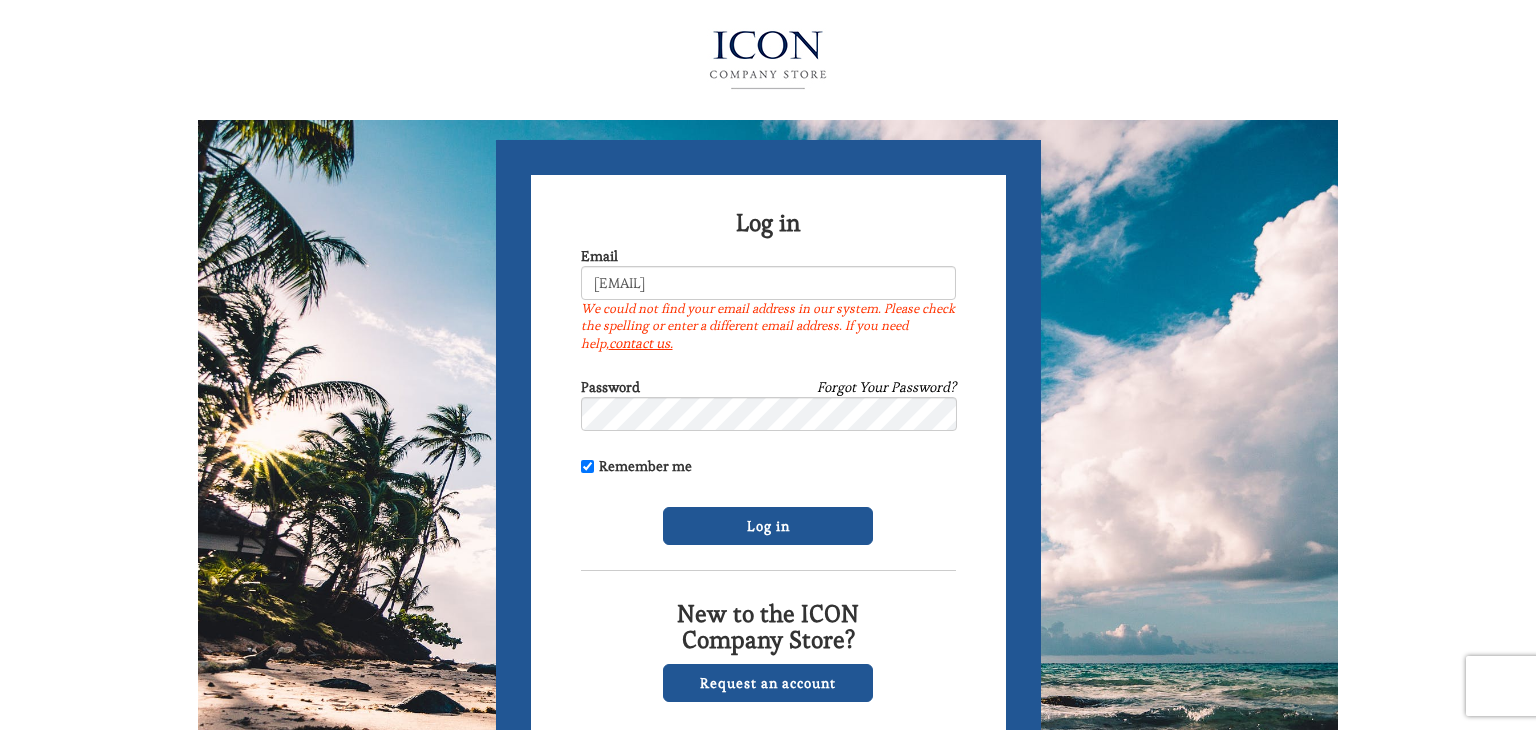 scroll, scrollTop: 0, scrollLeft: 0, axis: both 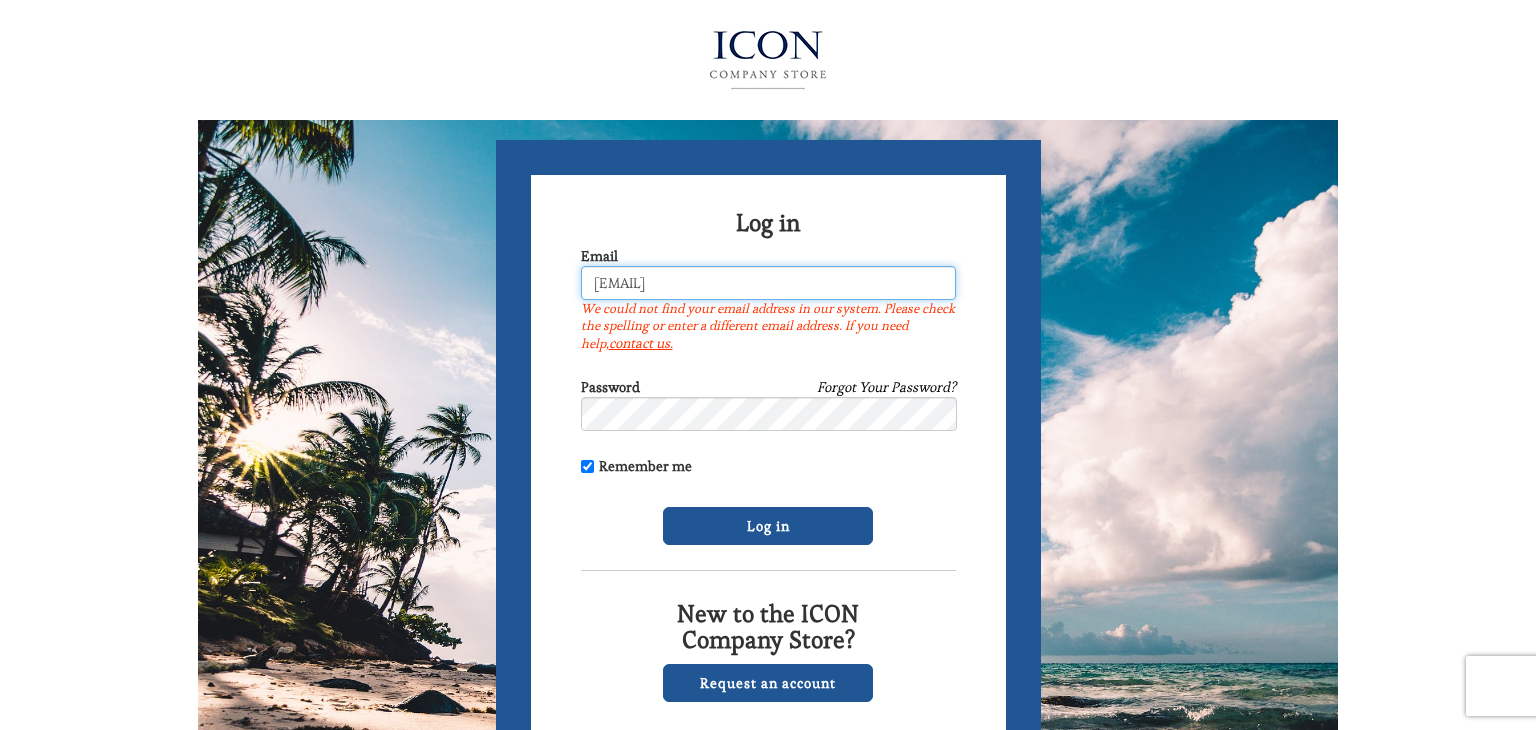 click on "mzaman@bgcastamford.org" at bounding box center [768, 283] 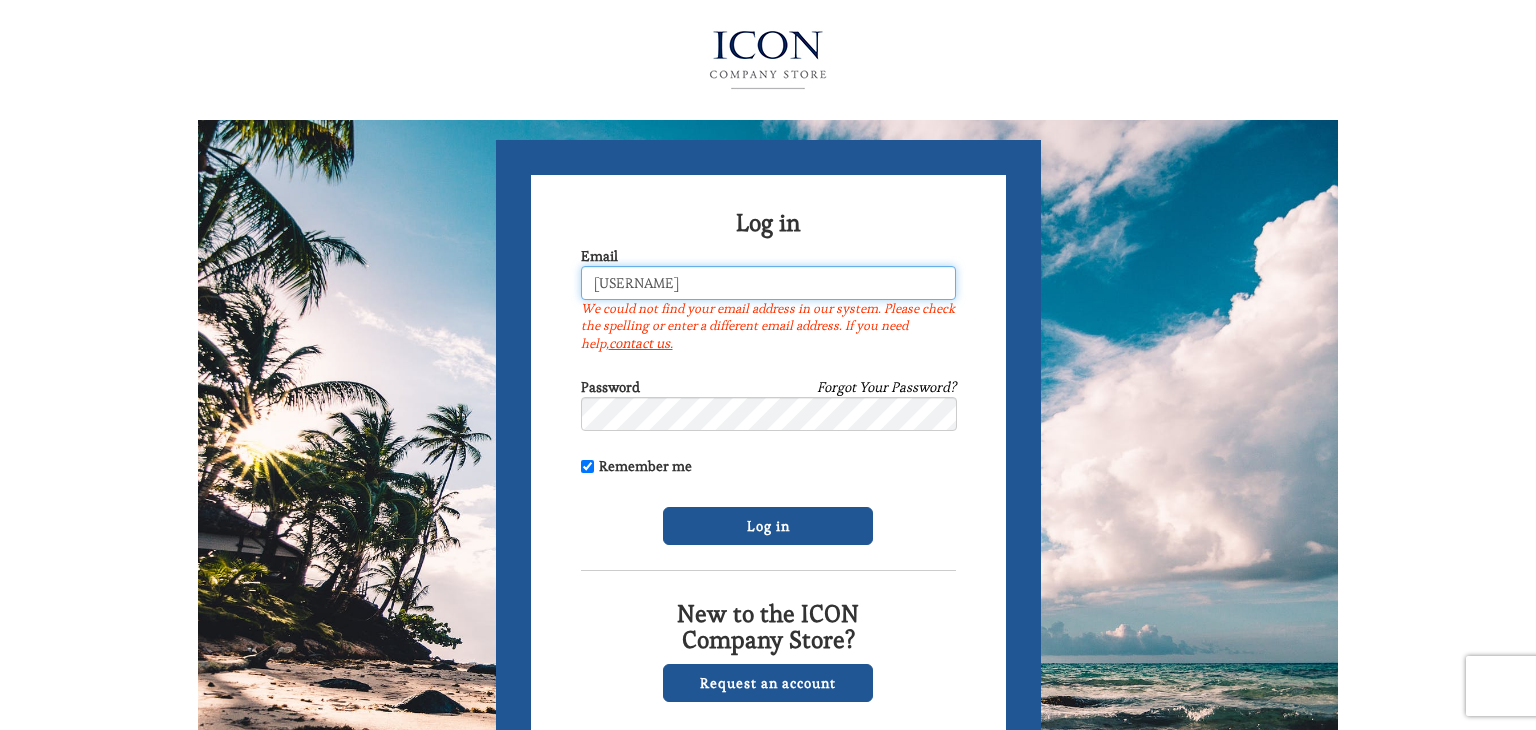 type on "m" 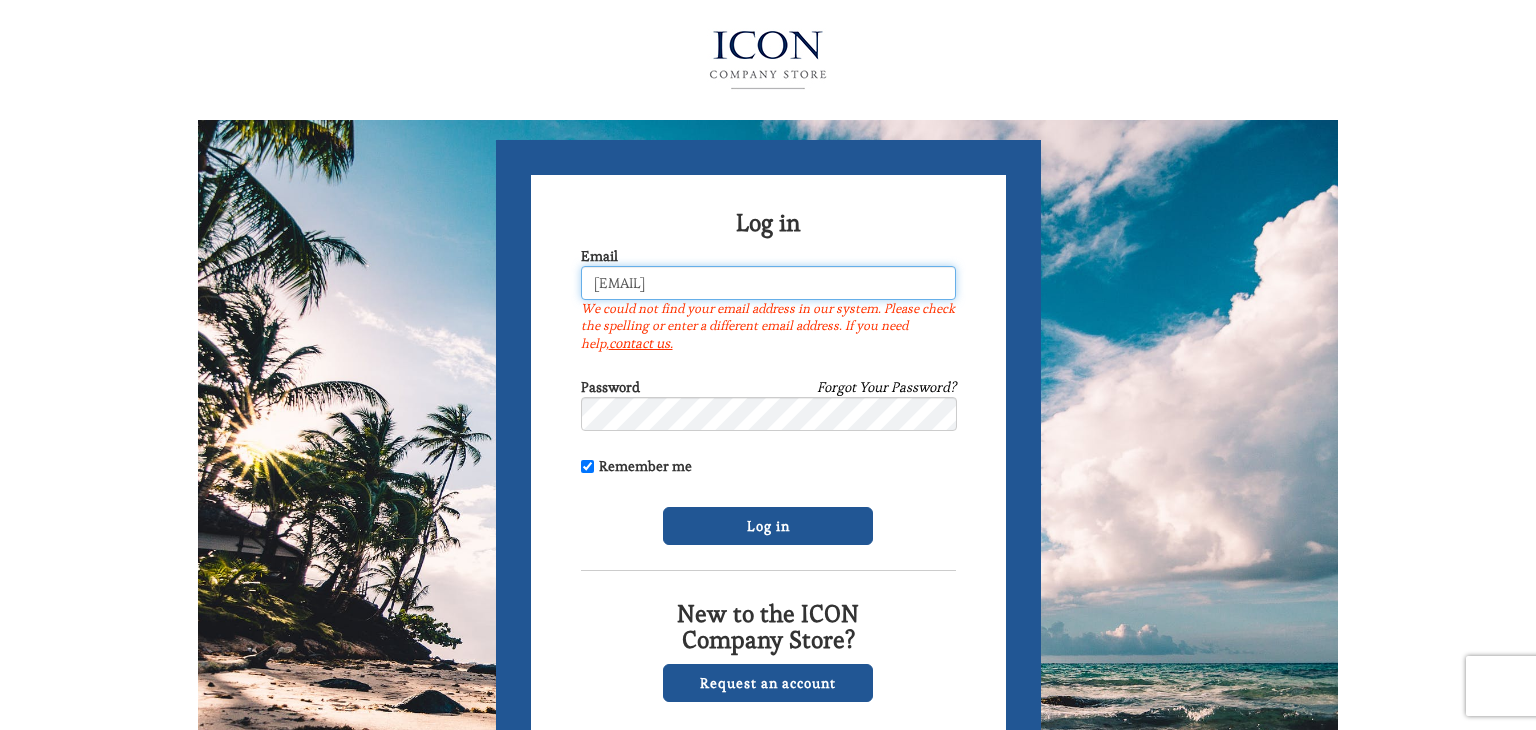 type on "[EMAIL]" 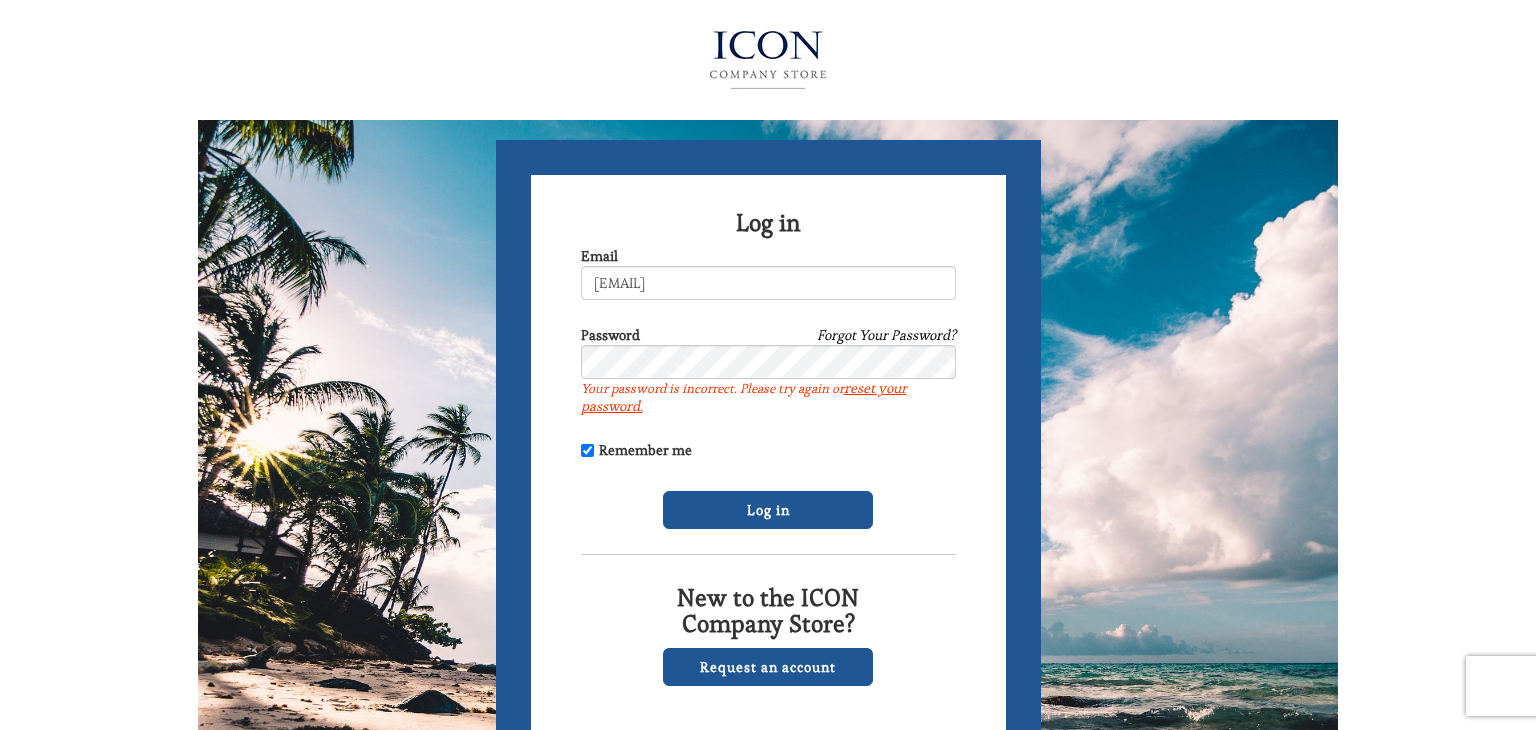 scroll, scrollTop: 0, scrollLeft: 0, axis: both 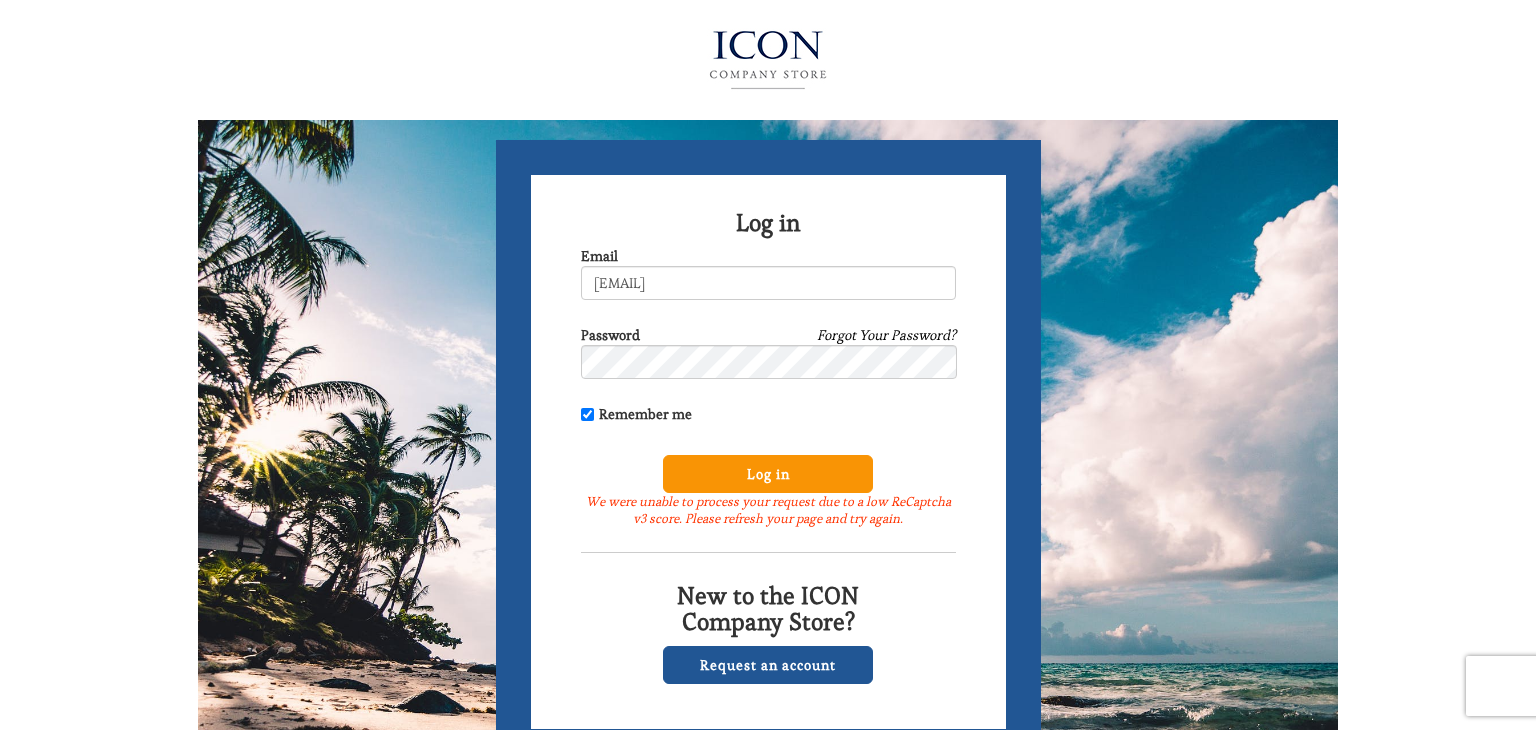 click on "Log in" at bounding box center (768, 474) 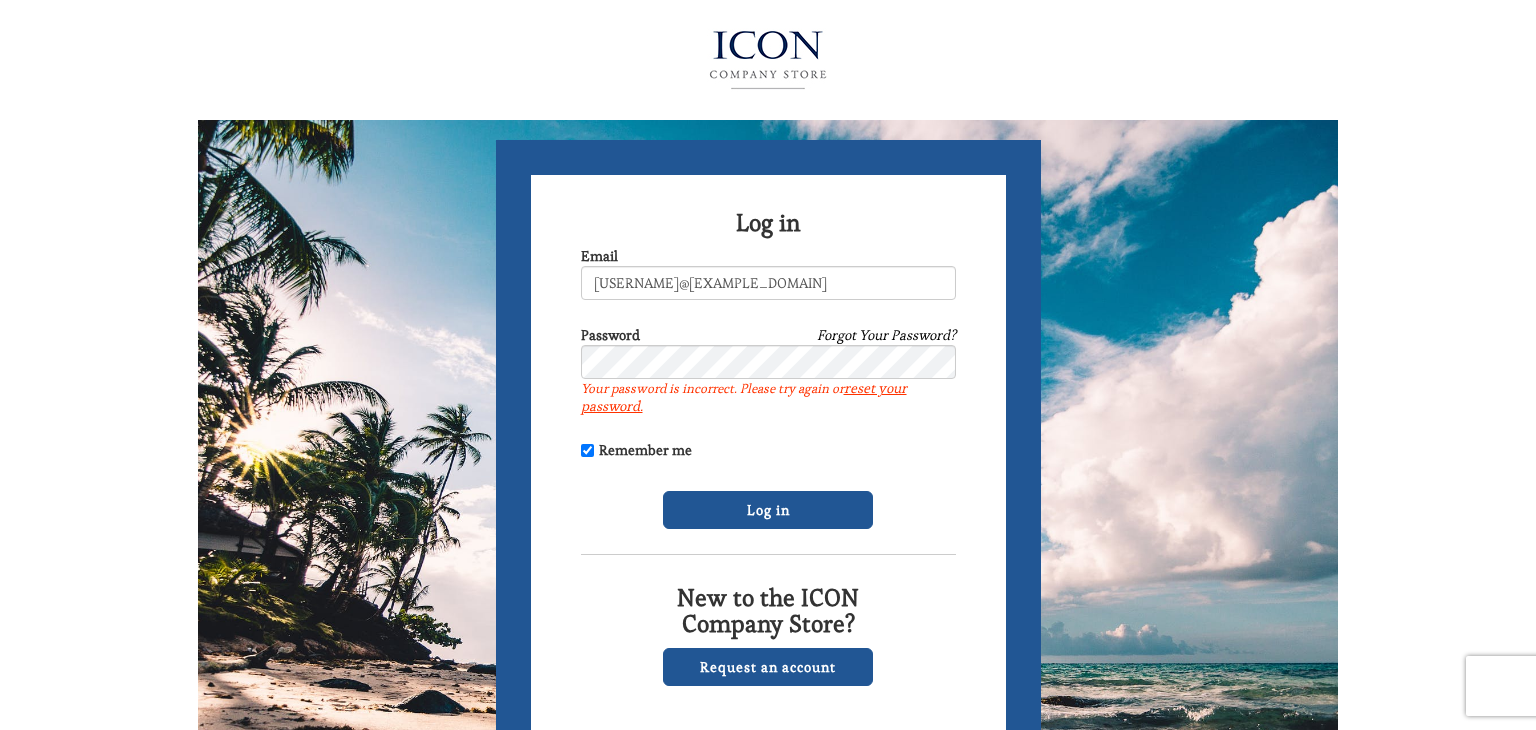 scroll, scrollTop: 0, scrollLeft: 0, axis: both 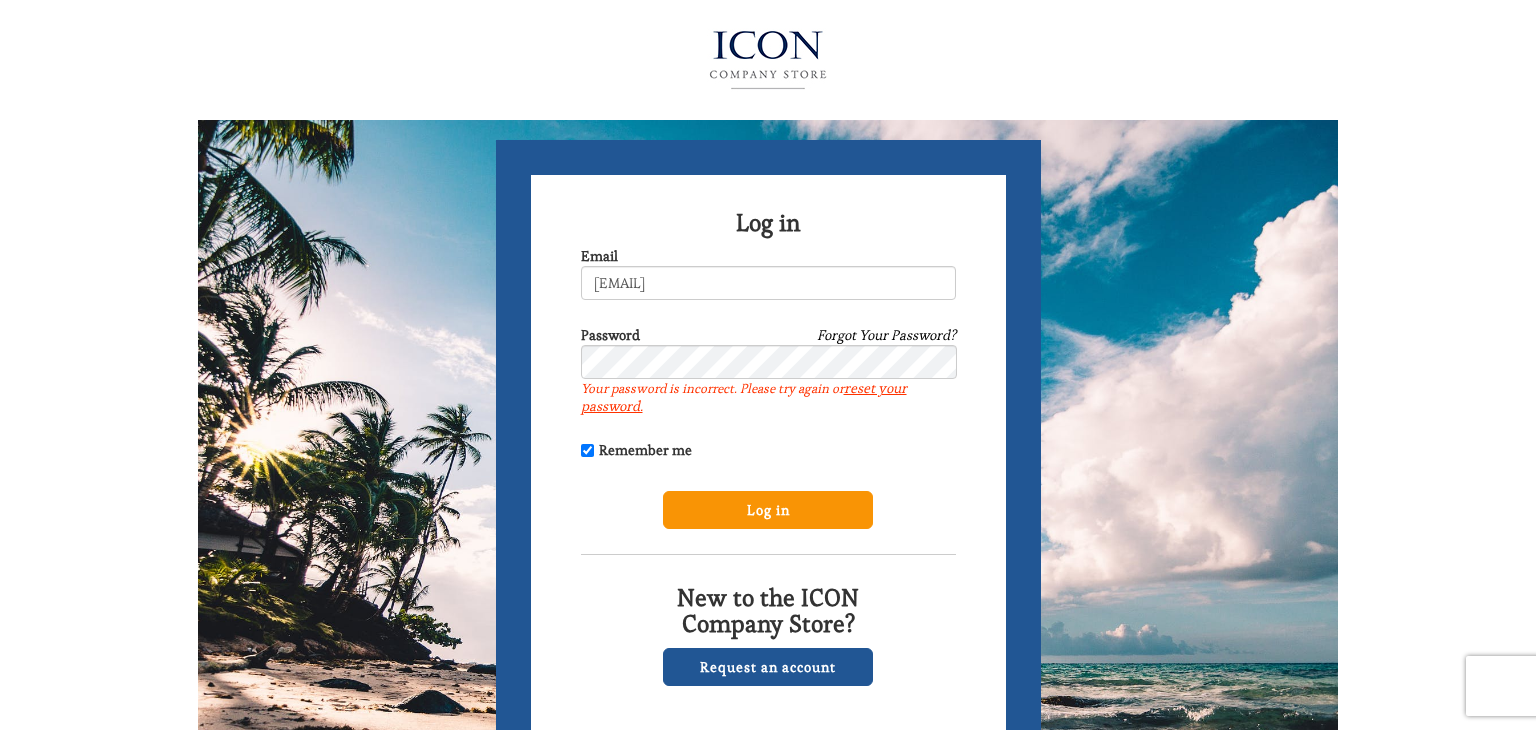 click on "Log in" at bounding box center (768, 510) 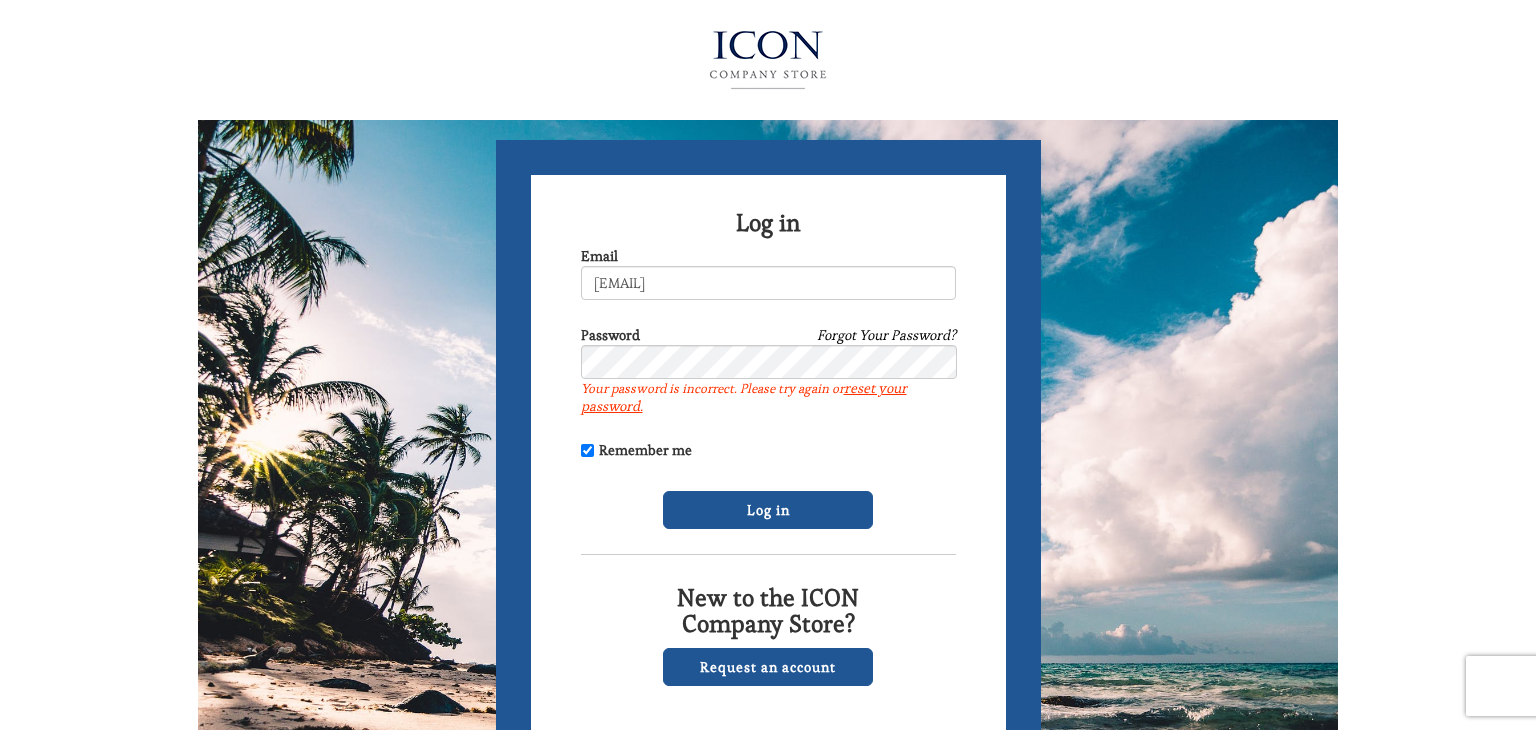 scroll, scrollTop: 0, scrollLeft: 0, axis: both 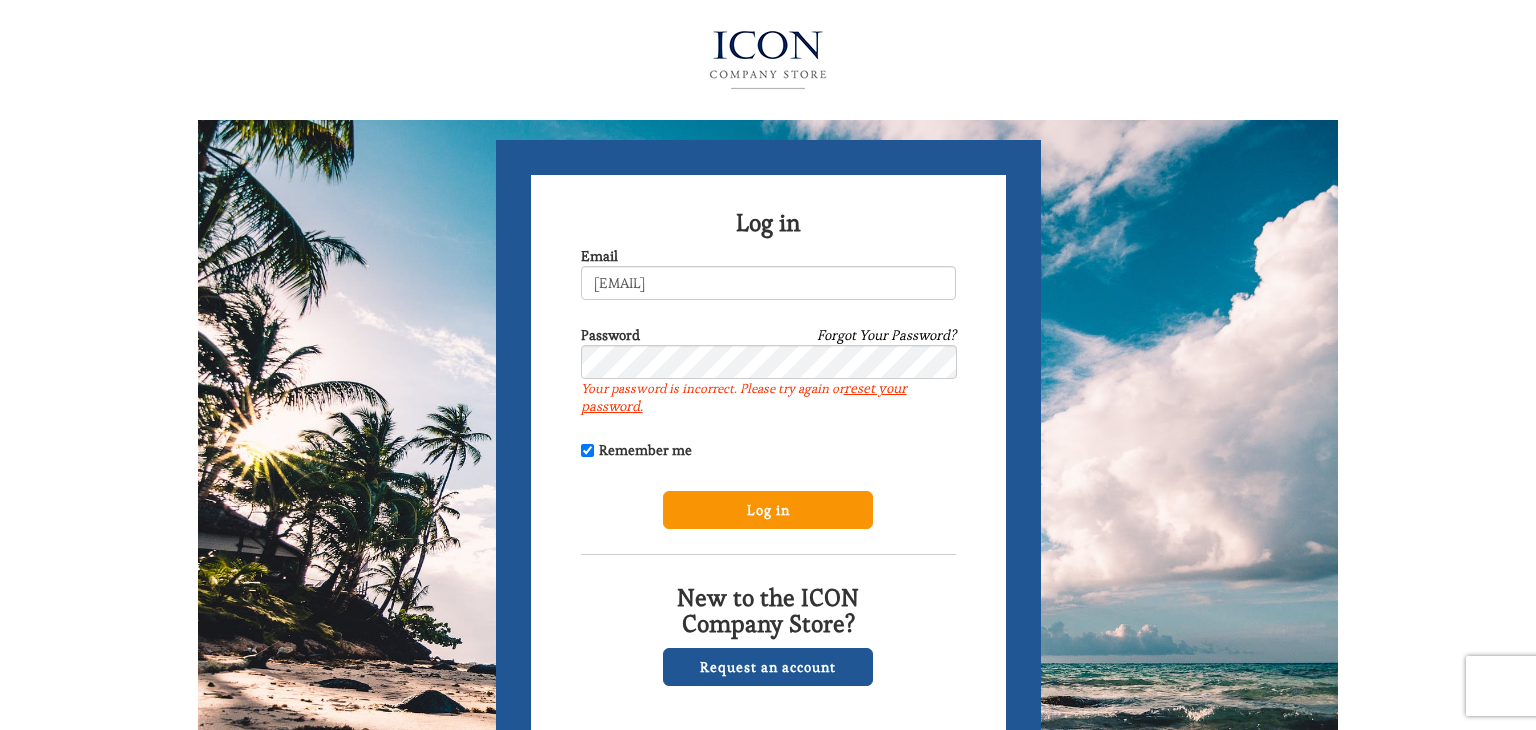click on "Log in" at bounding box center [768, 510] 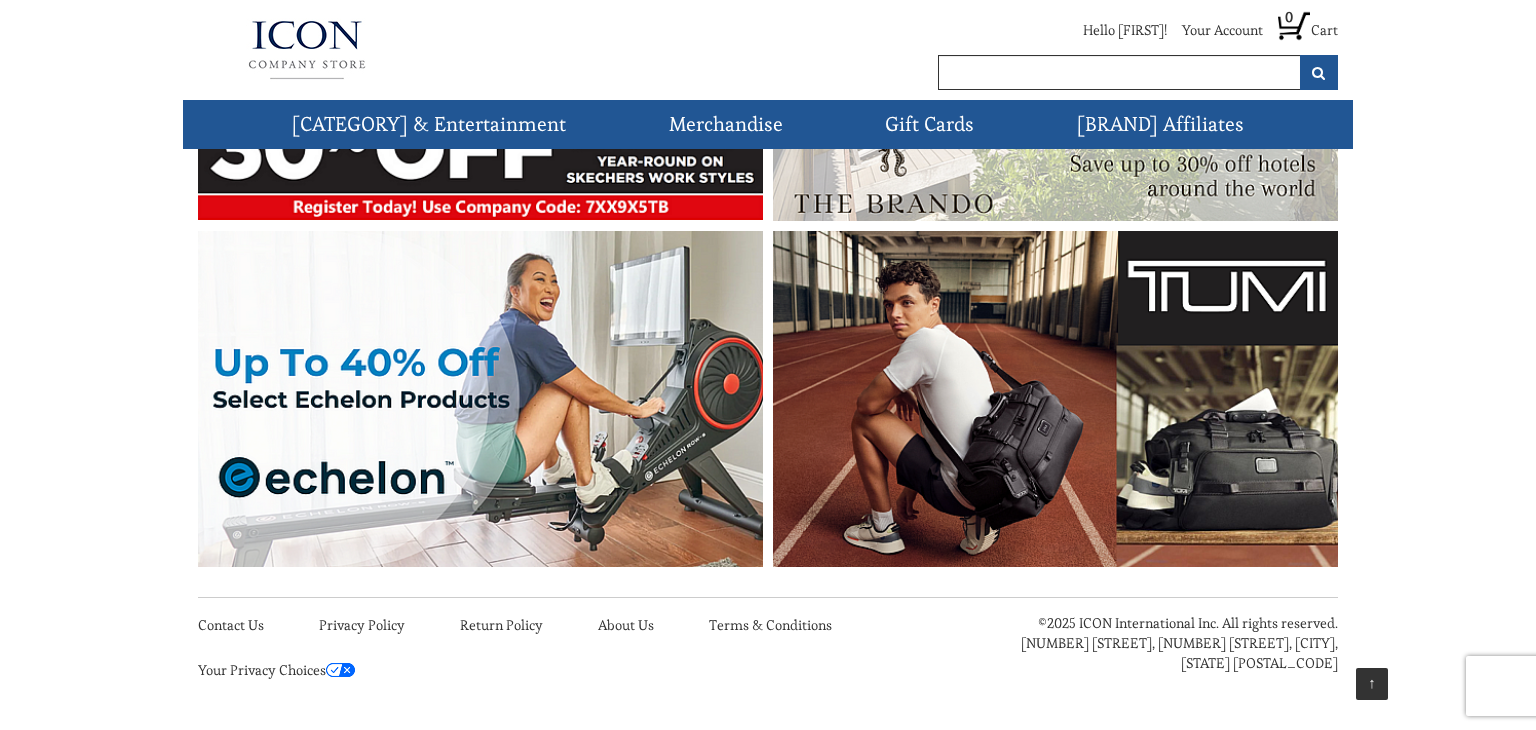 scroll, scrollTop: 0, scrollLeft: 0, axis: both 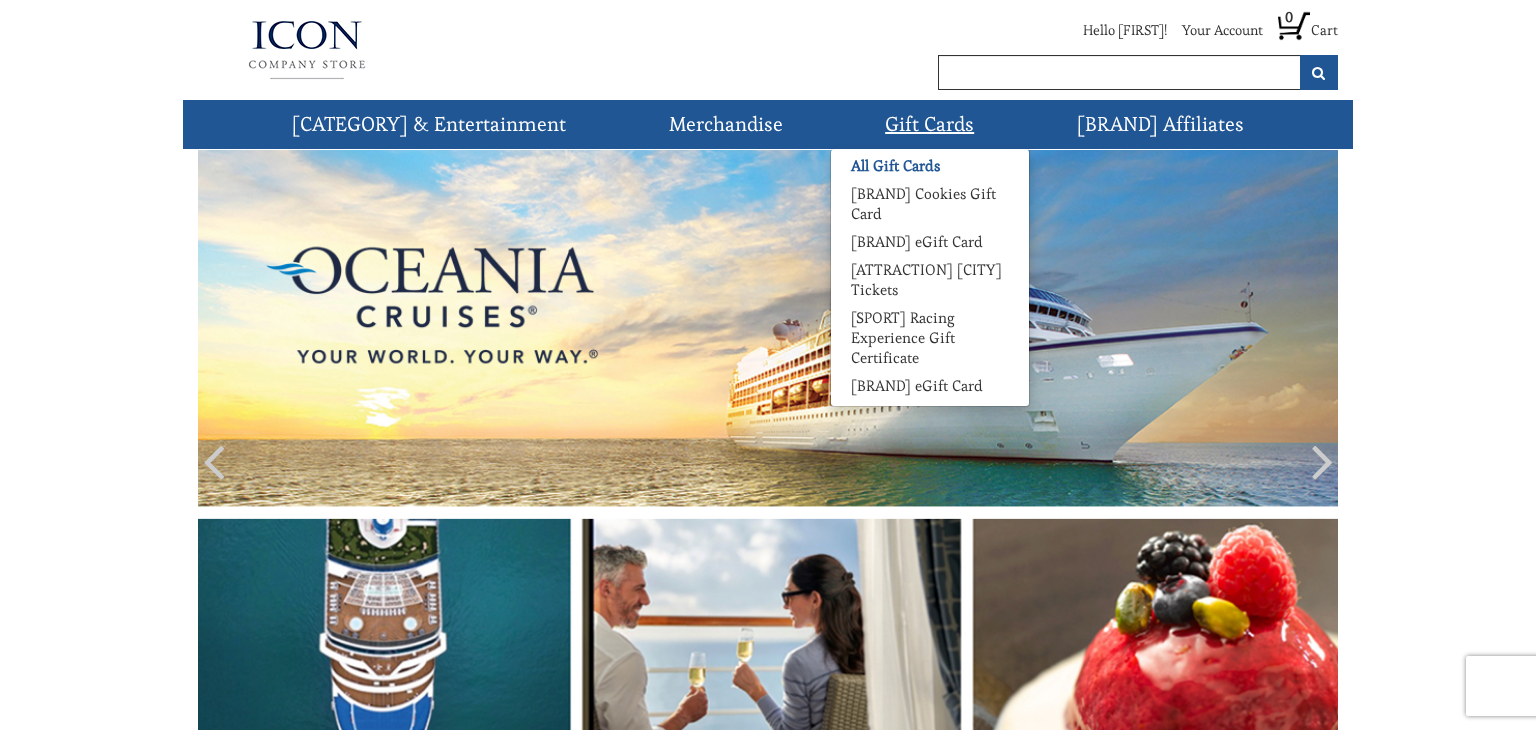 click on "All Gift Cards" at bounding box center (895, 166) 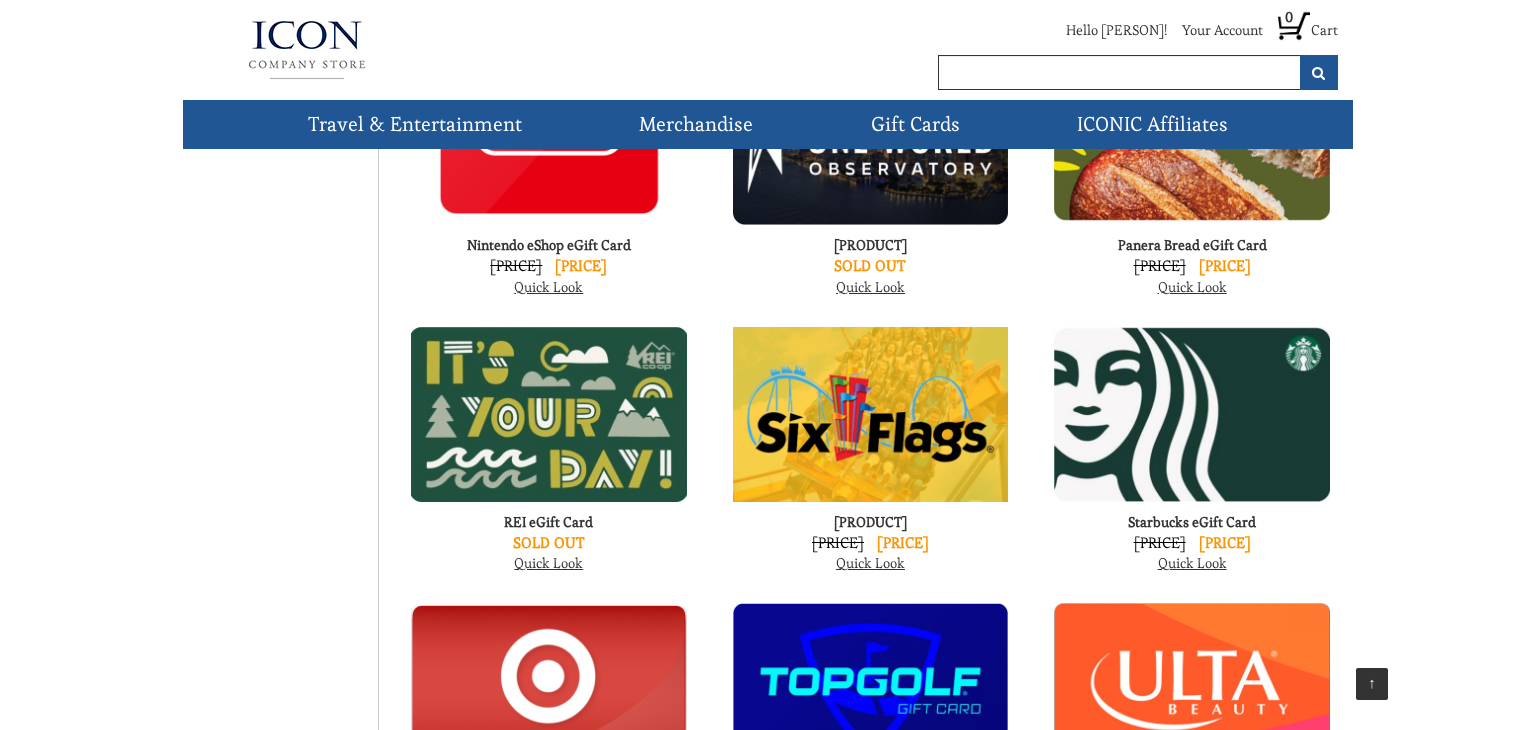 scroll, scrollTop: 1927, scrollLeft: 0, axis: vertical 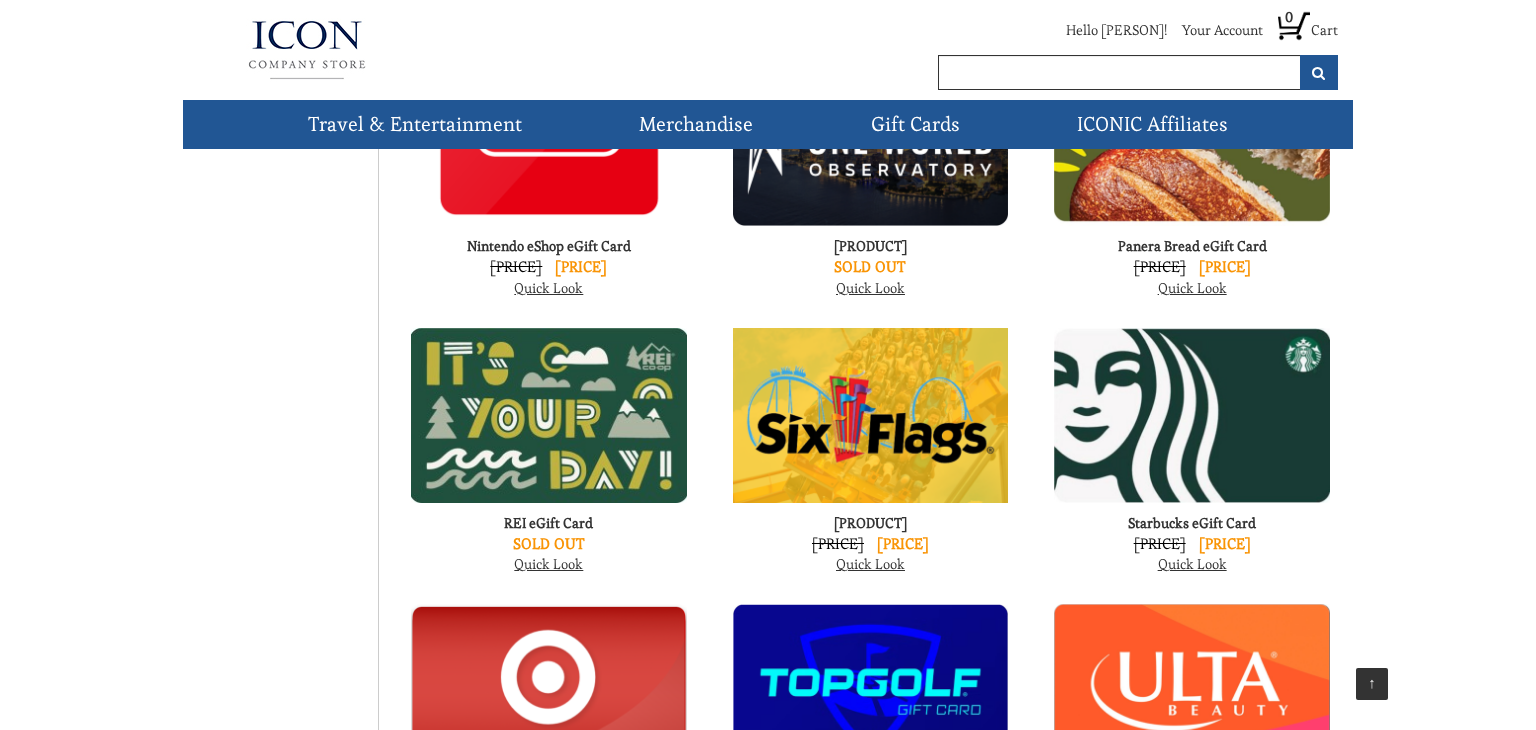 click at bounding box center (871, 415) 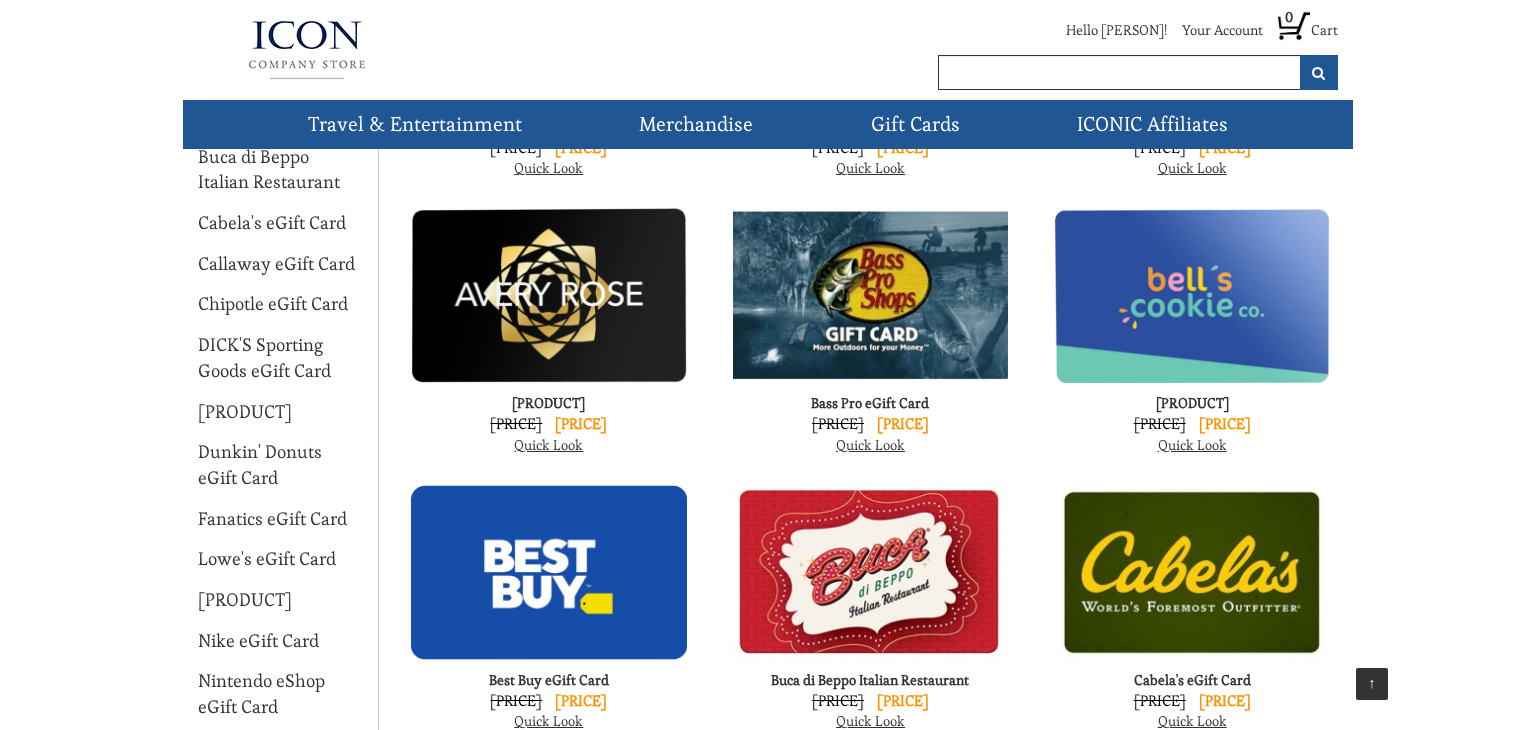 scroll, scrollTop: 0, scrollLeft: 0, axis: both 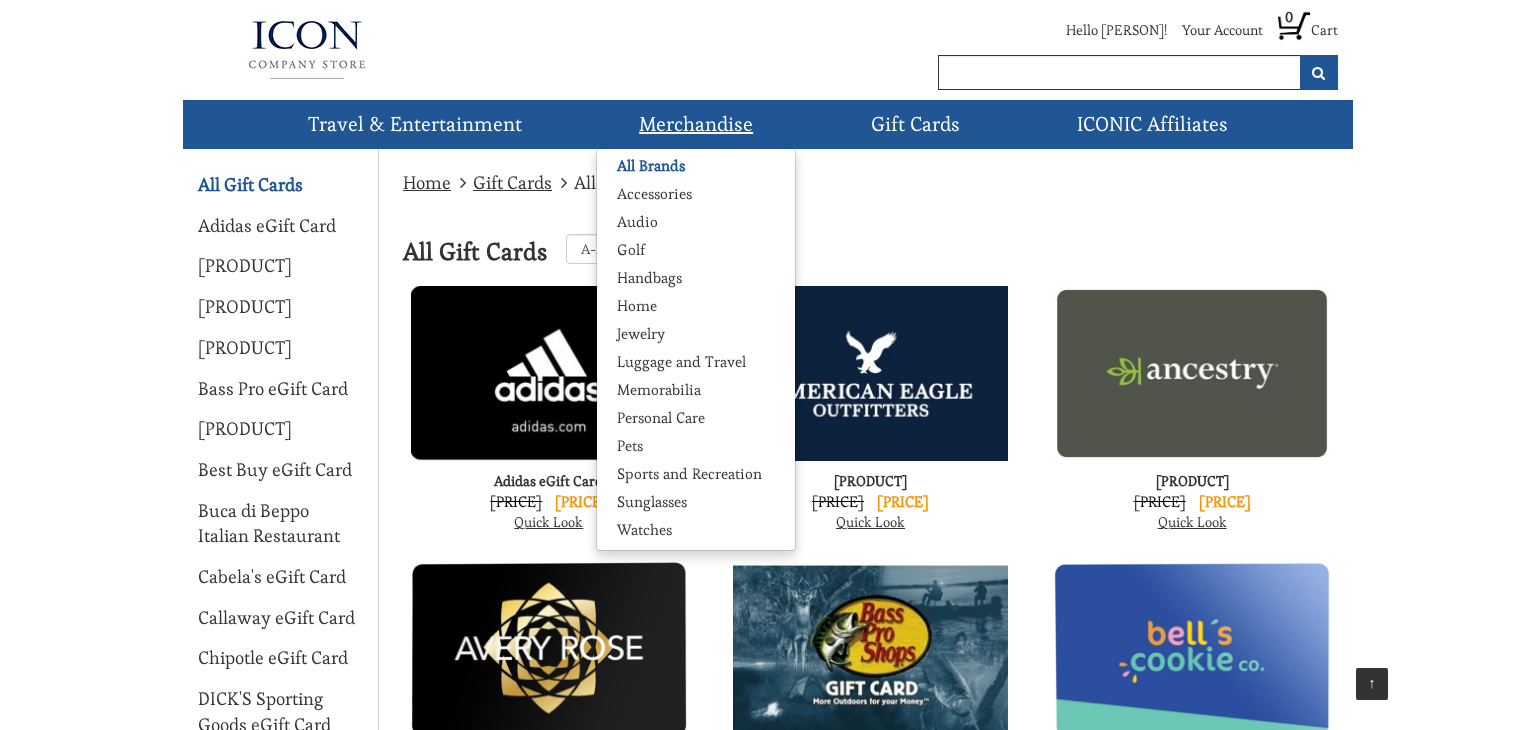 click on "All Brands" at bounding box center (651, 166) 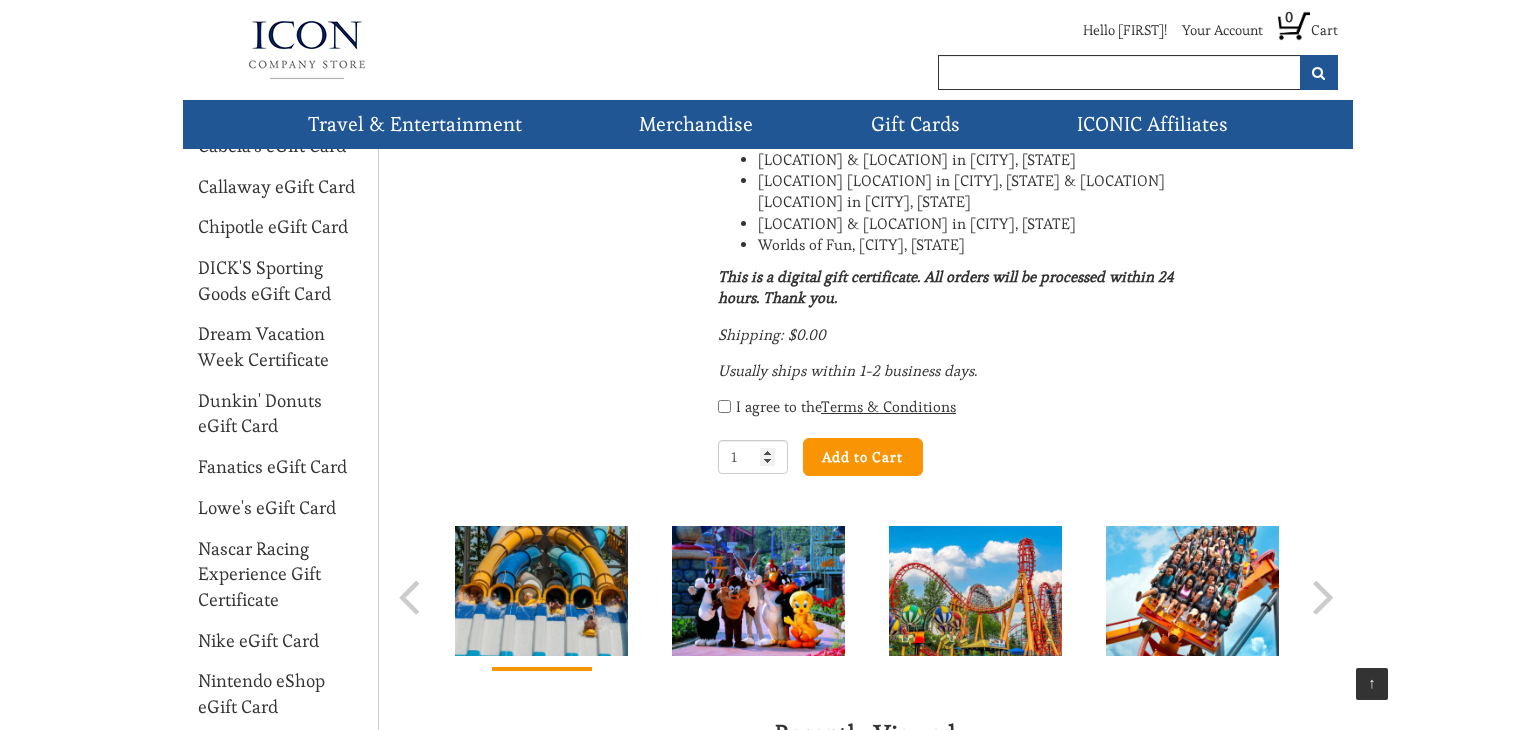scroll, scrollTop: 0, scrollLeft: 0, axis: both 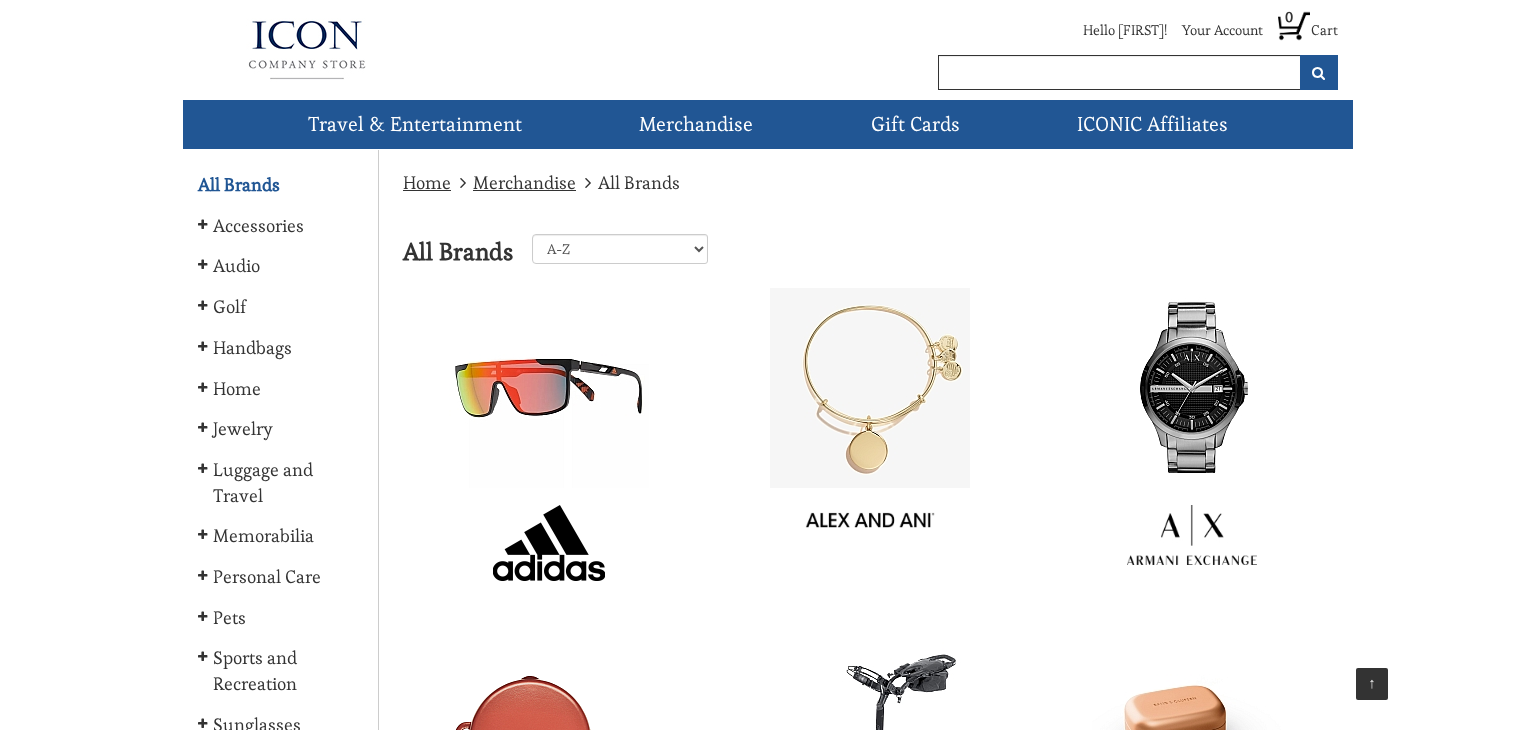 click at bounding box center [1192, 388] 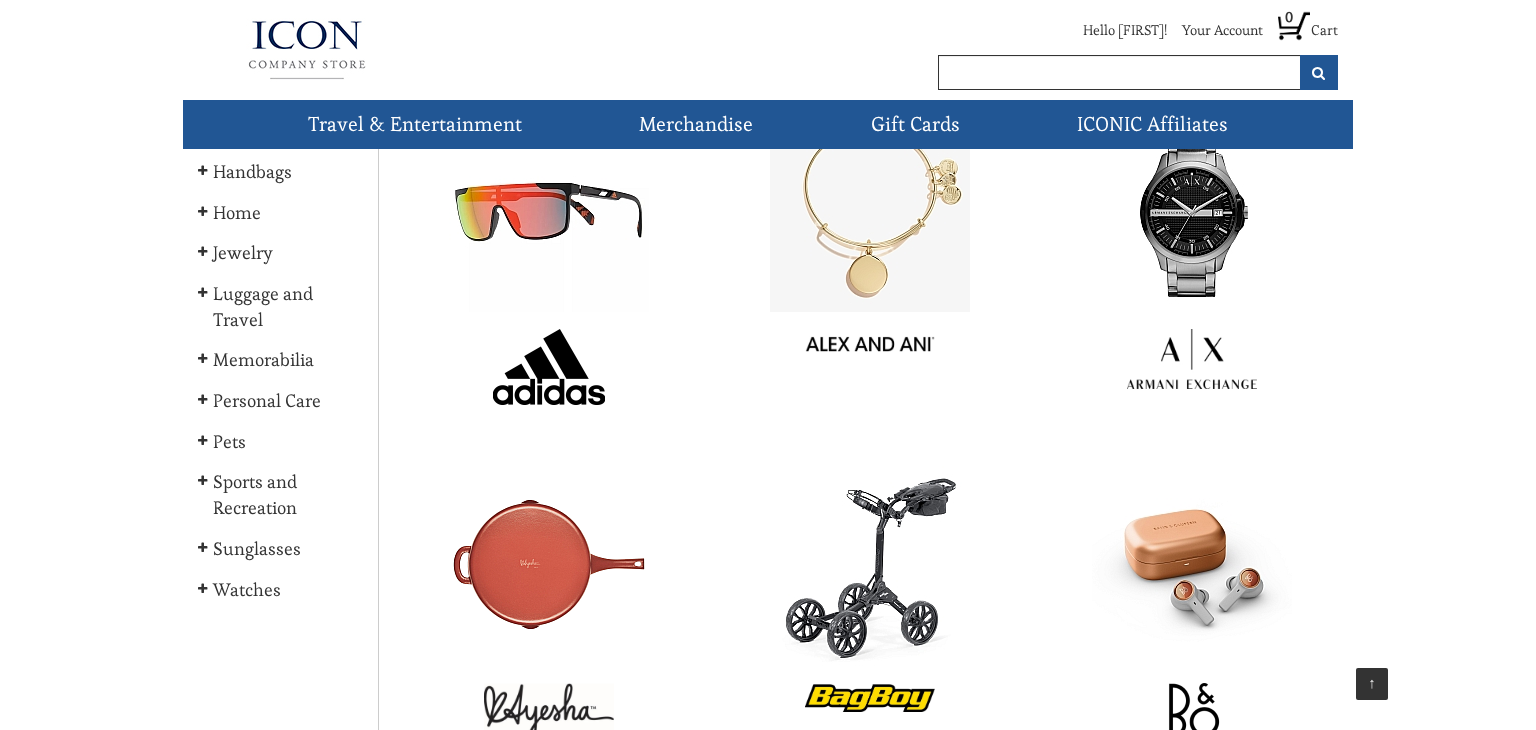 scroll, scrollTop: 184, scrollLeft: 0, axis: vertical 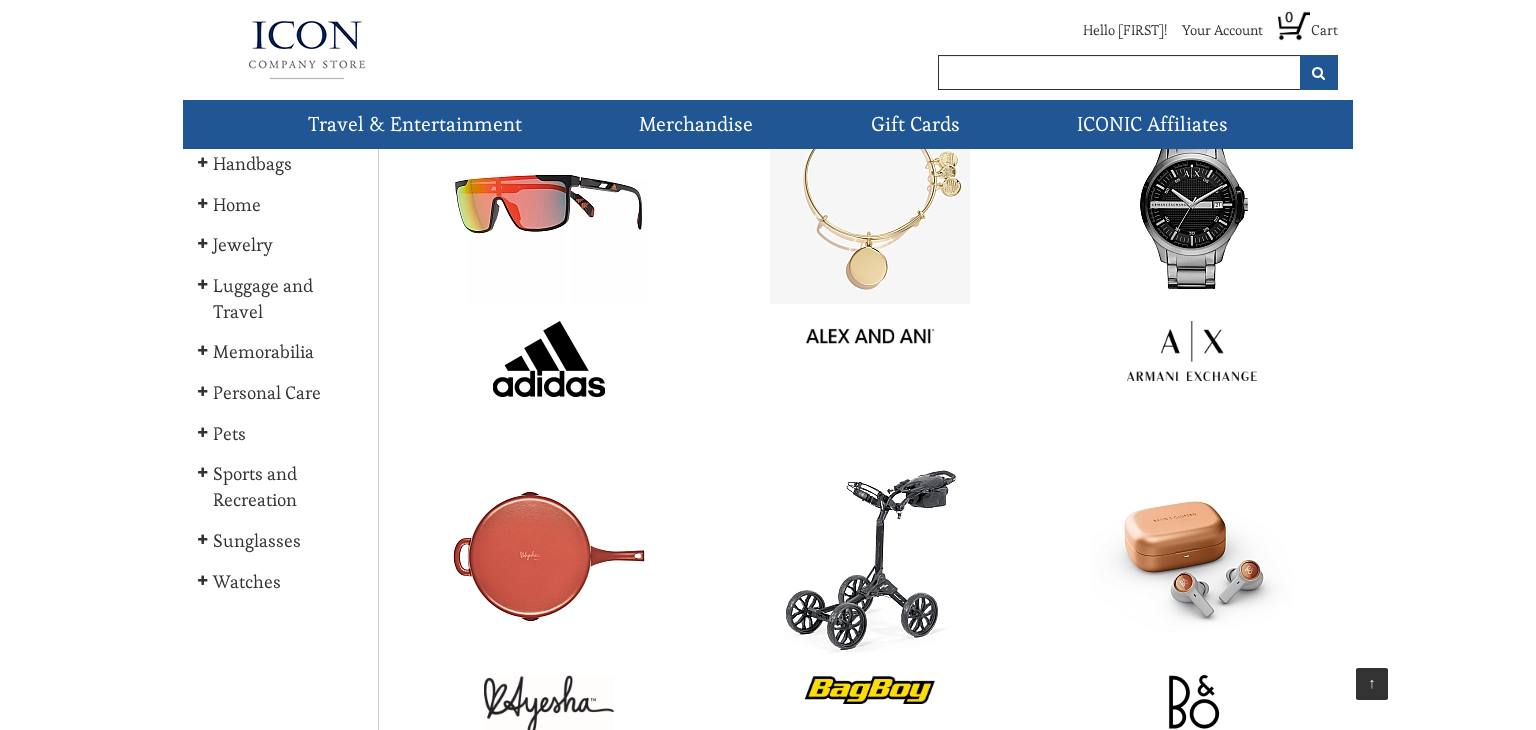 click at bounding box center (549, 359) 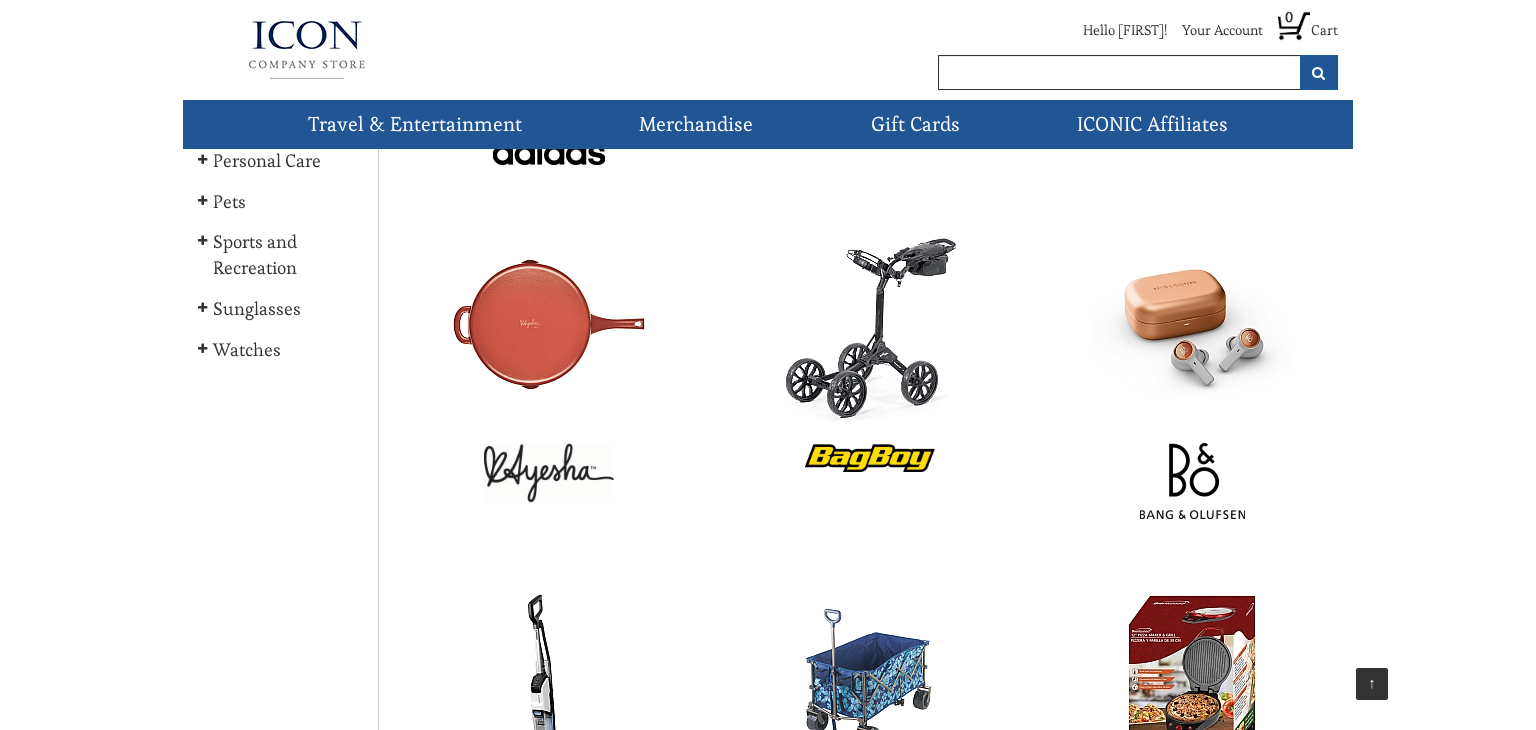 scroll, scrollTop: 419, scrollLeft: 0, axis: vertical 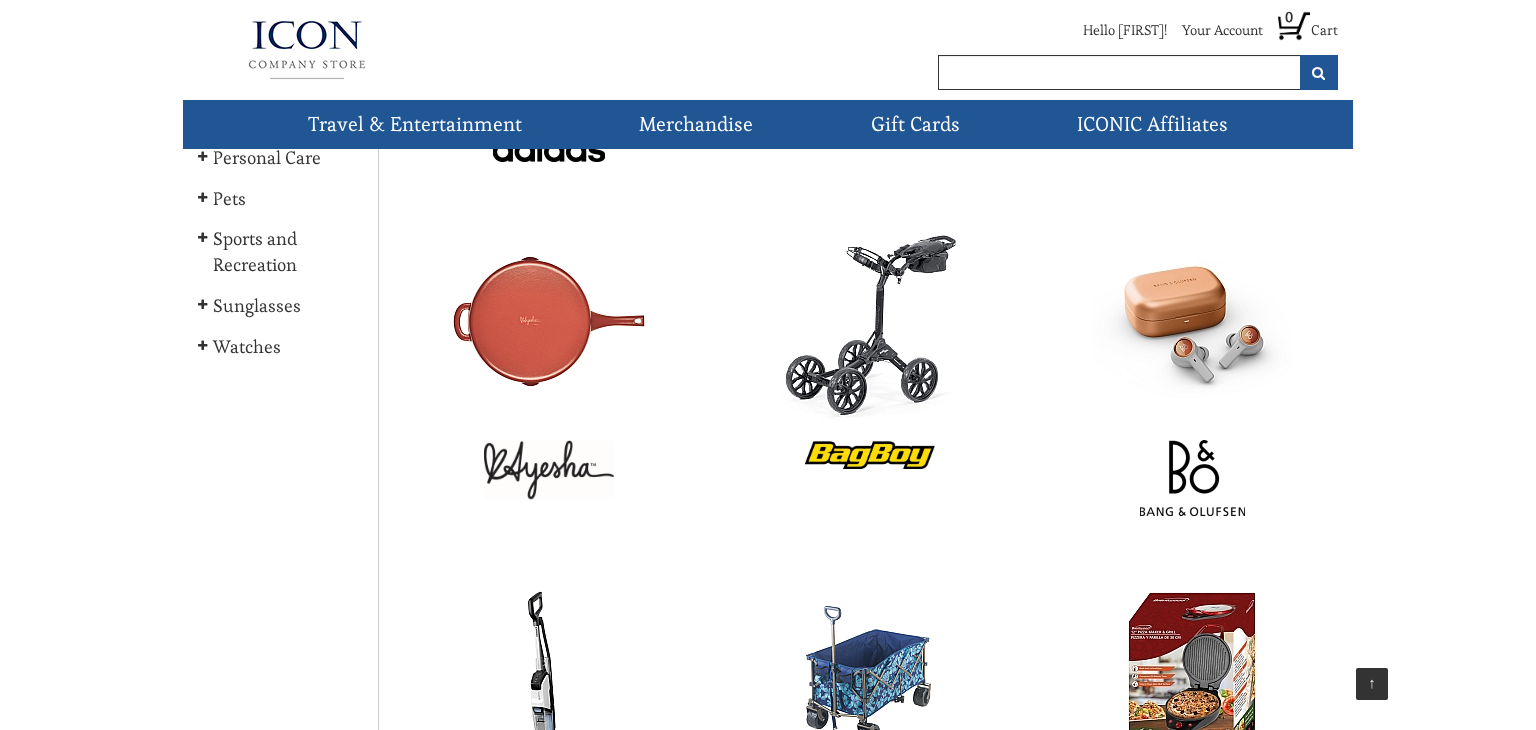click at bounding box center (870, 323) 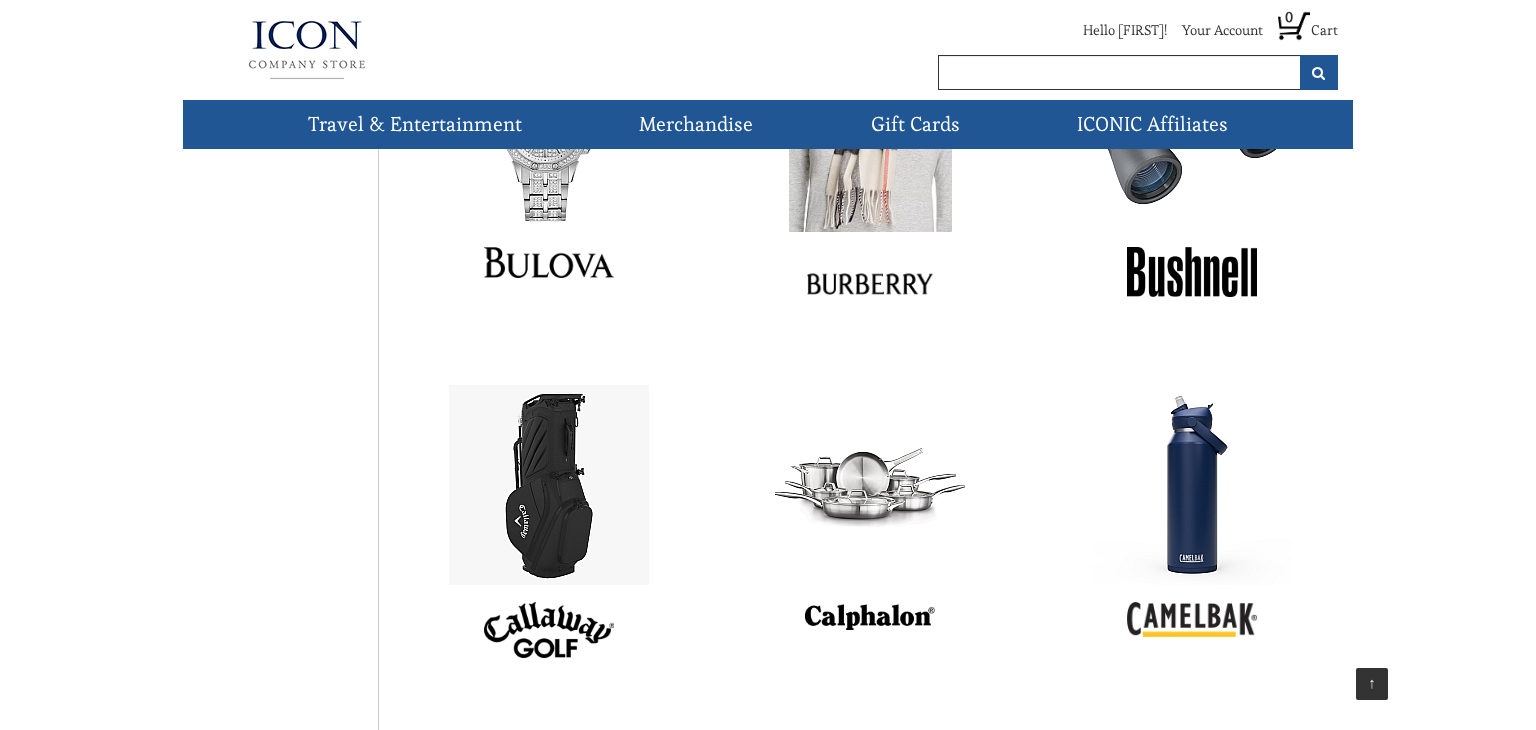 scroll, scrollTop: 1671, scrollLeft: 0, axis: vertical 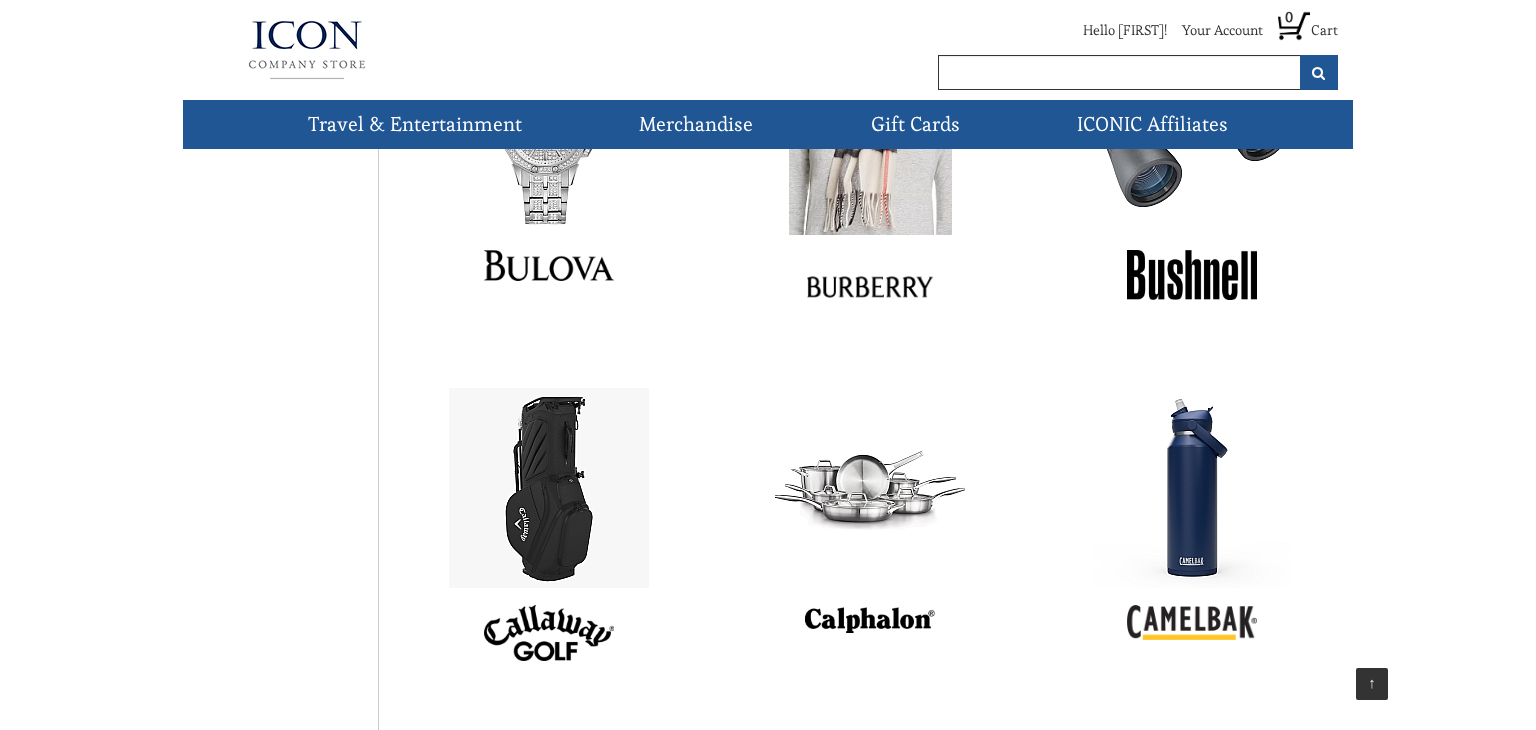 click on "Home
Merchandise
All Brands
All Brands
A-Z Z-A Accessories Audio Golf Handbags Home Jewelry Luggage and Travel Memorabilia Personal Care Pets Sports and Recreation Sunglasses Watches" at bounding box center (768, 1041) 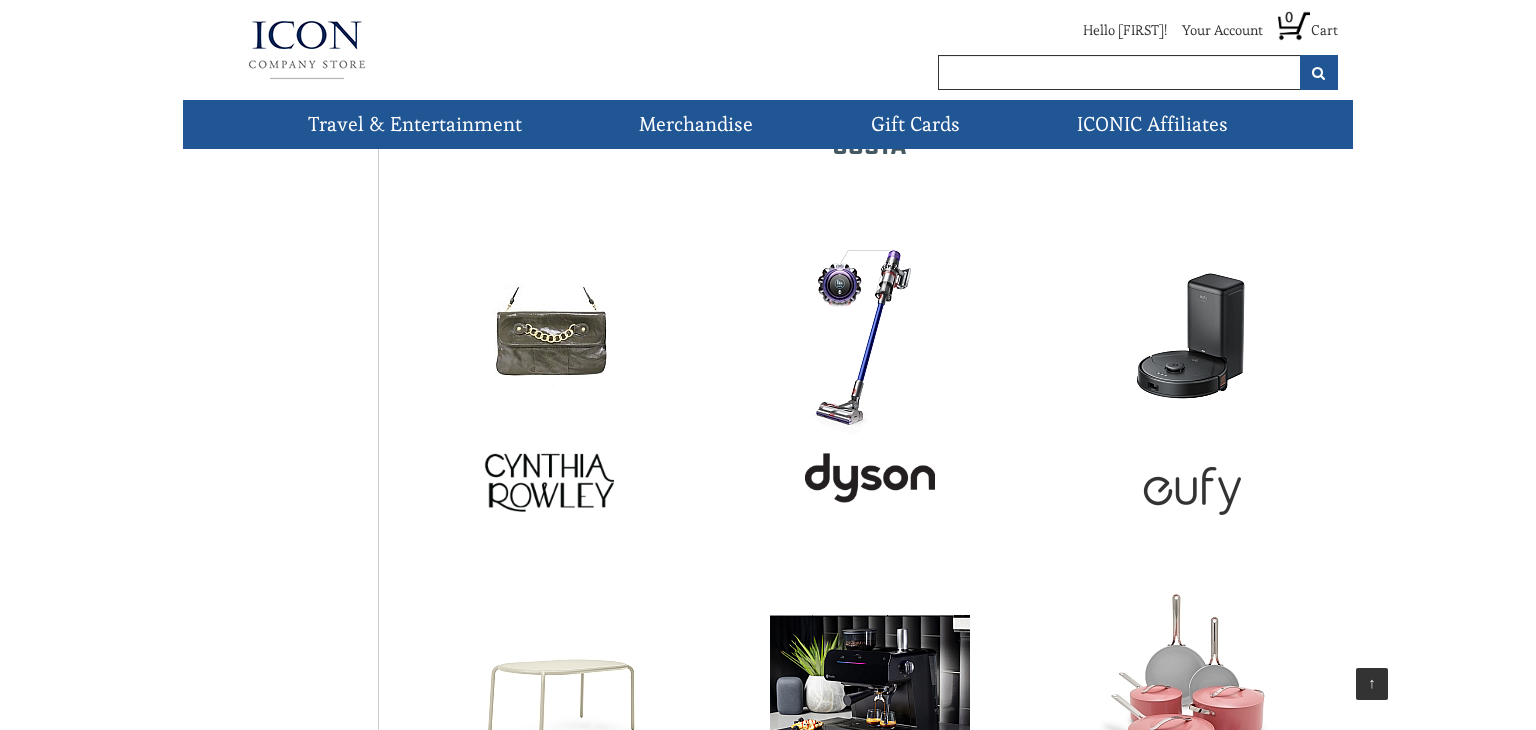scroll, scrollTop: 2432, scrollLeft: 0, axis: vertical 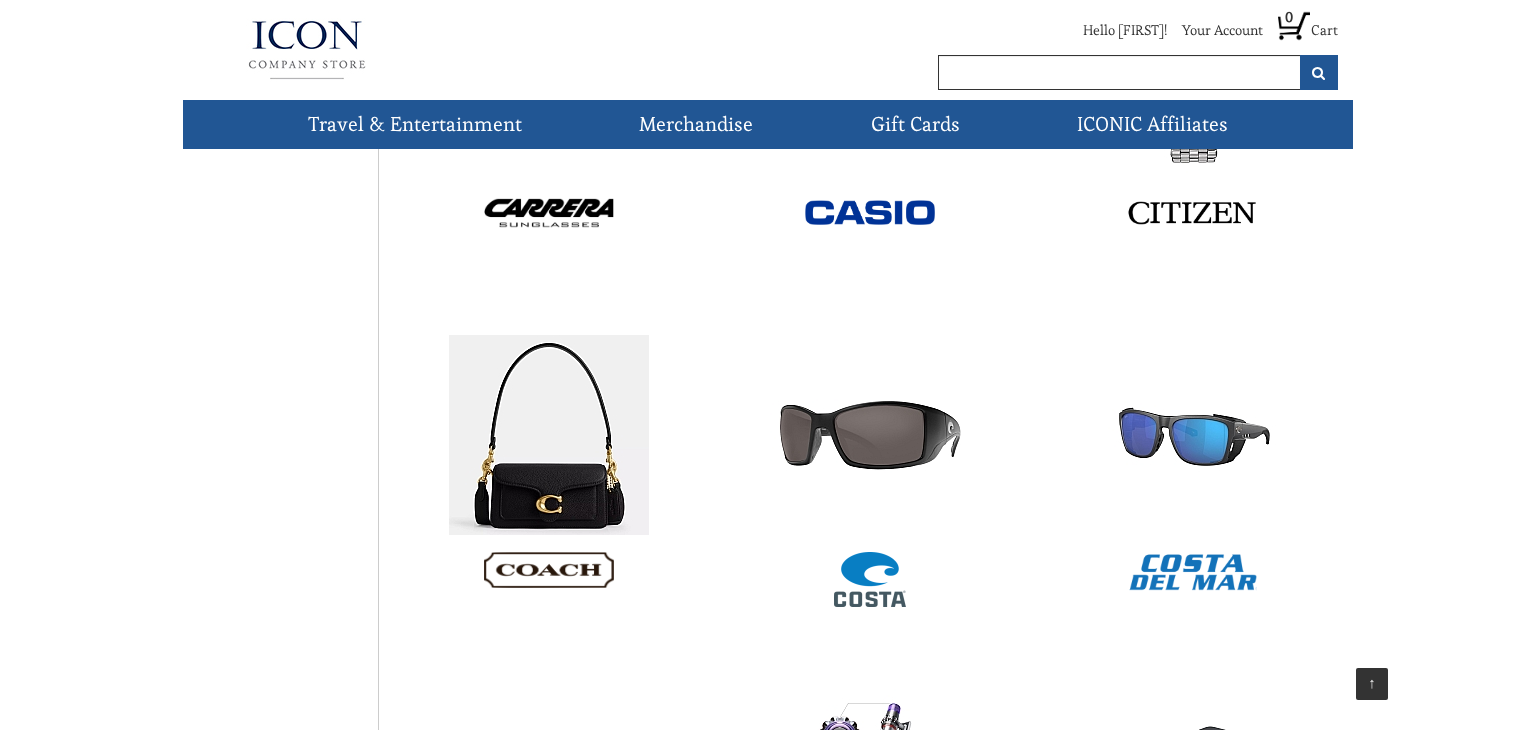 click at bounding box center [549, 435] 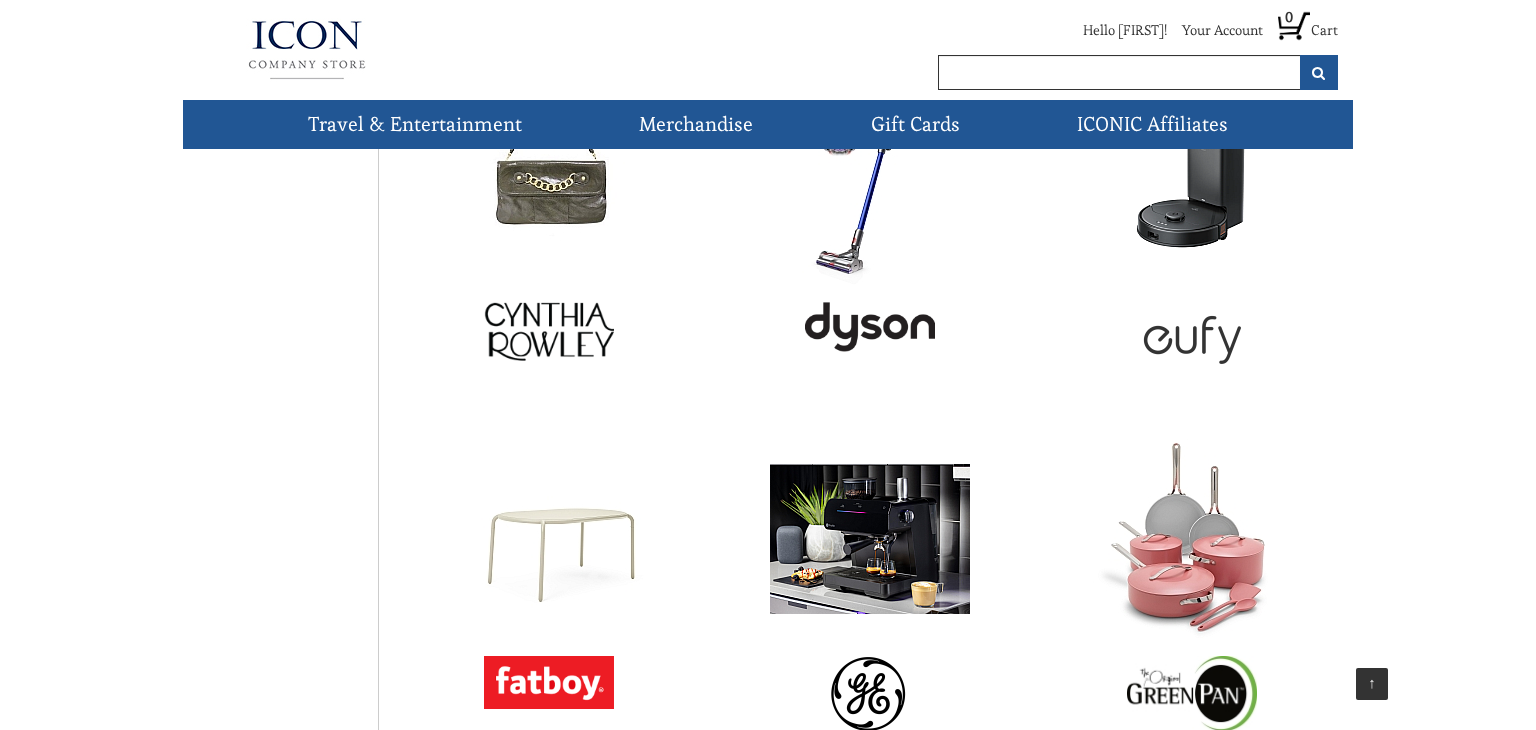 scroll, scrollTop: 2892, scrollLeft: 0, axis: vertical 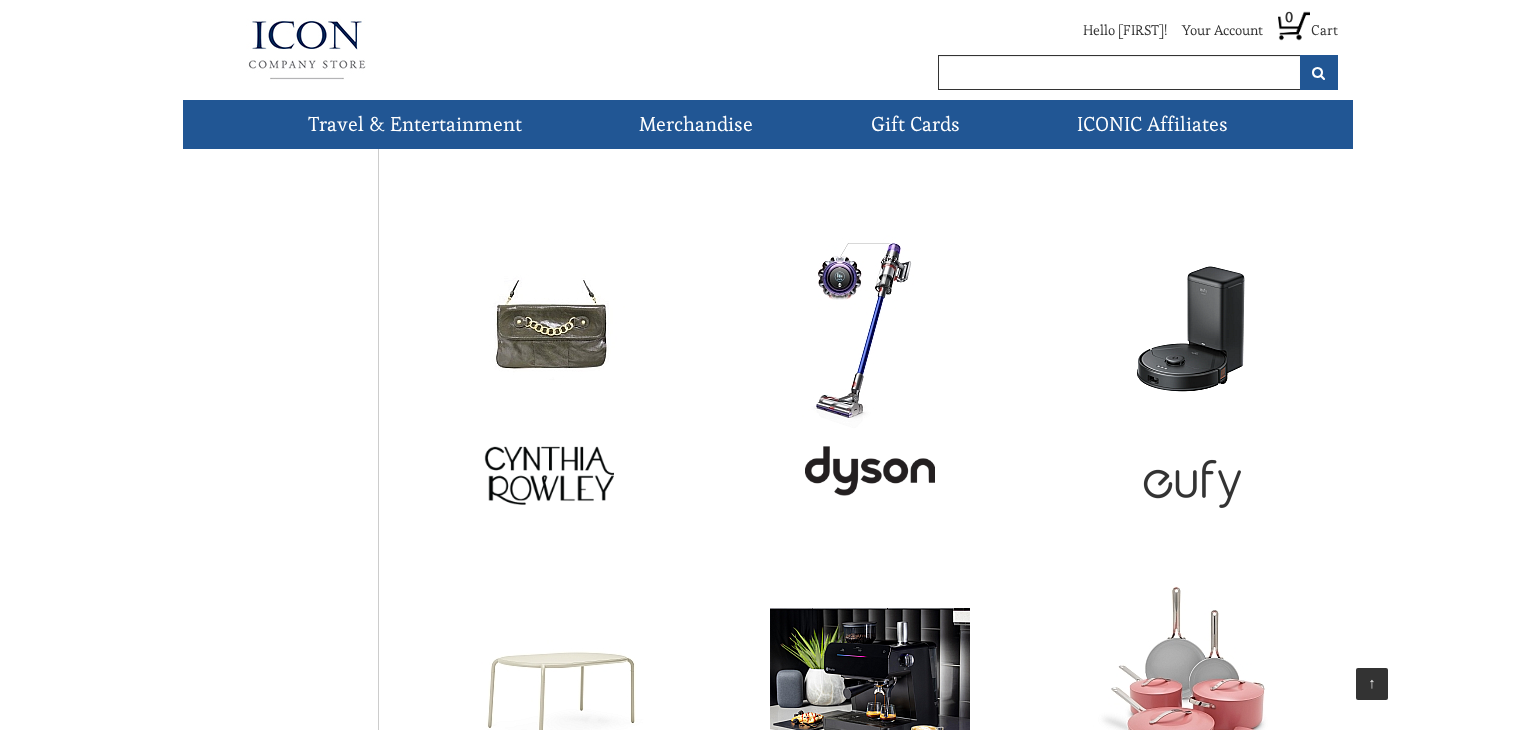 click at bounding box center (549, 329) 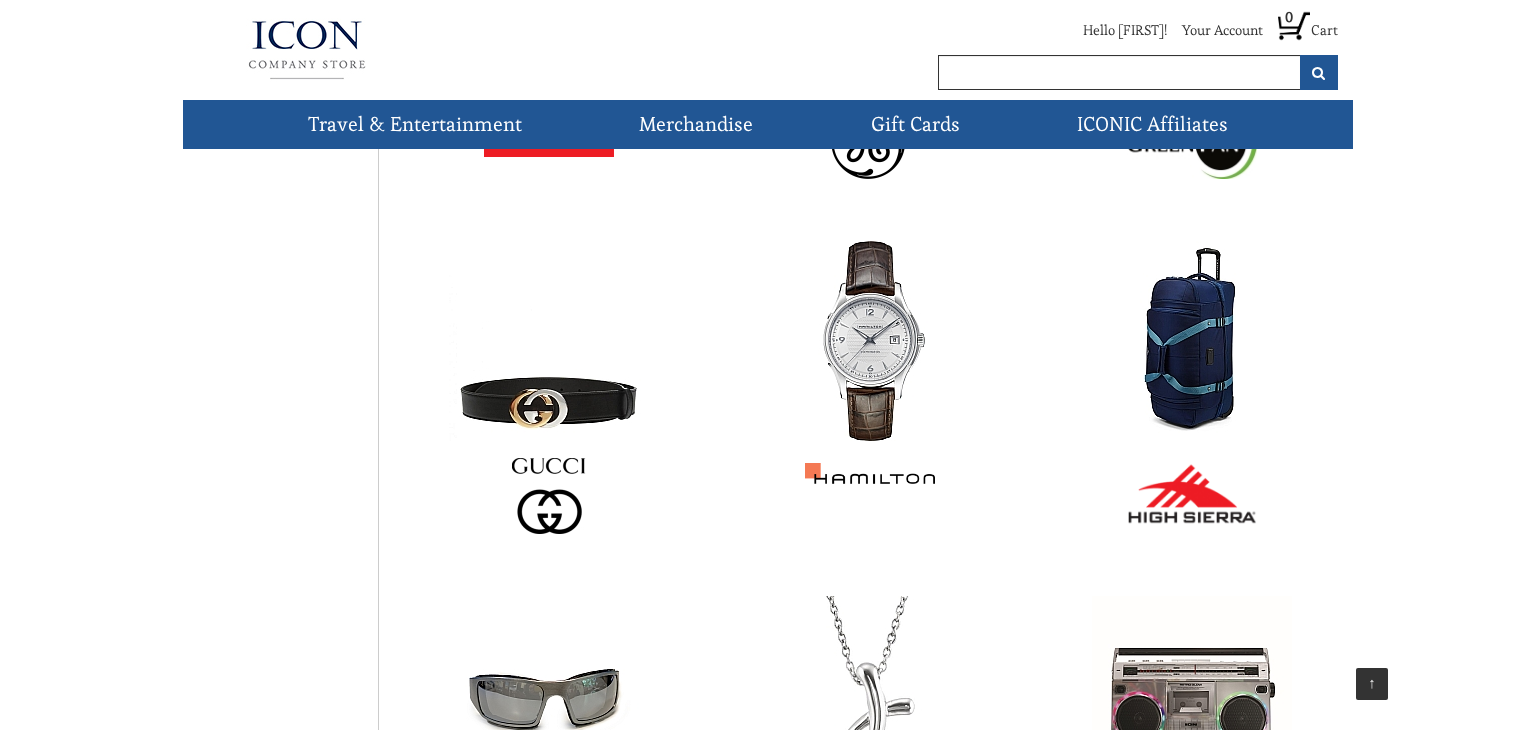 scroll, scrollTop: 3586, scrollLeft: 0, axis: vertical 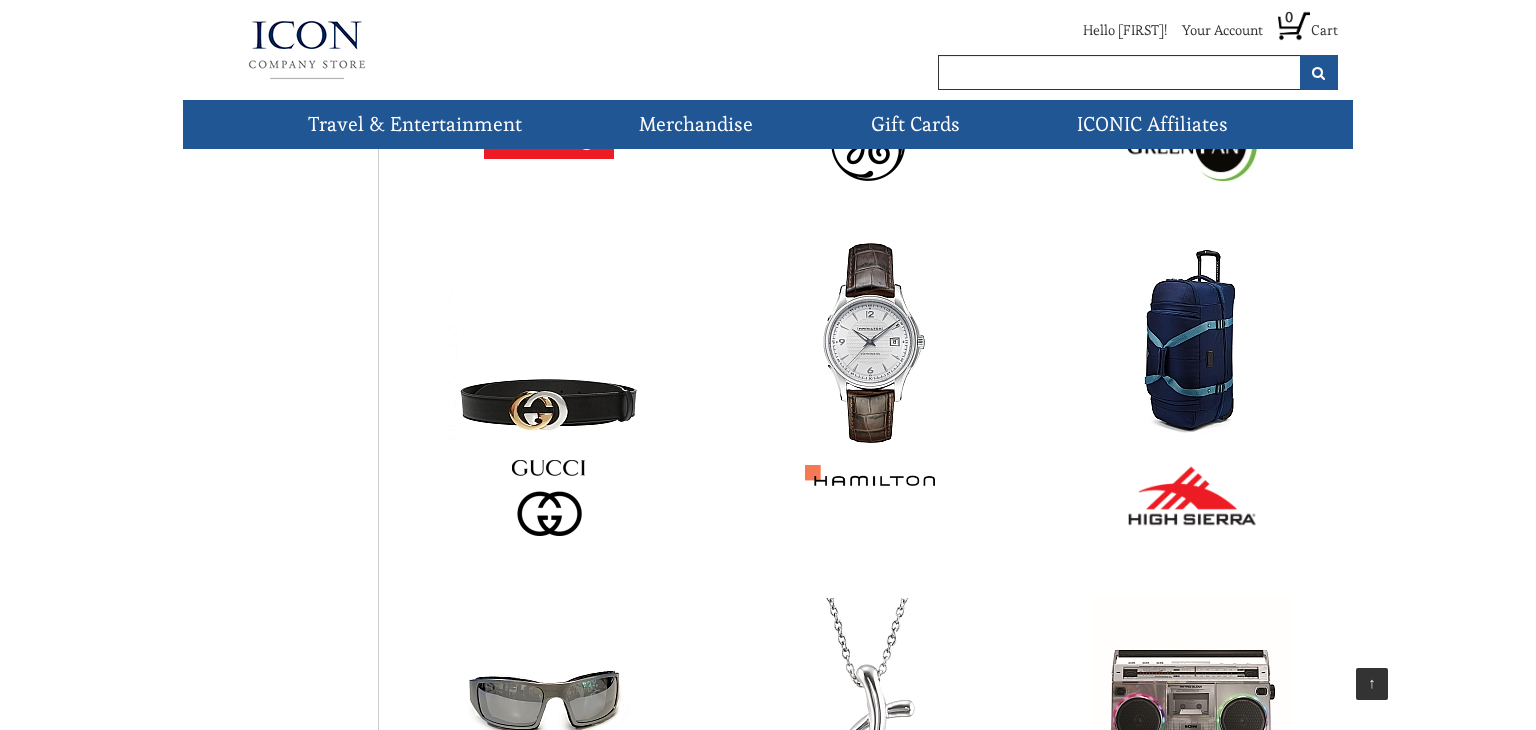 click at bounding box center (549, 343) 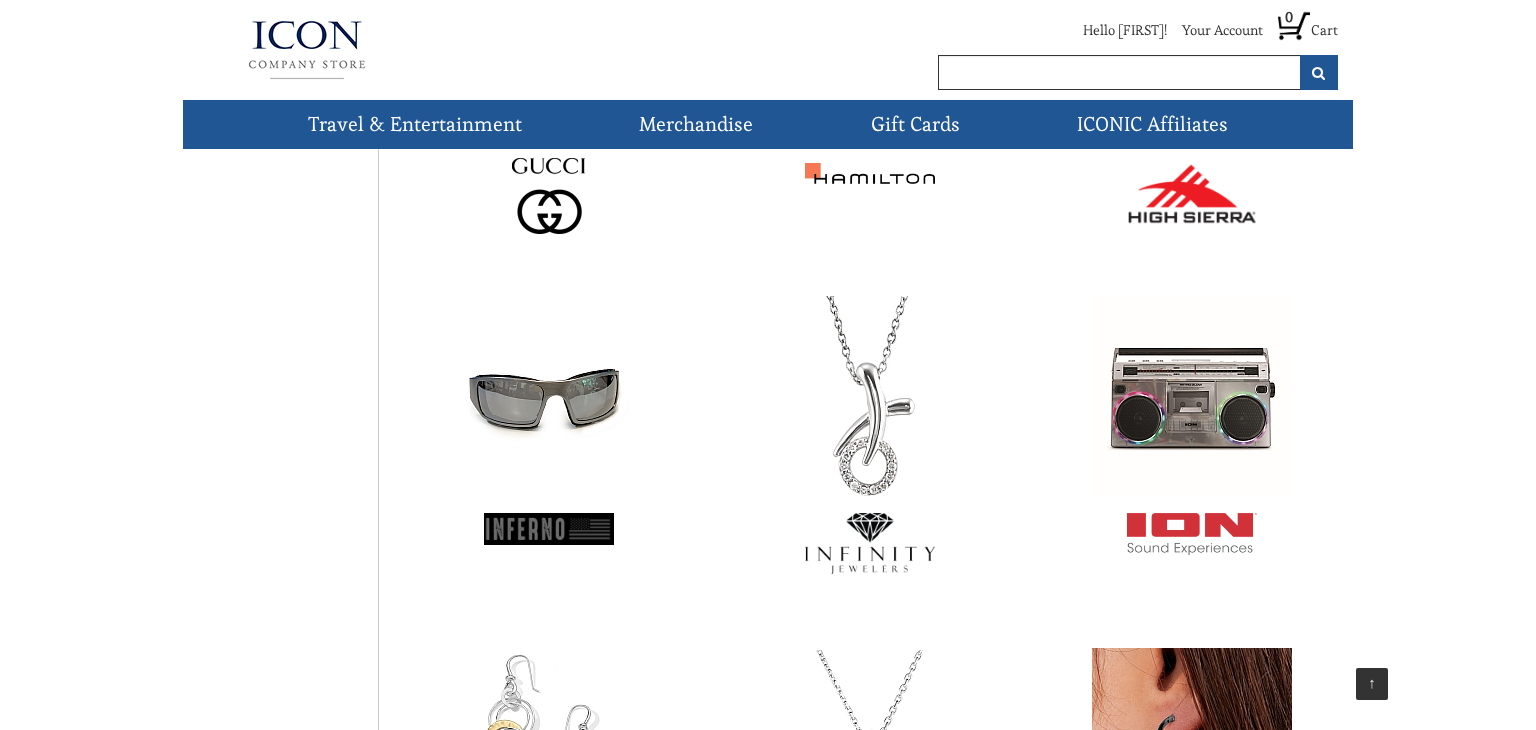 scroll, scrollTop: 3887, scrollLeft: 0, axis: vertical 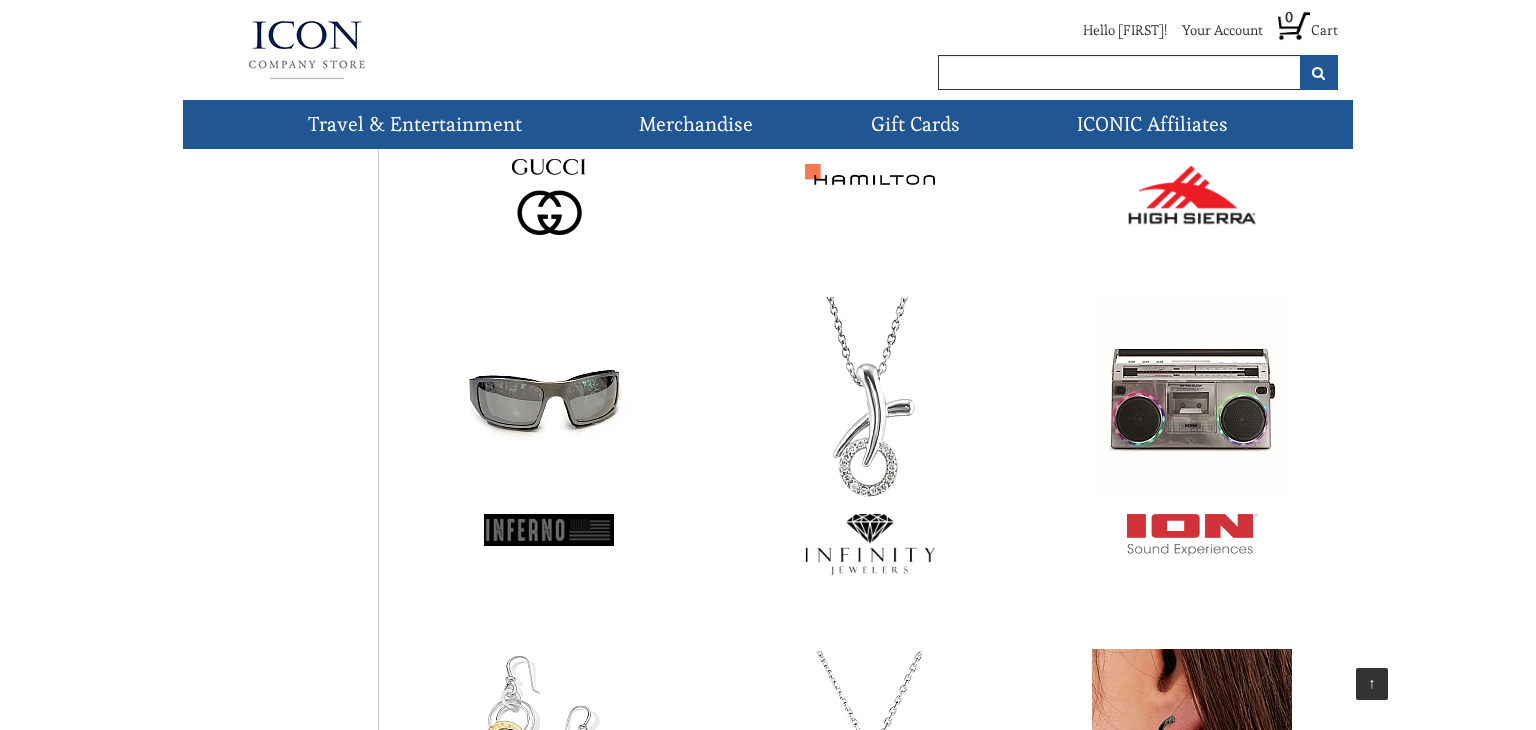 click at bounding box center [870, 397] 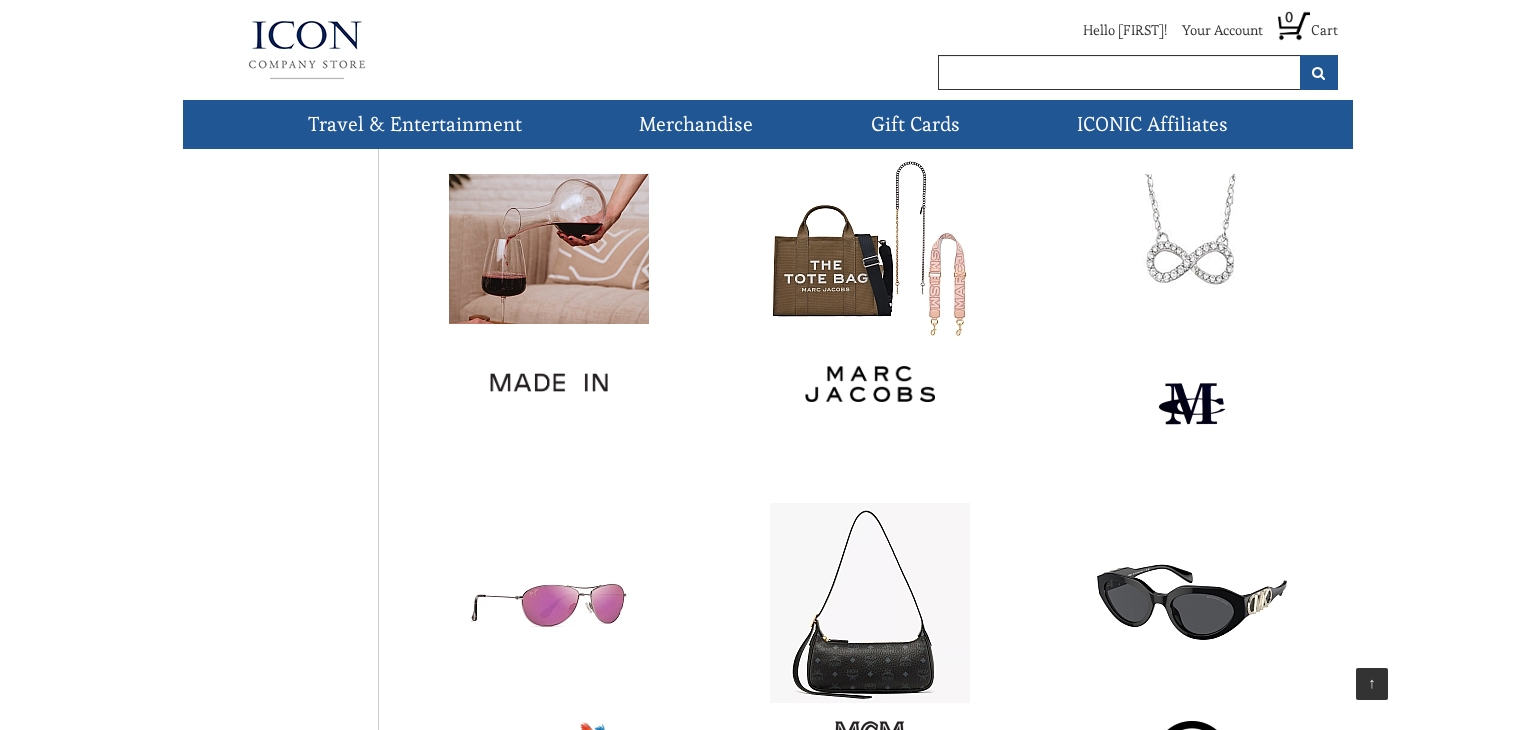 scroll, scrollTop: 5806, scrollLeft: 0, axis: vertical 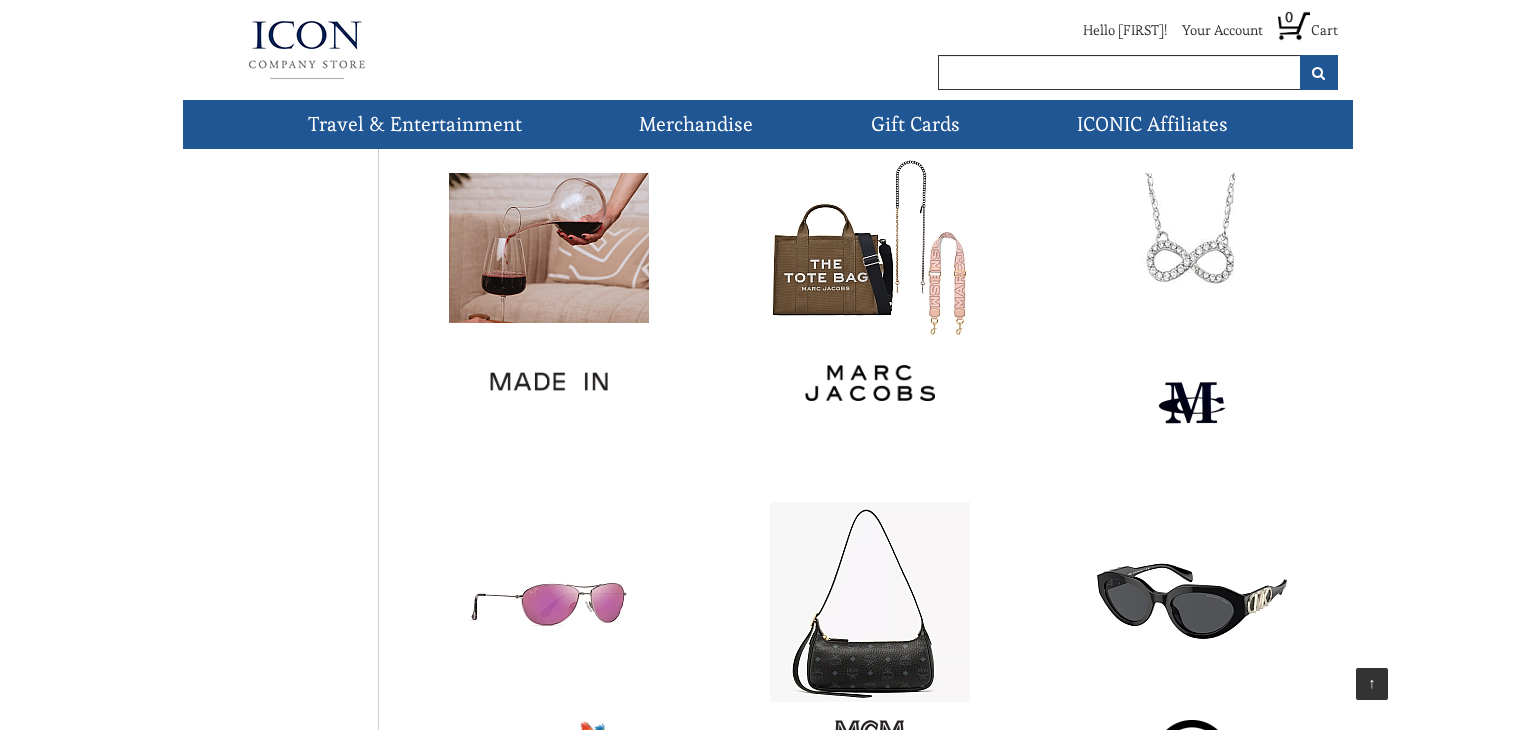click at bounding box center (870, 248) 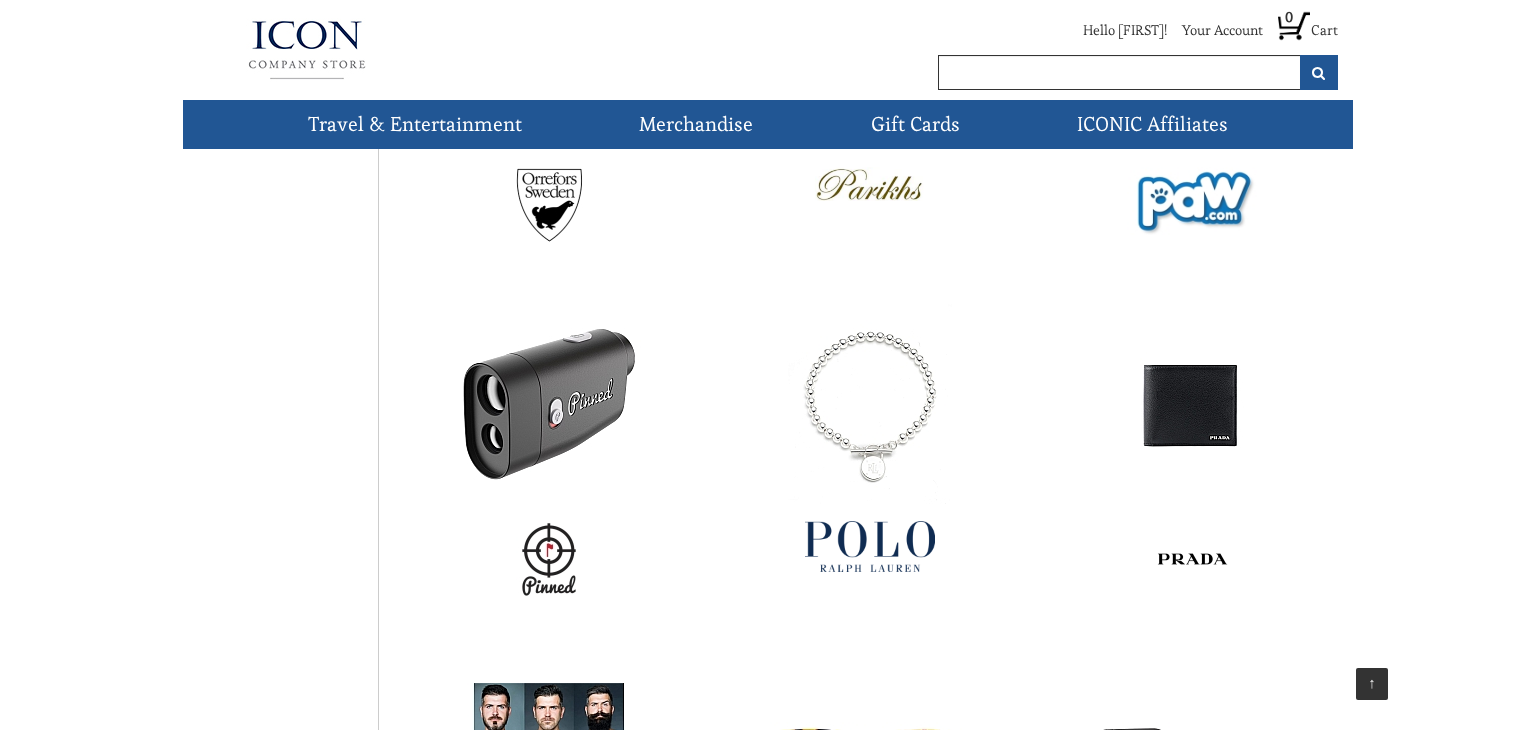 scroll, scrollTop: 7450, scrollLeft: 0, axis: vertical 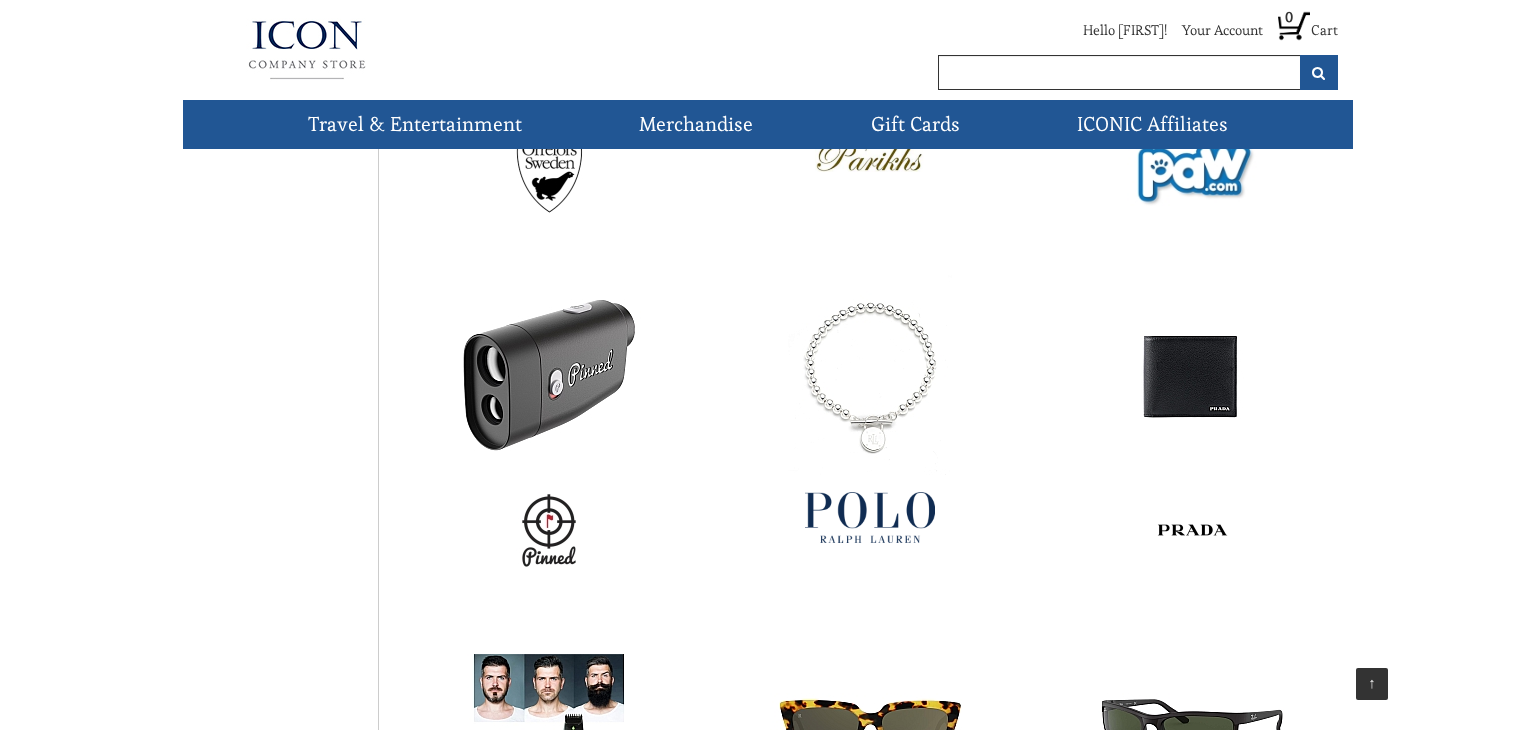 click at bounding box center (870, 517) 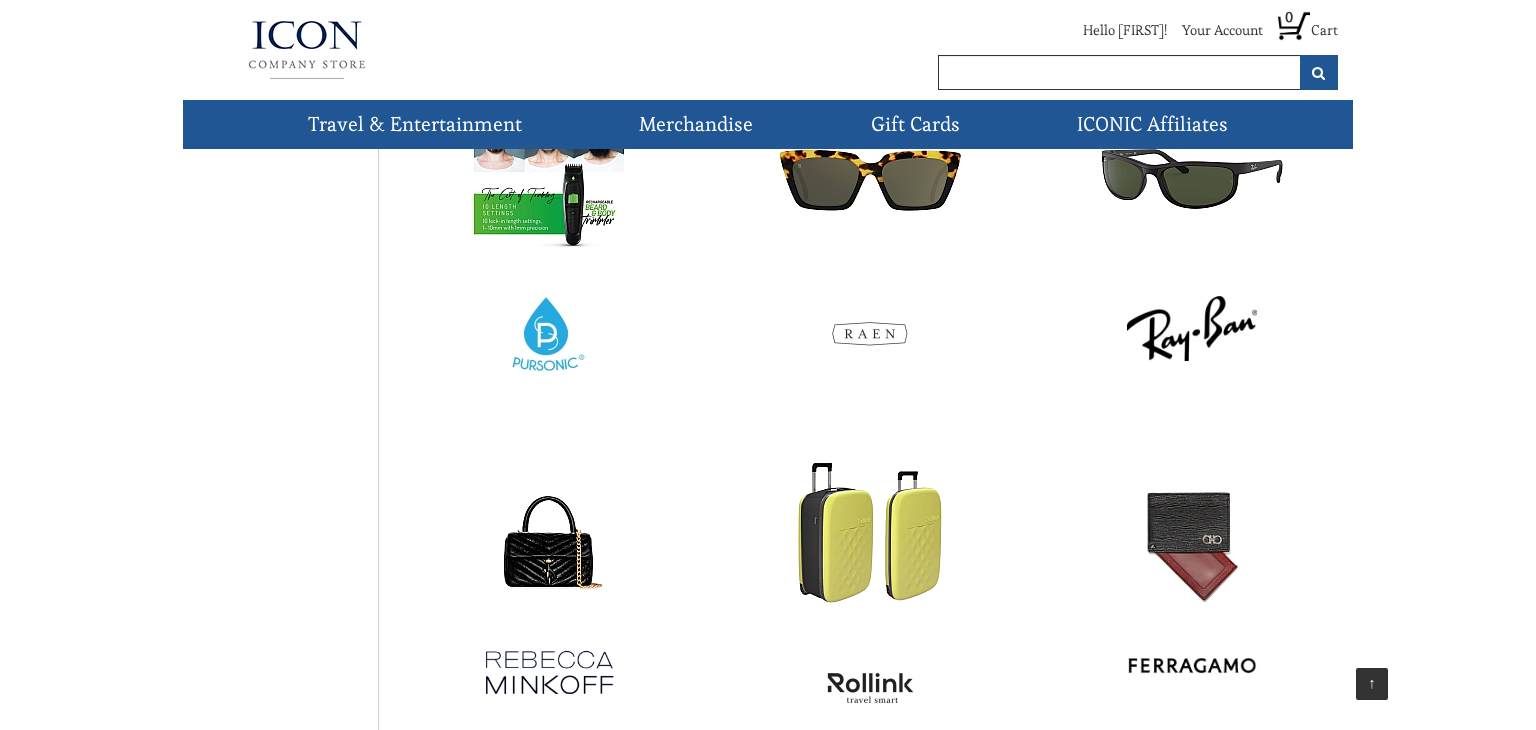 scroll, scrollTop: 7996, scrollLeft: 0, axis: vertical 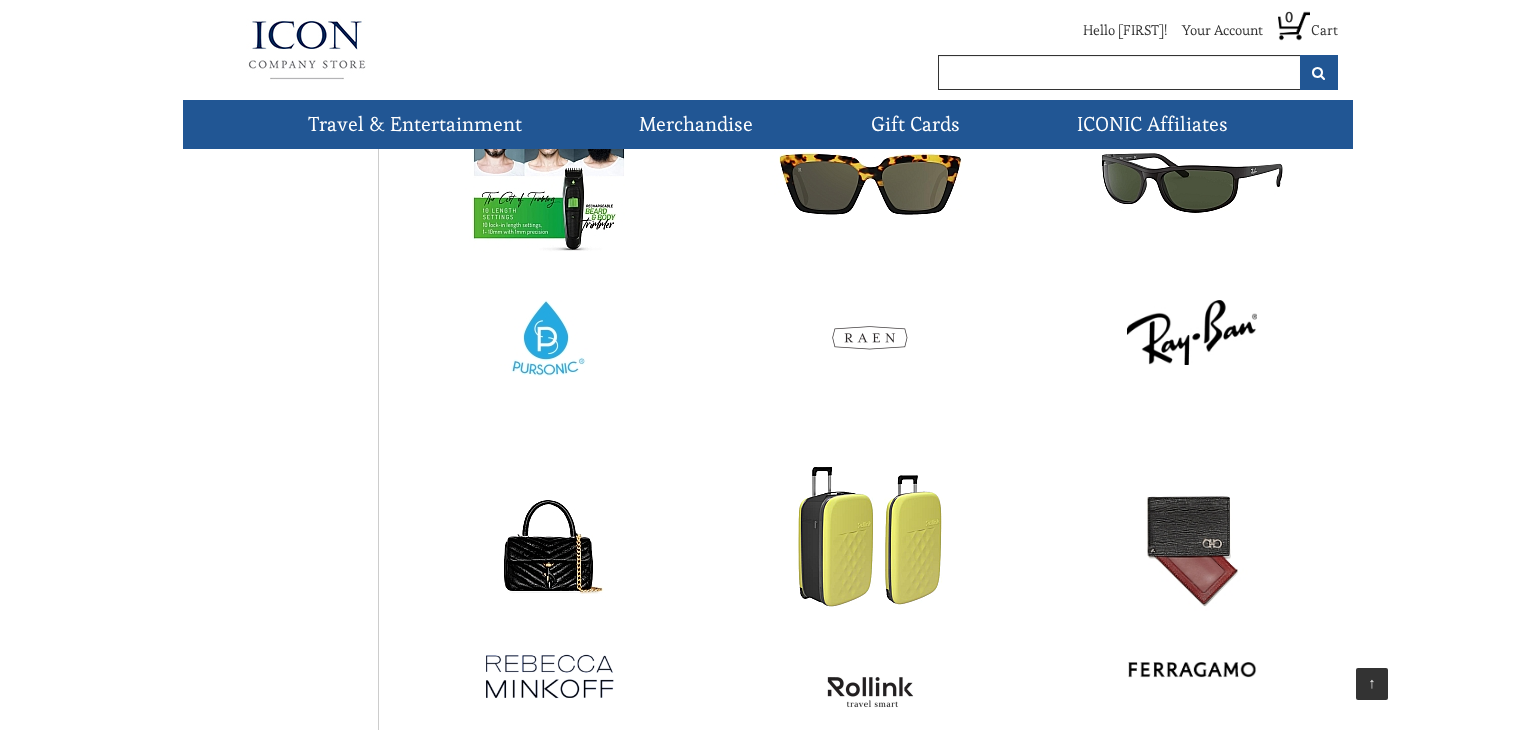 click at bounding box center (1192, 332) 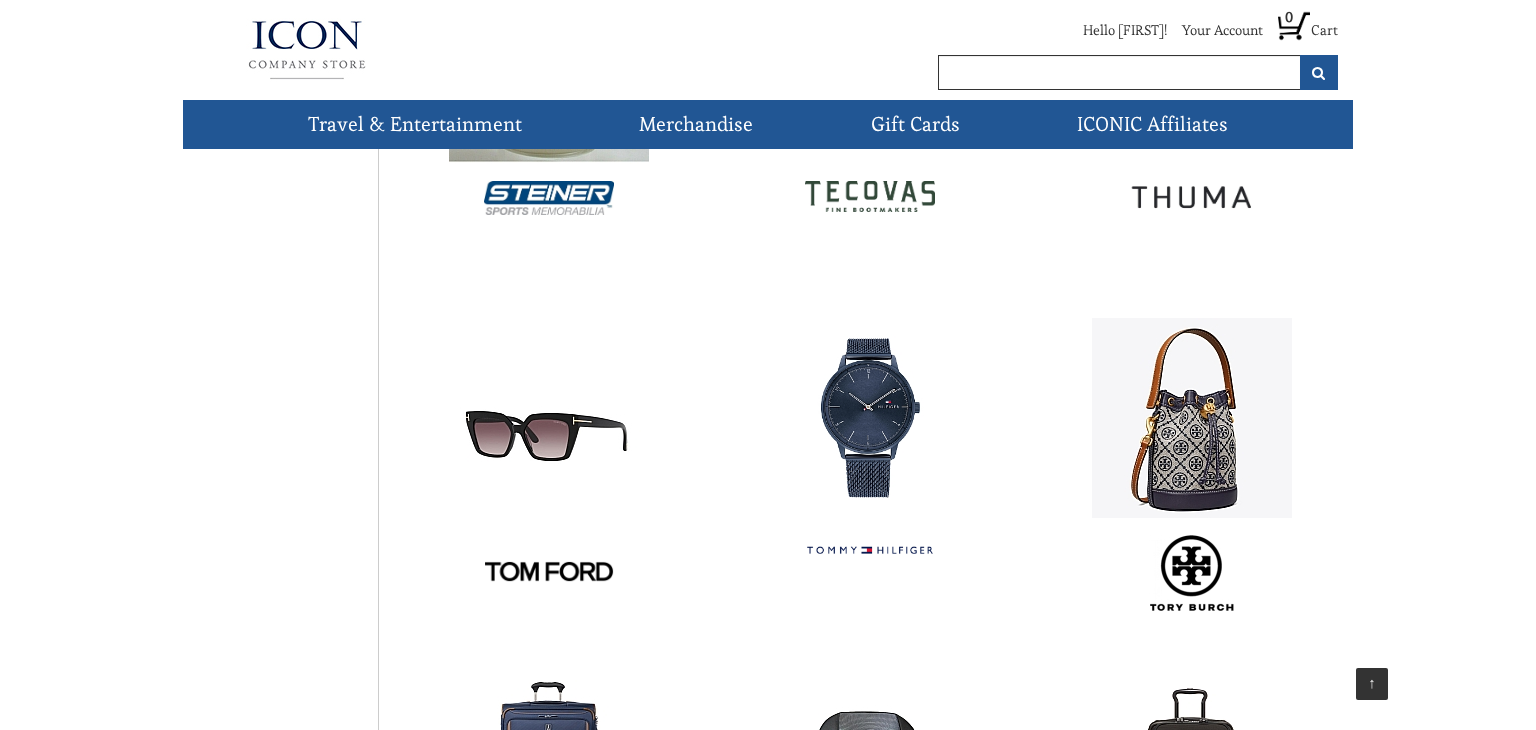scroll, scrollTop: 9531, scrollLeft: 0, axis: vertical 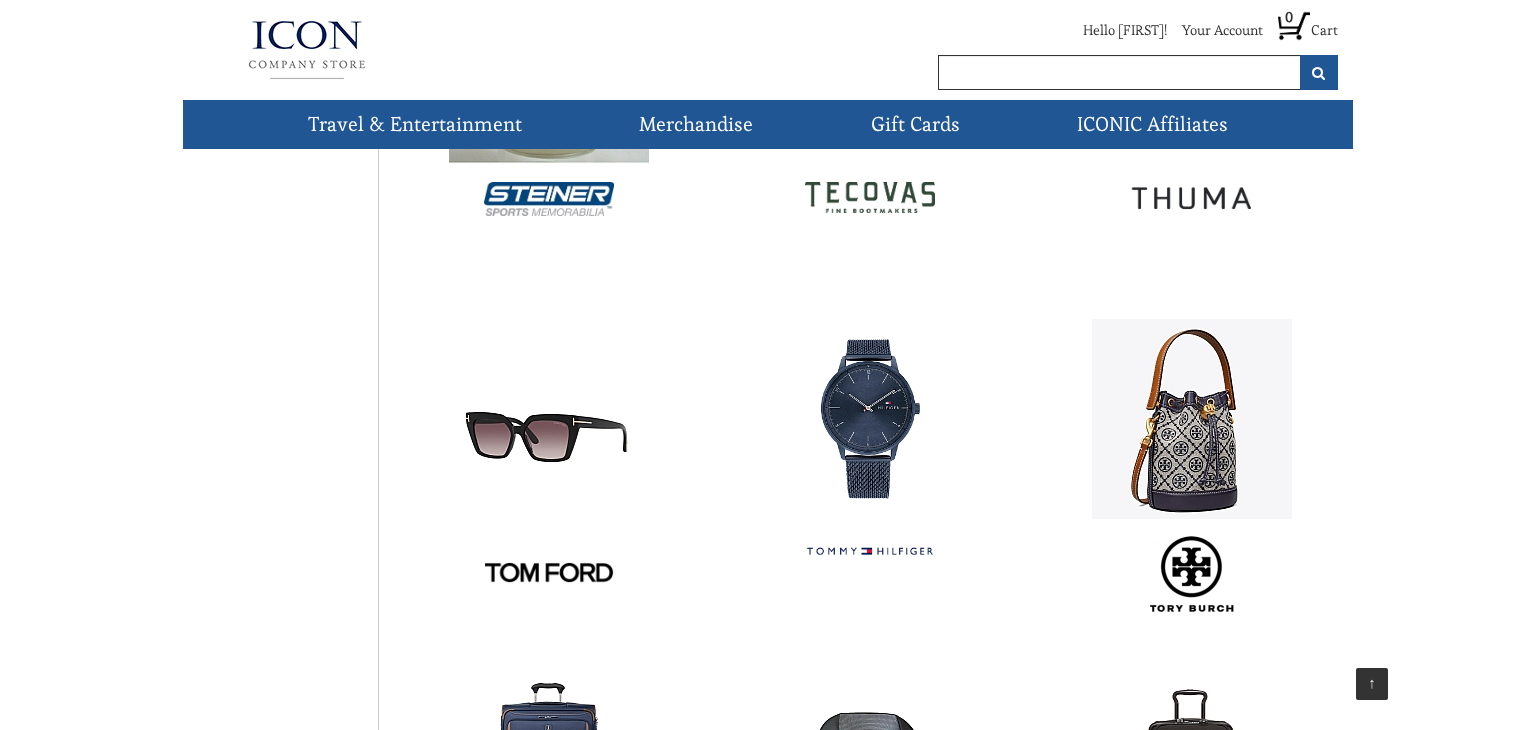 click at bounding box center (870, 419) 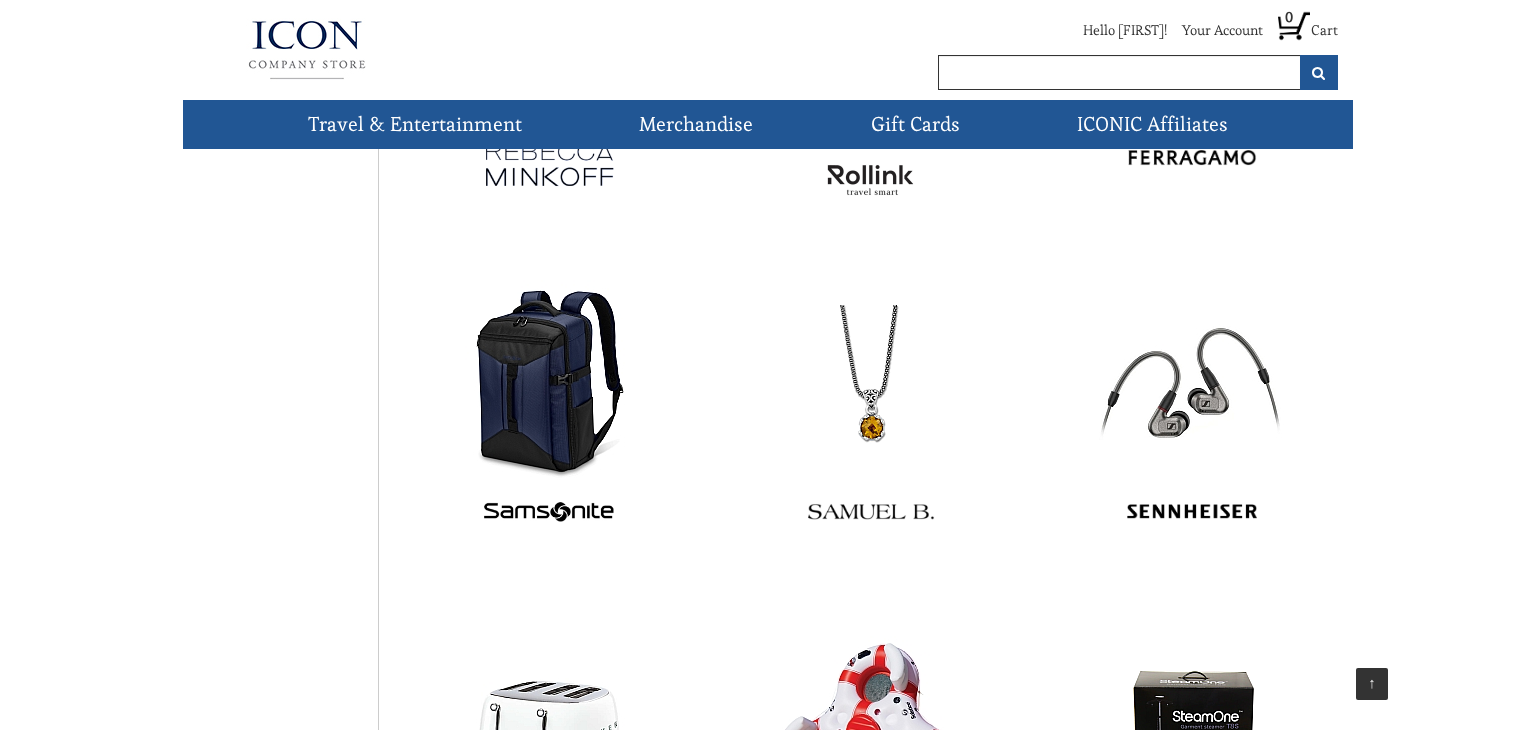 scroll, scrollTop: 8502, scrollLeft: 0, axis: vertical 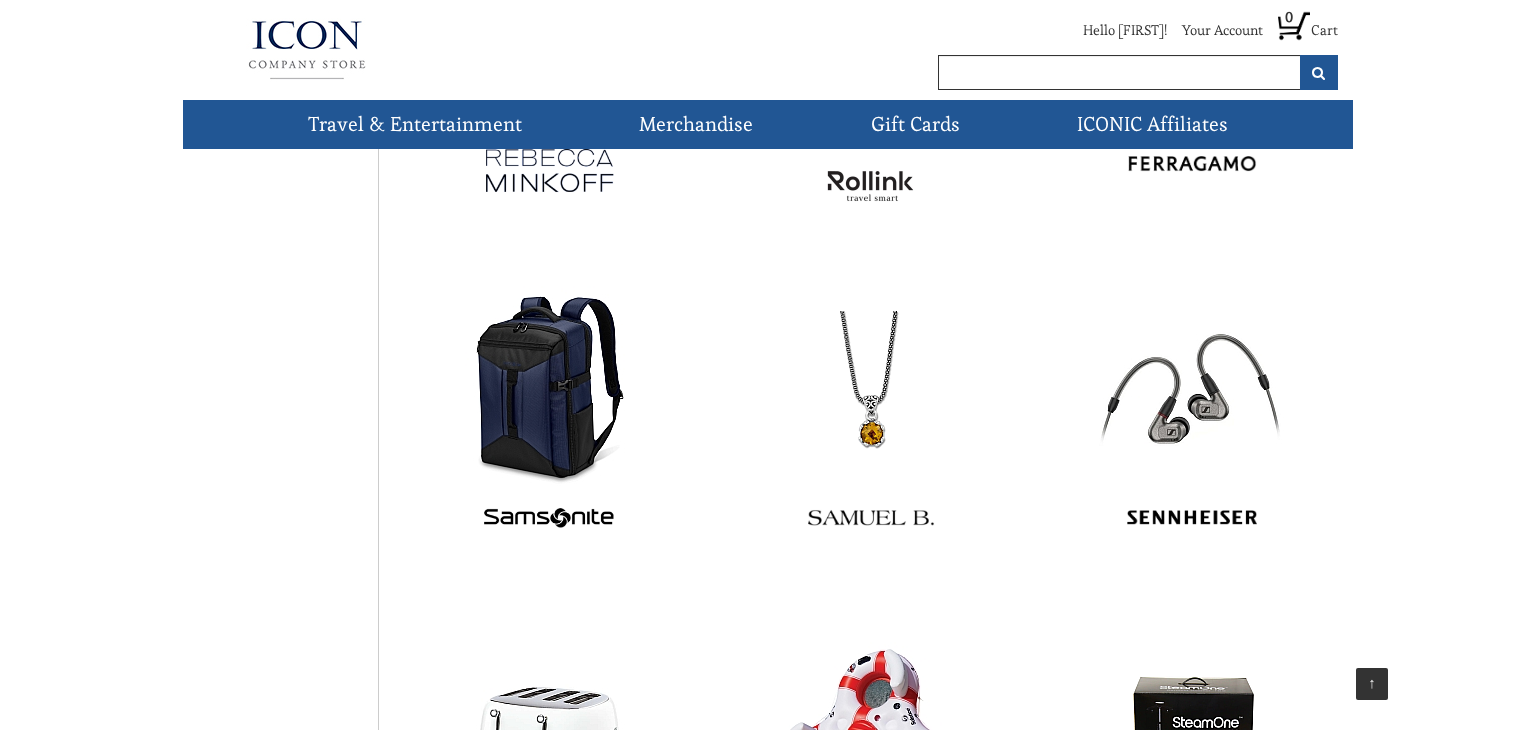 click at bounding box center (870, 386) 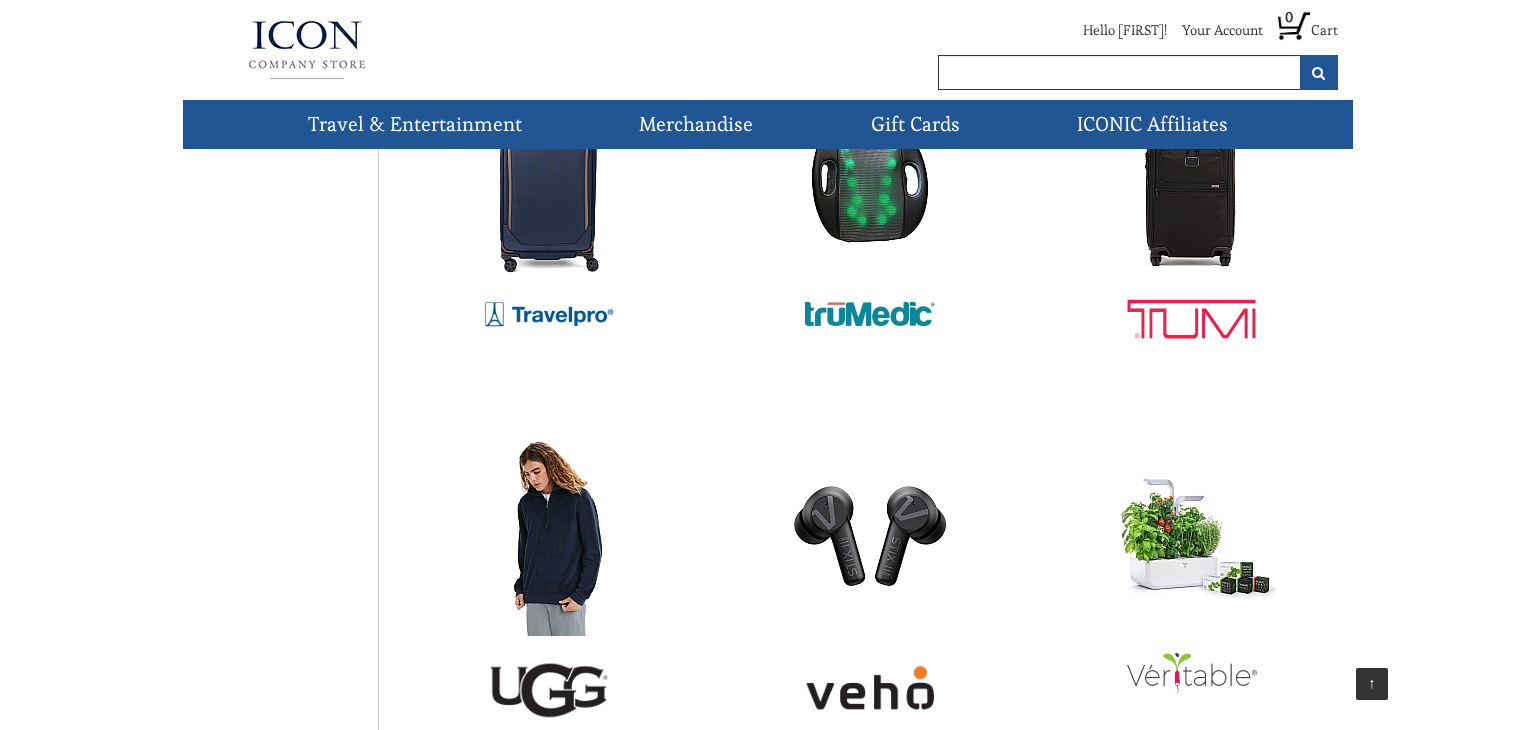 scroll, scrollTop: 10212, scrollLeft: 0, axis: vertical 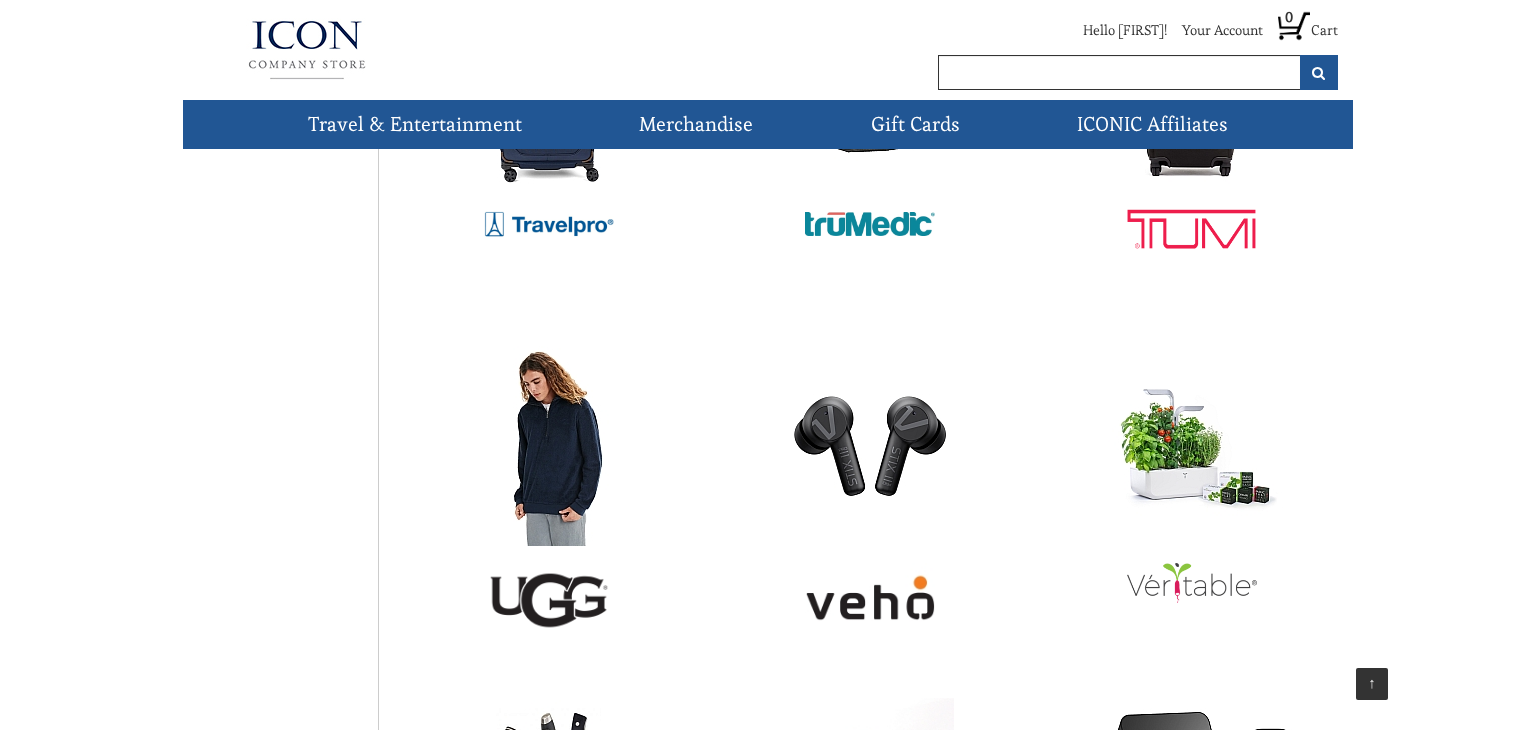 click at bounding box center (549, 446) 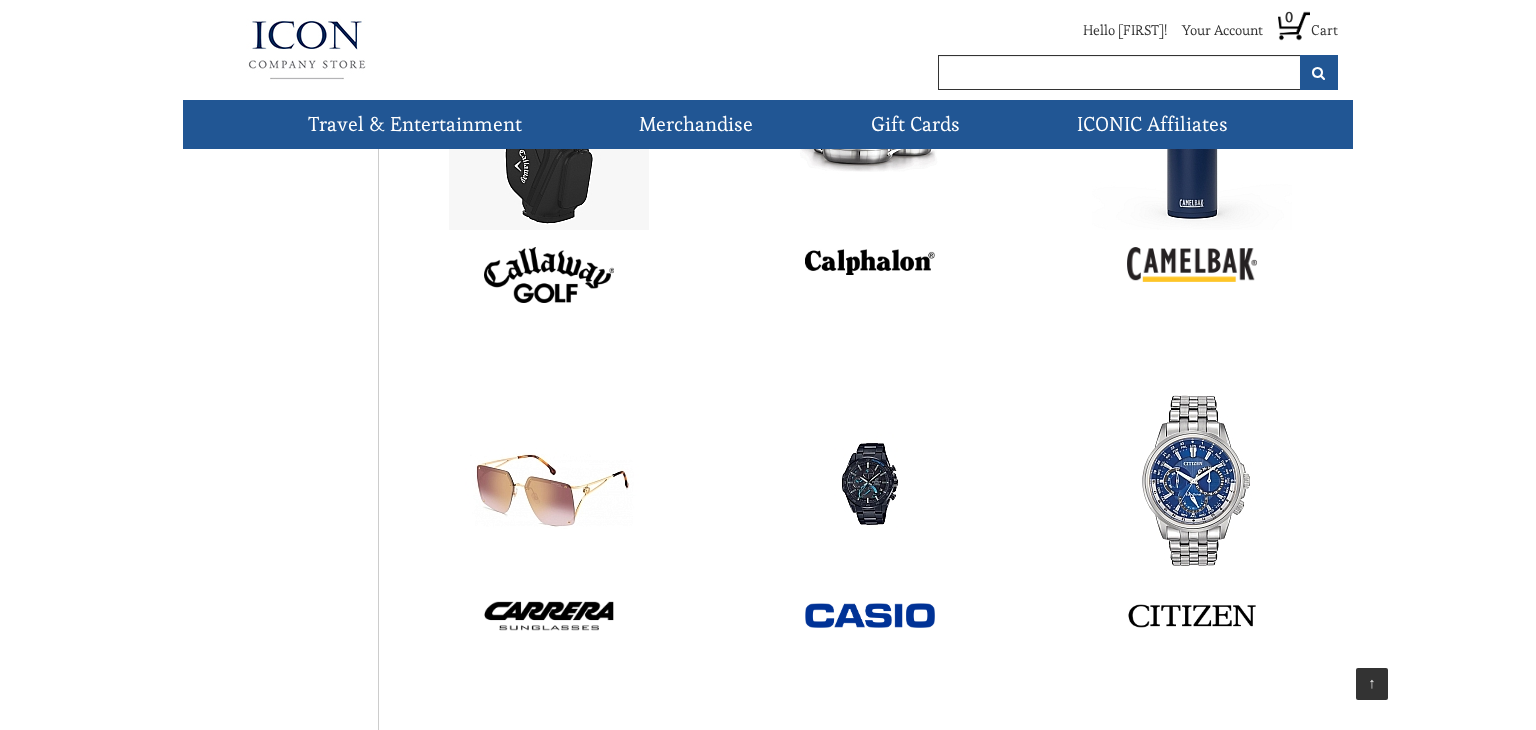 scroll, scrollTop: 2013, scrollLeft: 0, axis: vertical 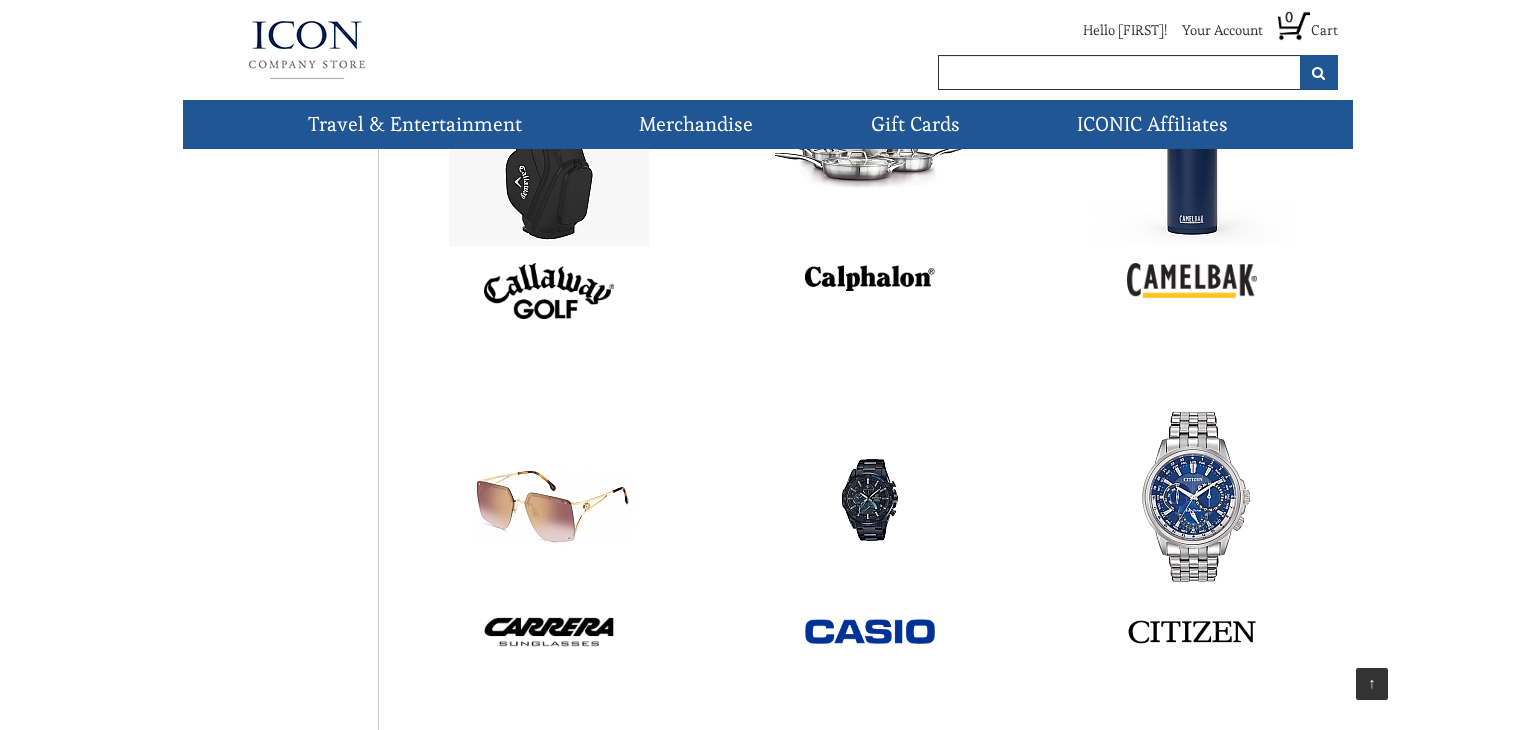 click at bounding box center (1192, 500) 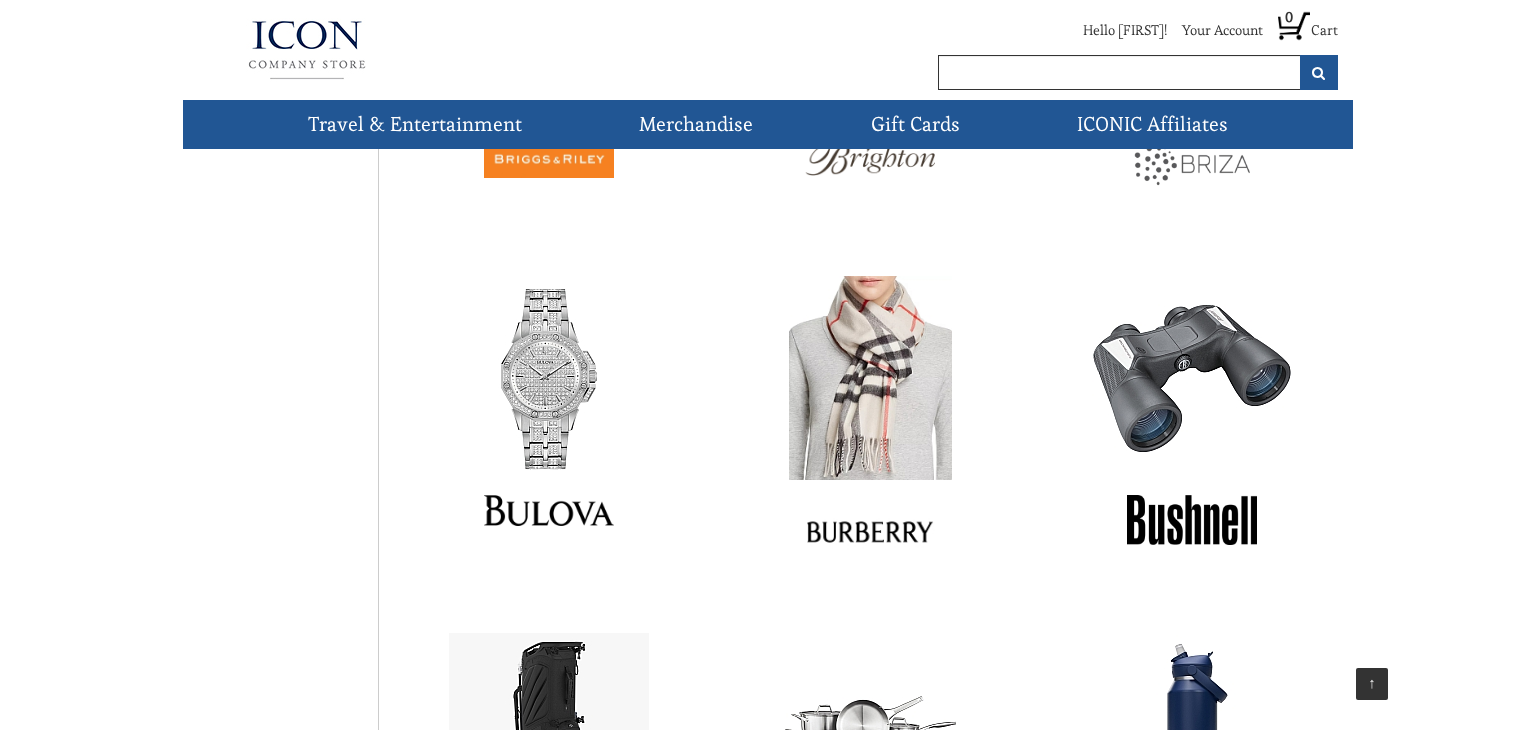 scroll, scrollTop: 1425, scrollLeft: 0, axis: vertical 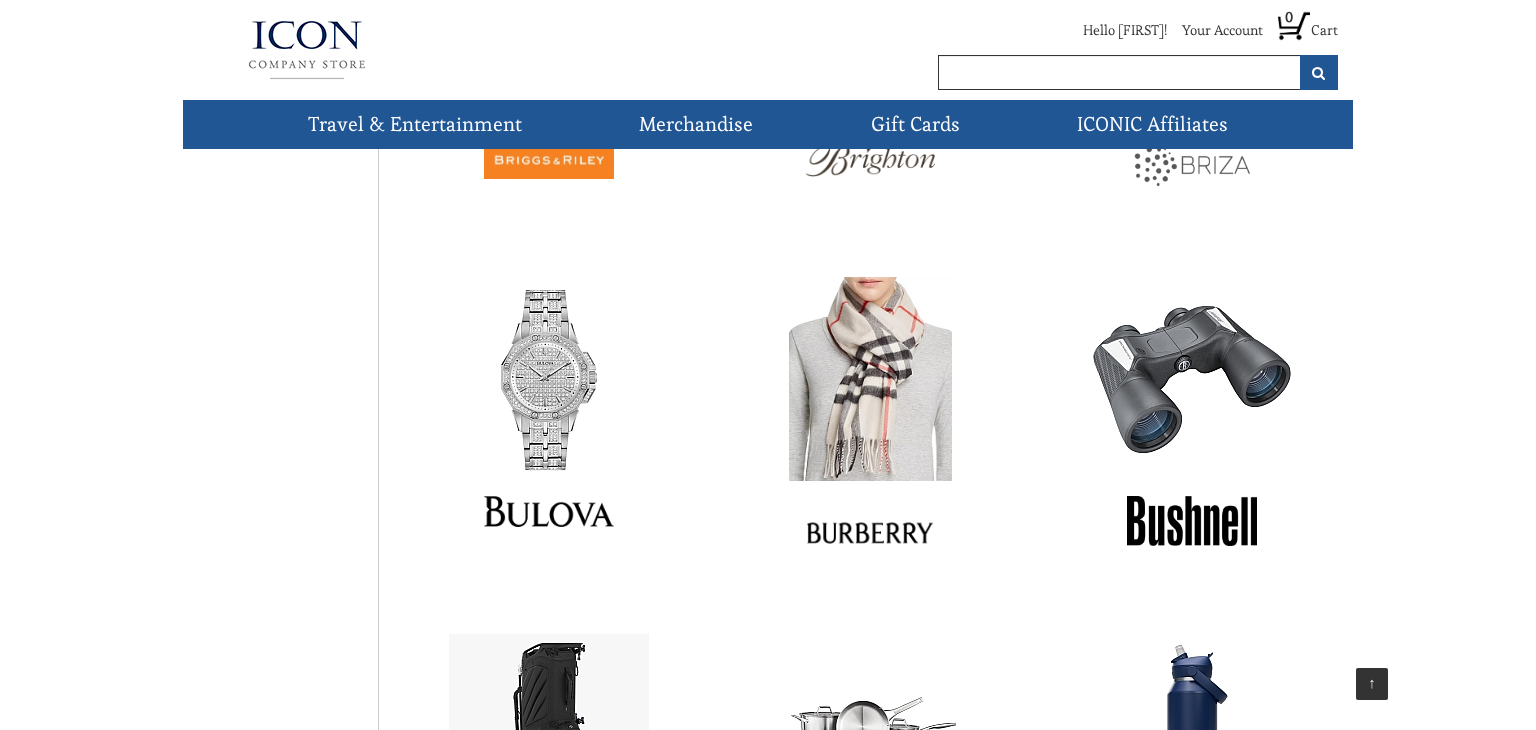 click at bounding box center [870, 379] 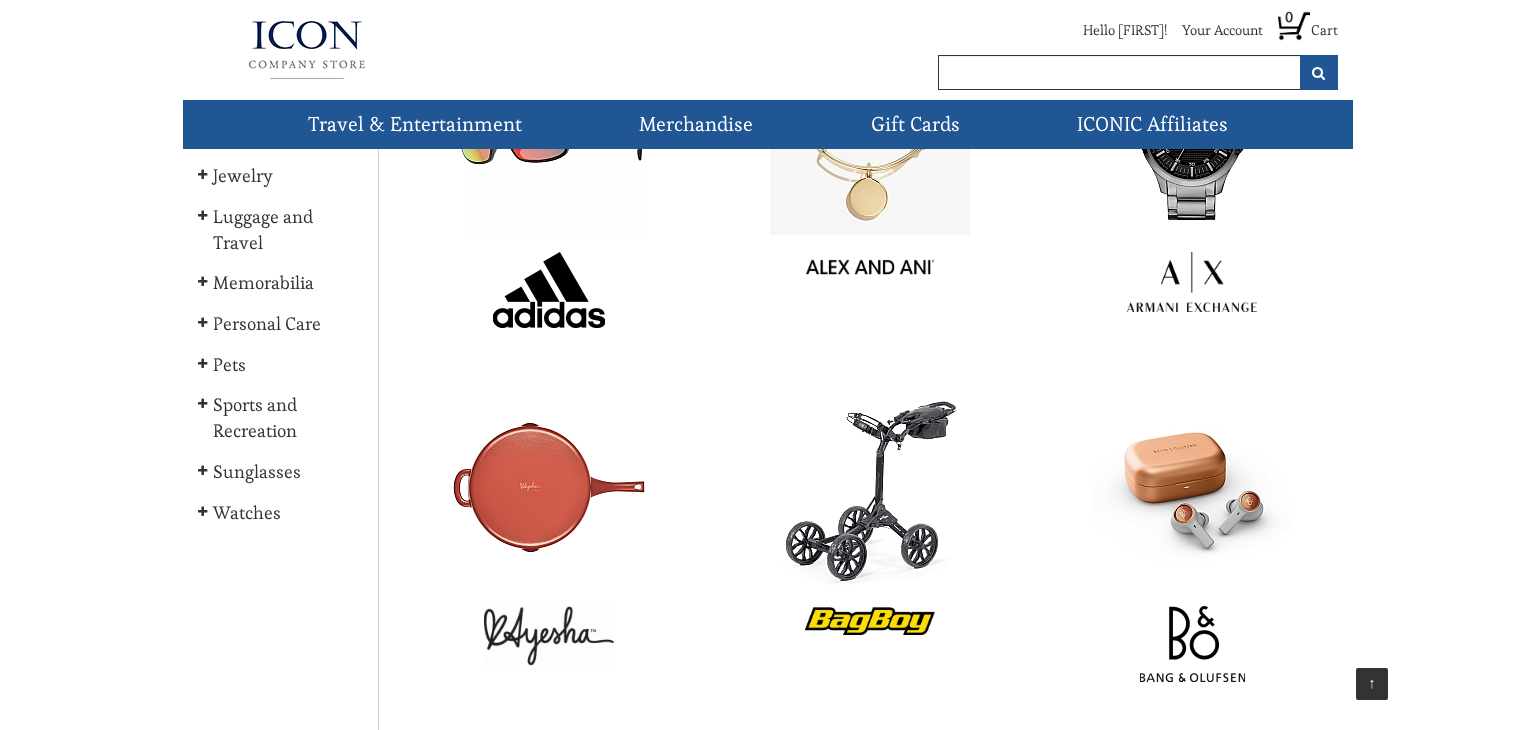 scroll, scrollTop: 255, scrollLeft: 0, axis: vertical 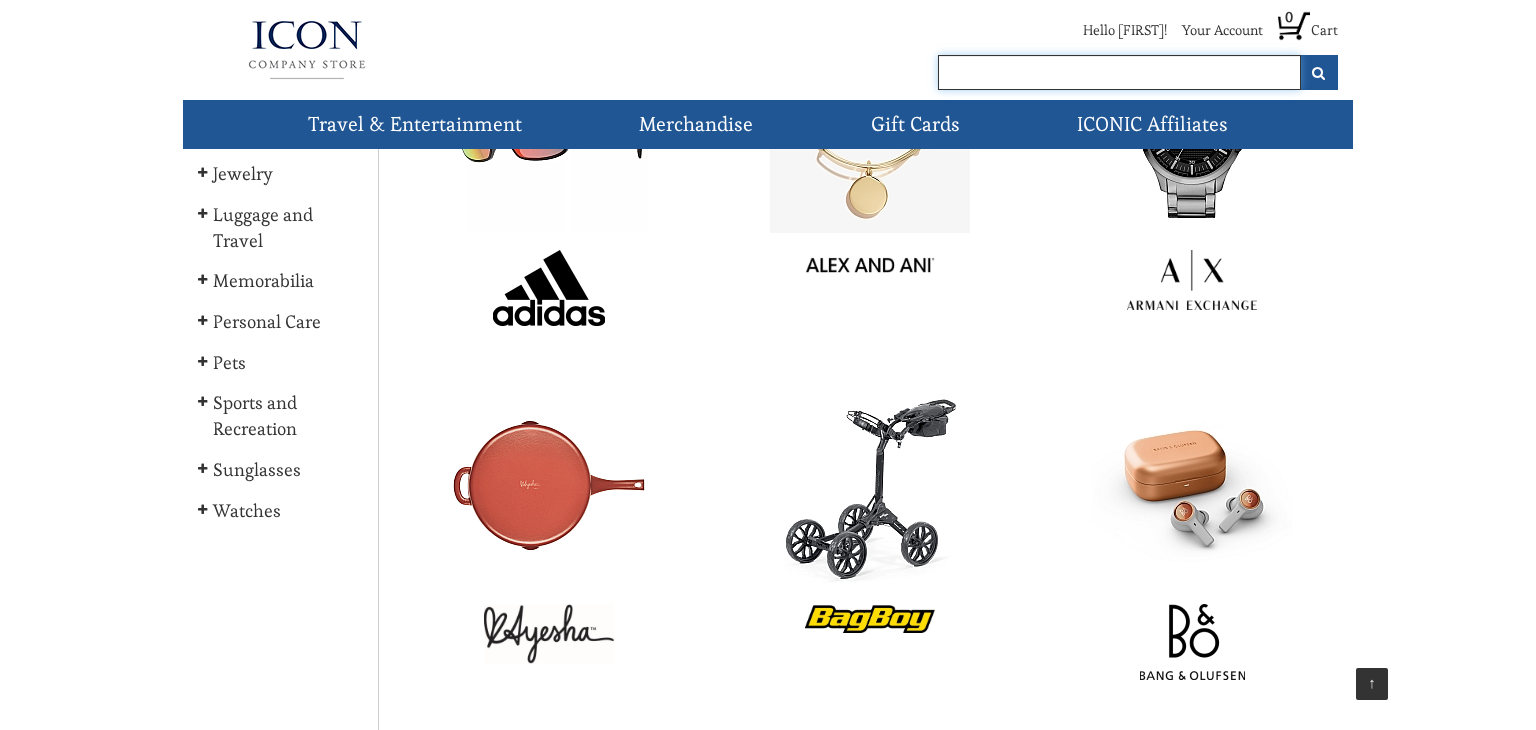click at bounding box center (1119, 72) 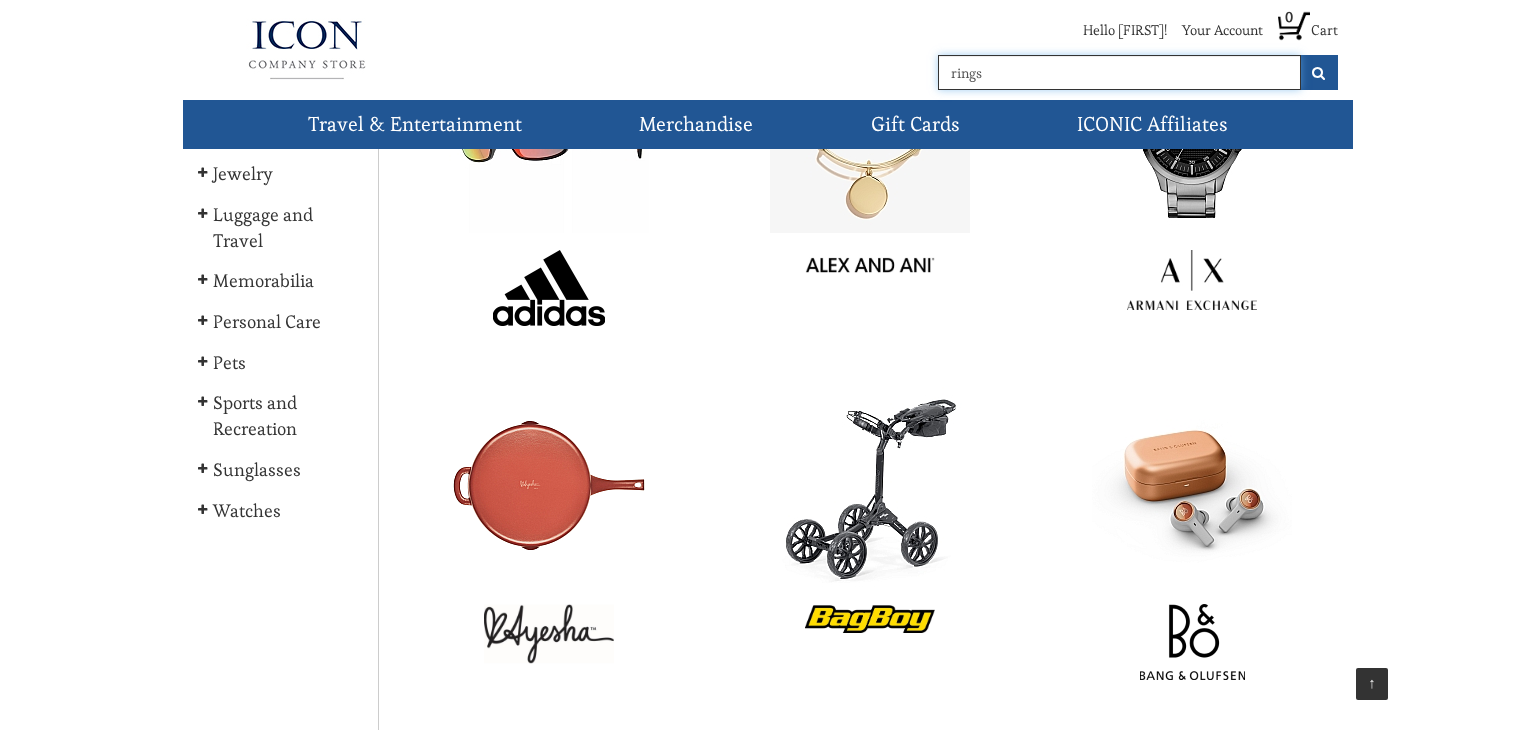 type on "rings" 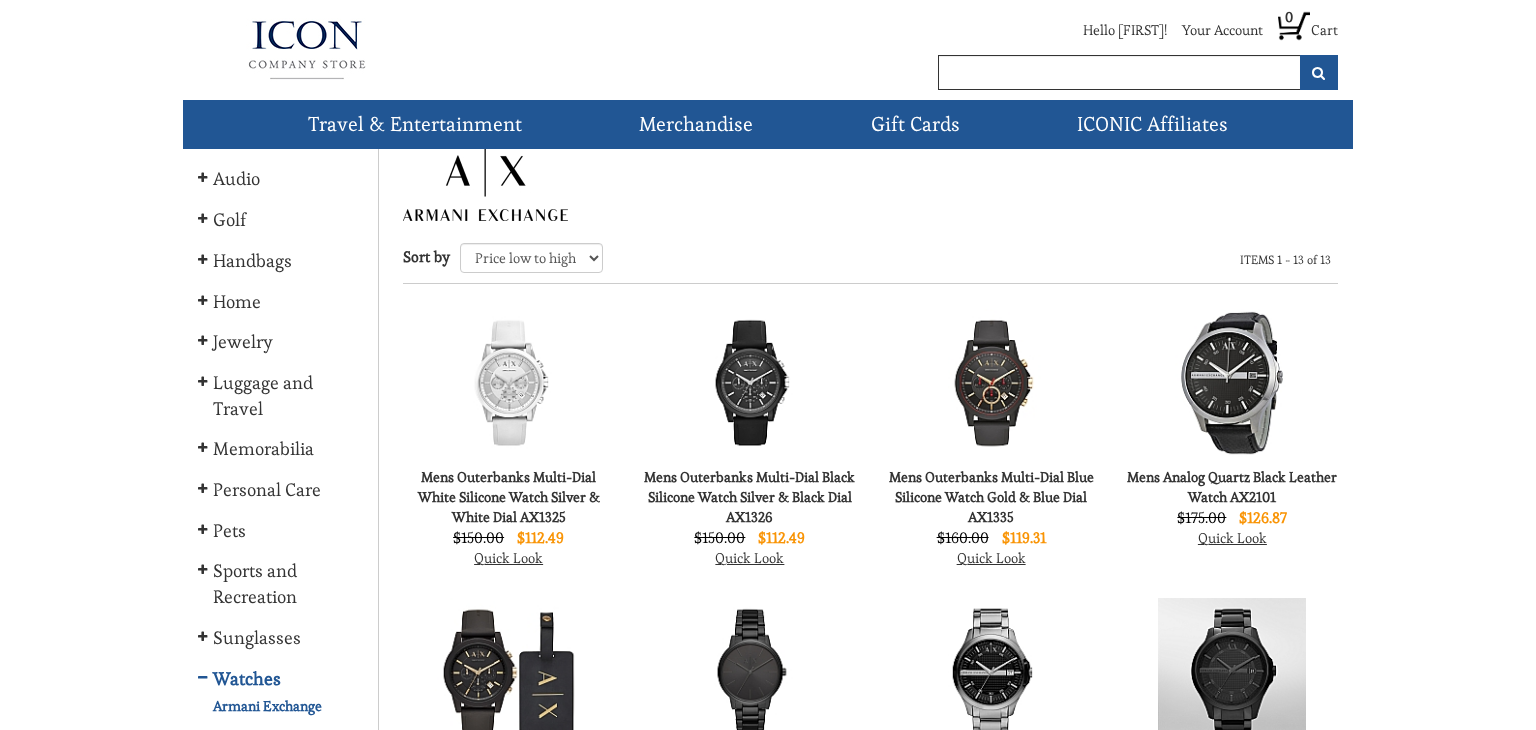scroll, scrollTop: 80, scrollLeft: 0, axis: vertical 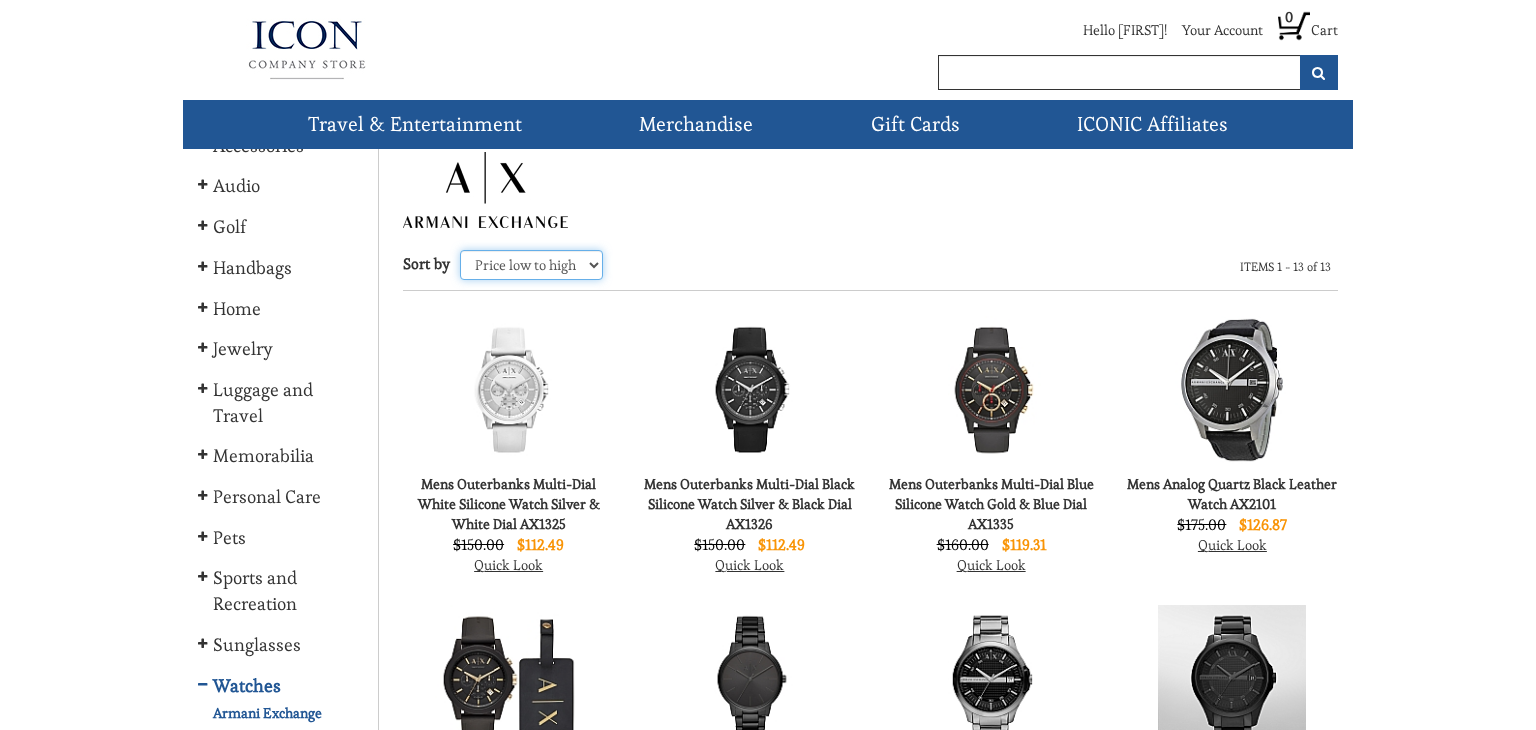 click on "Price high to low Price low to high" at bounding box center (531, 265) 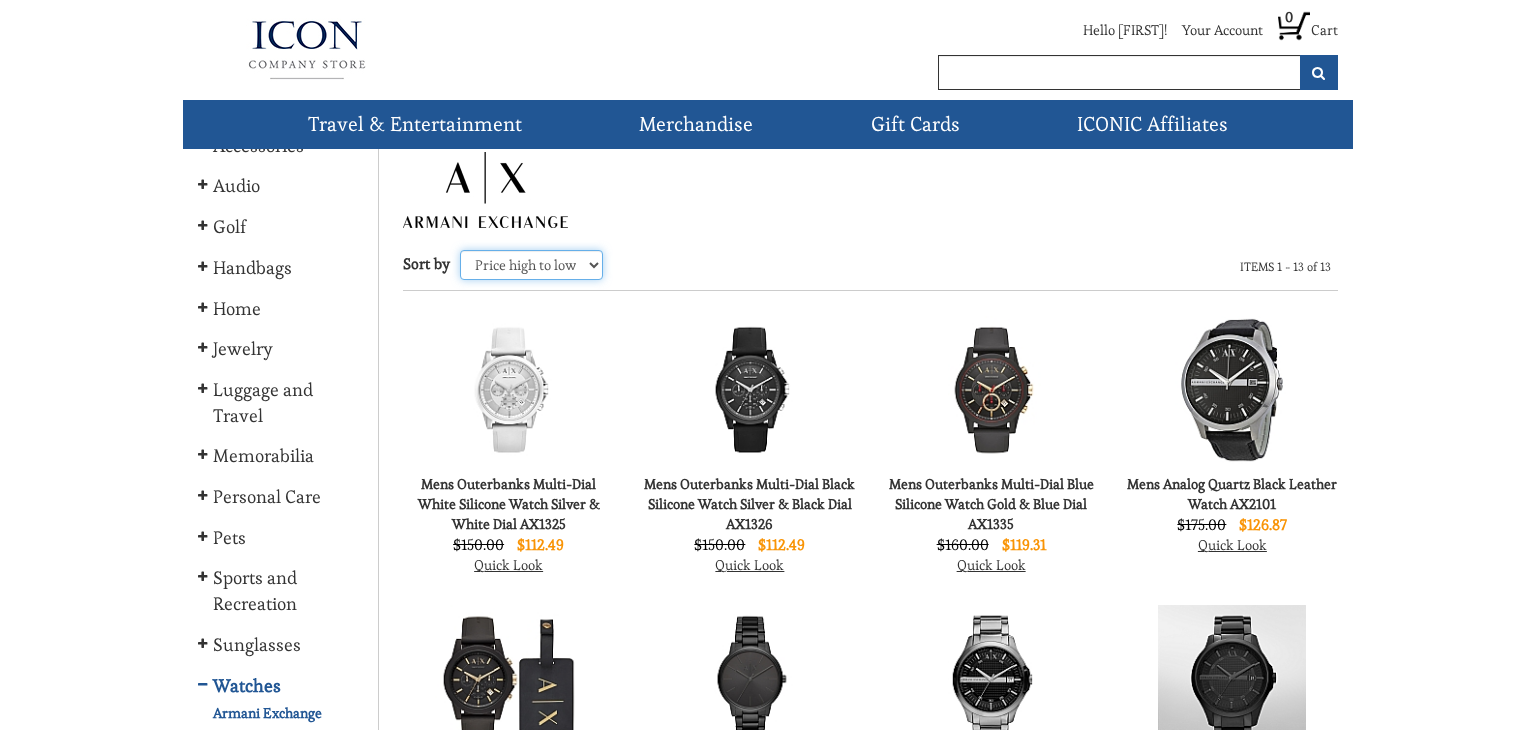 click on "Price high to low Price low to high" at bounding box center (531, 265) 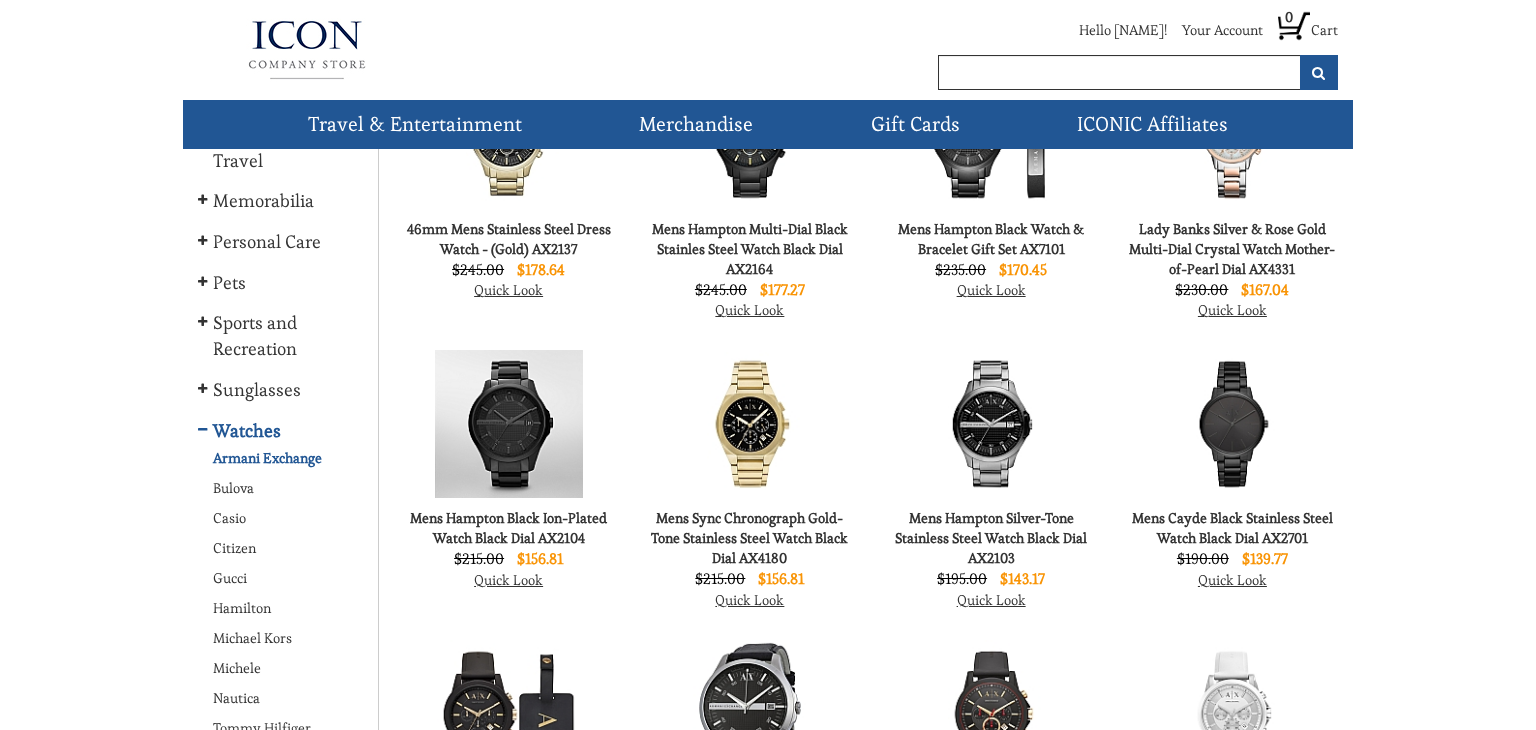 scroll, scrollTop: 0, scrollLeft: 0, axis: both 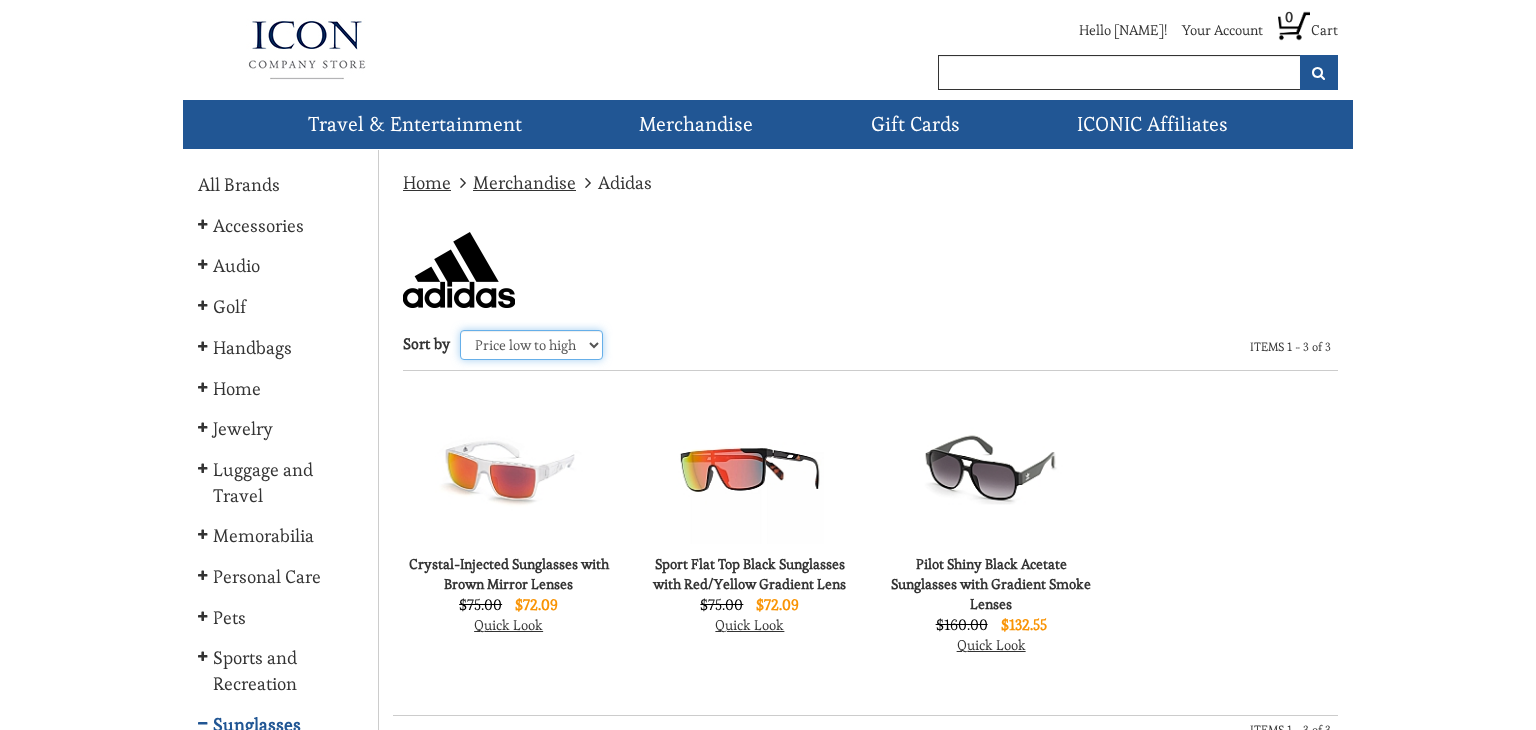 click on "Price high to low Price low to high" at bounding box center [531, 345] 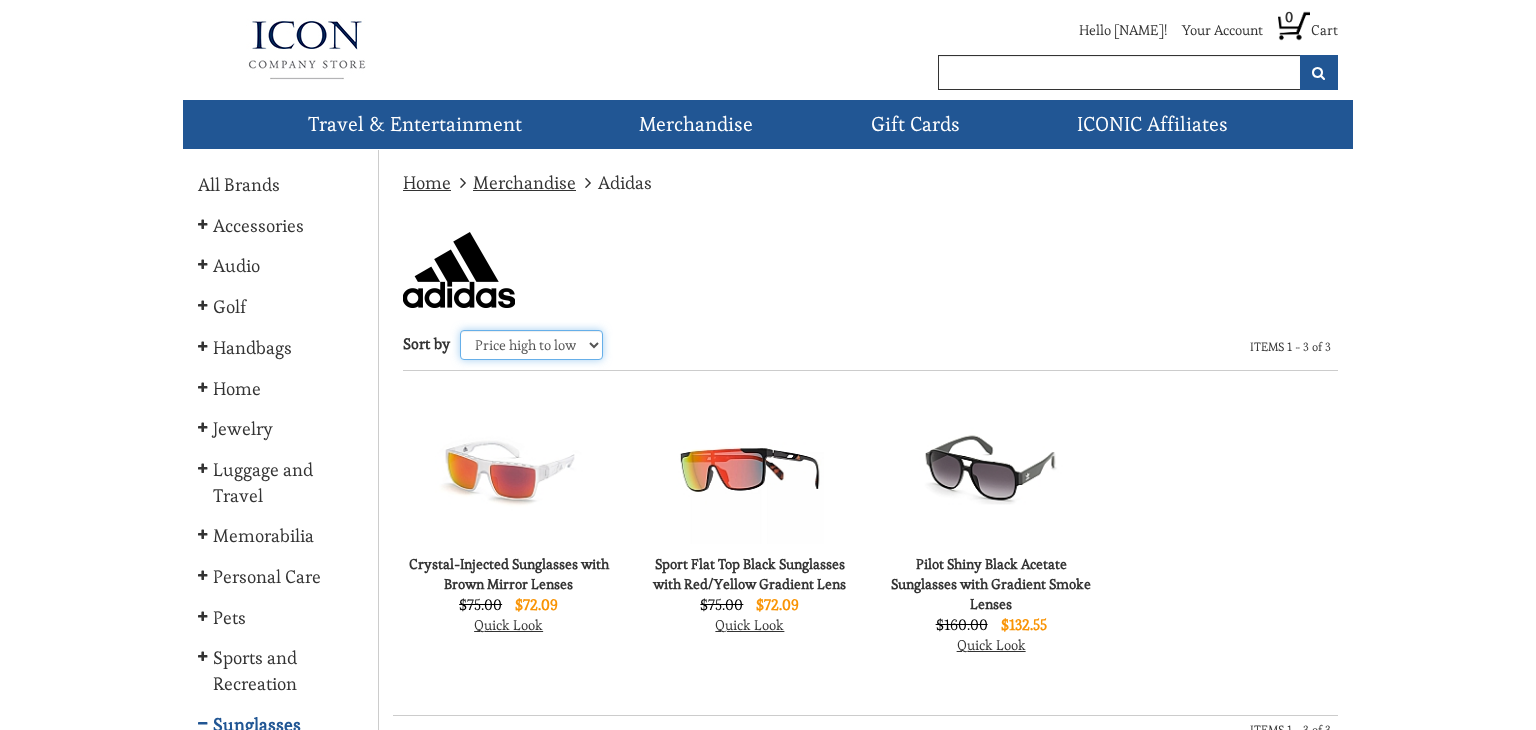 click on "Price high to low Price low to high" at bounding box center (531, 345) 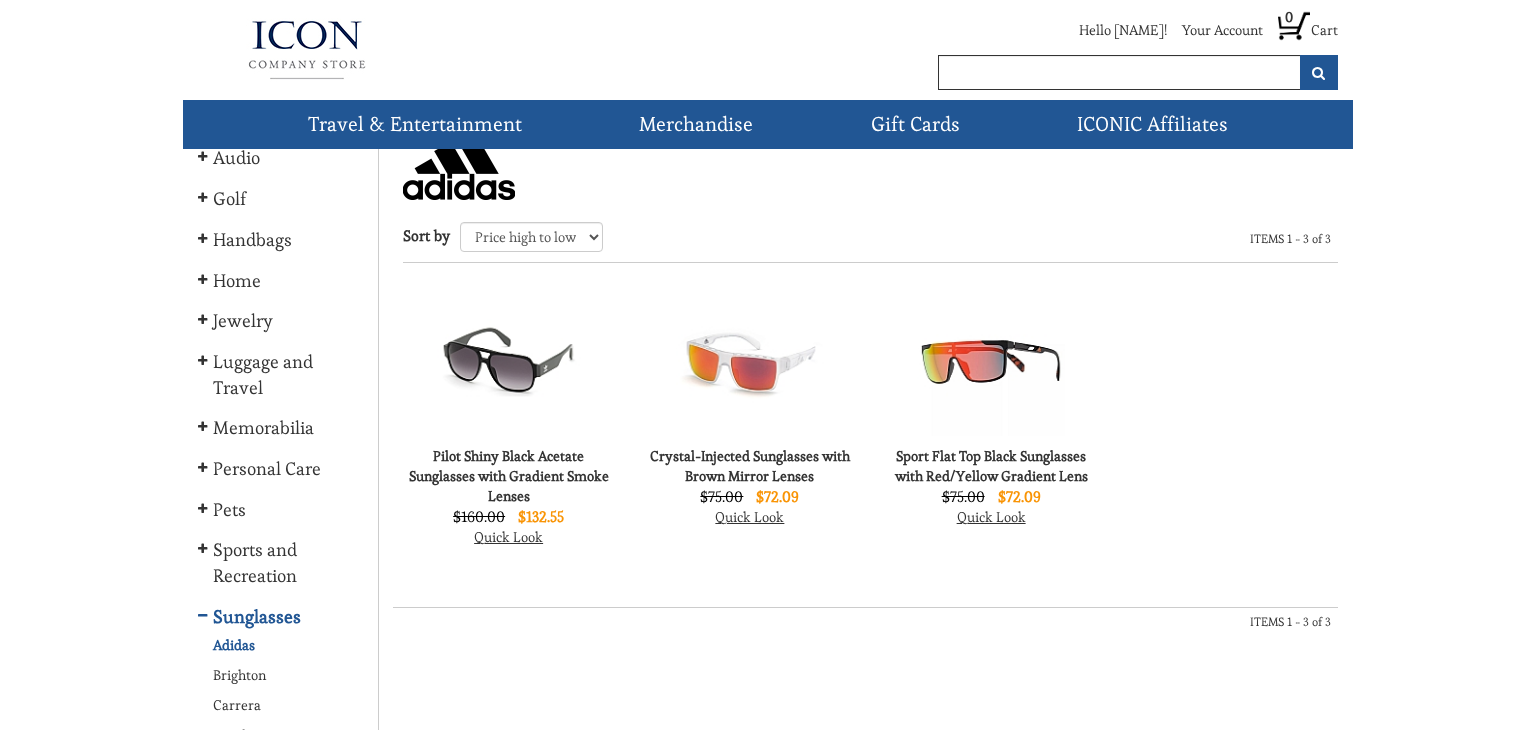scroll, scrollTop: 0, scrollLeft: 0, axis: both 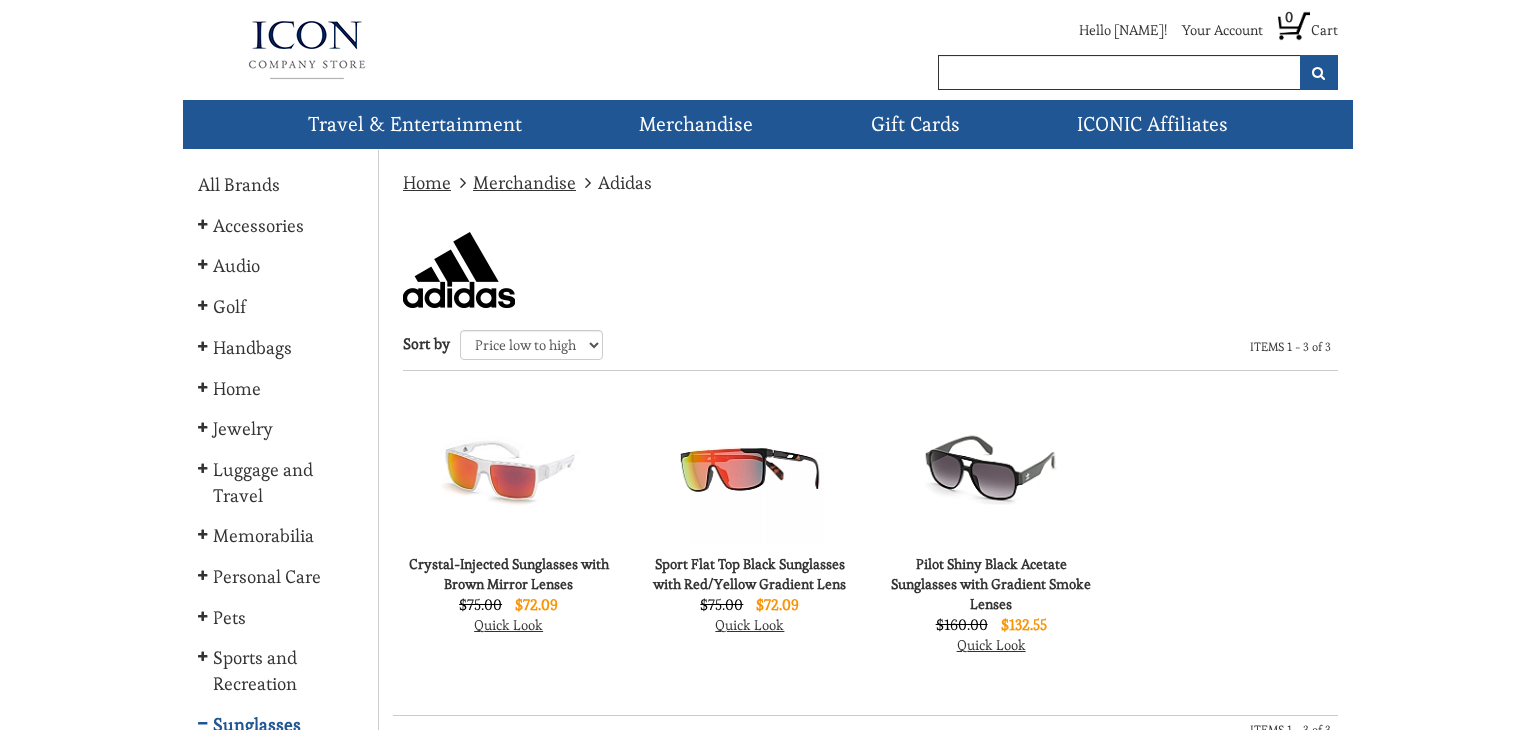 click at bounding box center (459, 270) 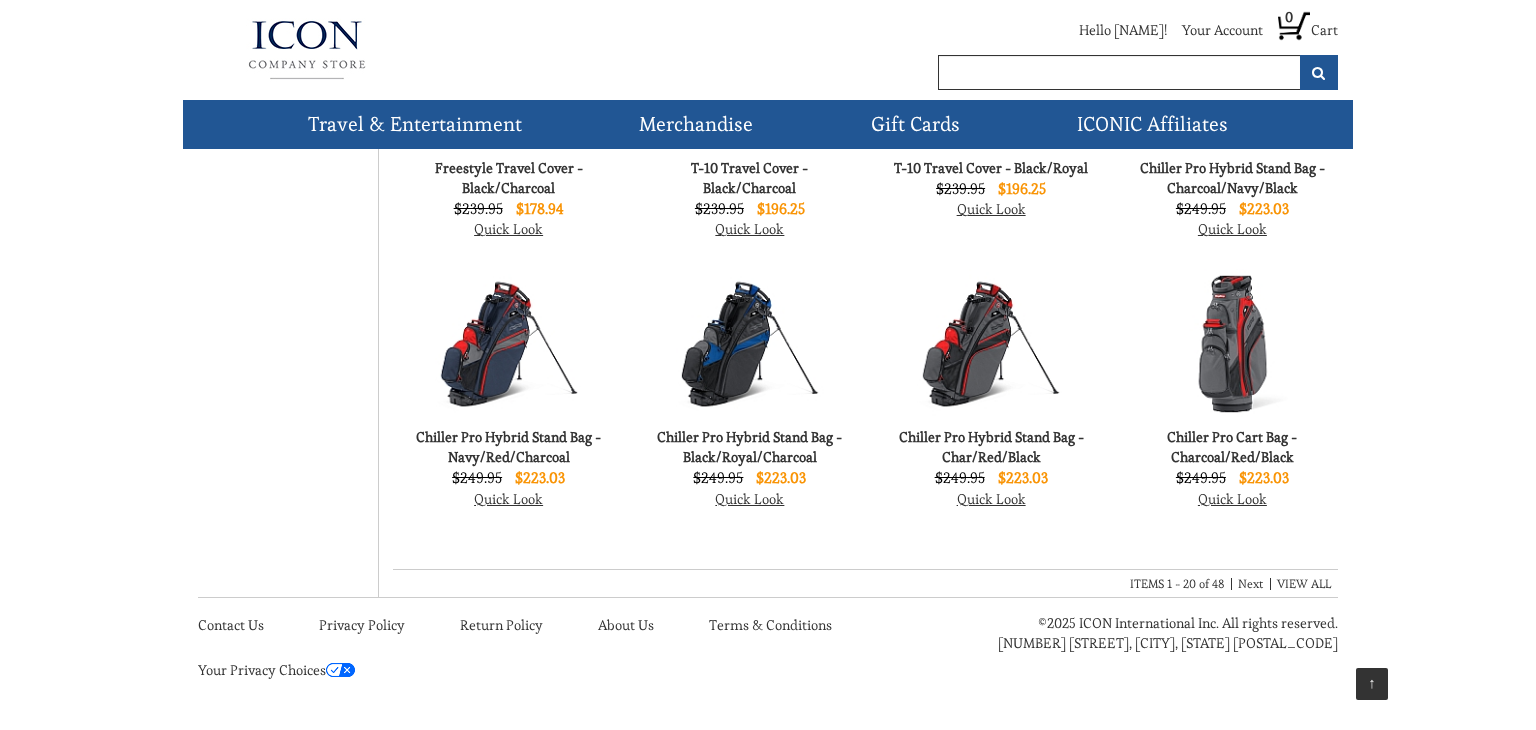 scroll, scrollTop: 0, scrollLeft: 0, axis: both 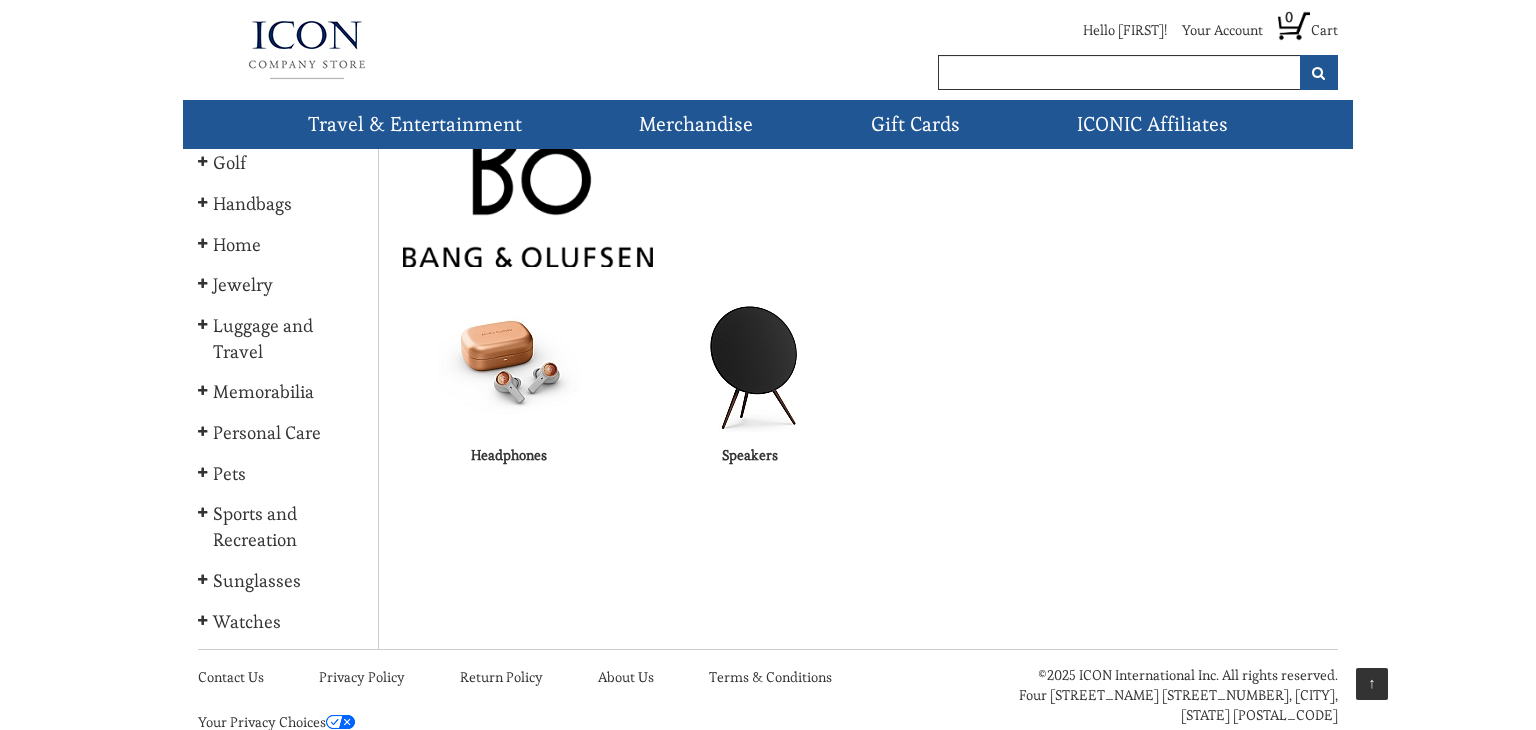 click at bounding box center (749, 361) 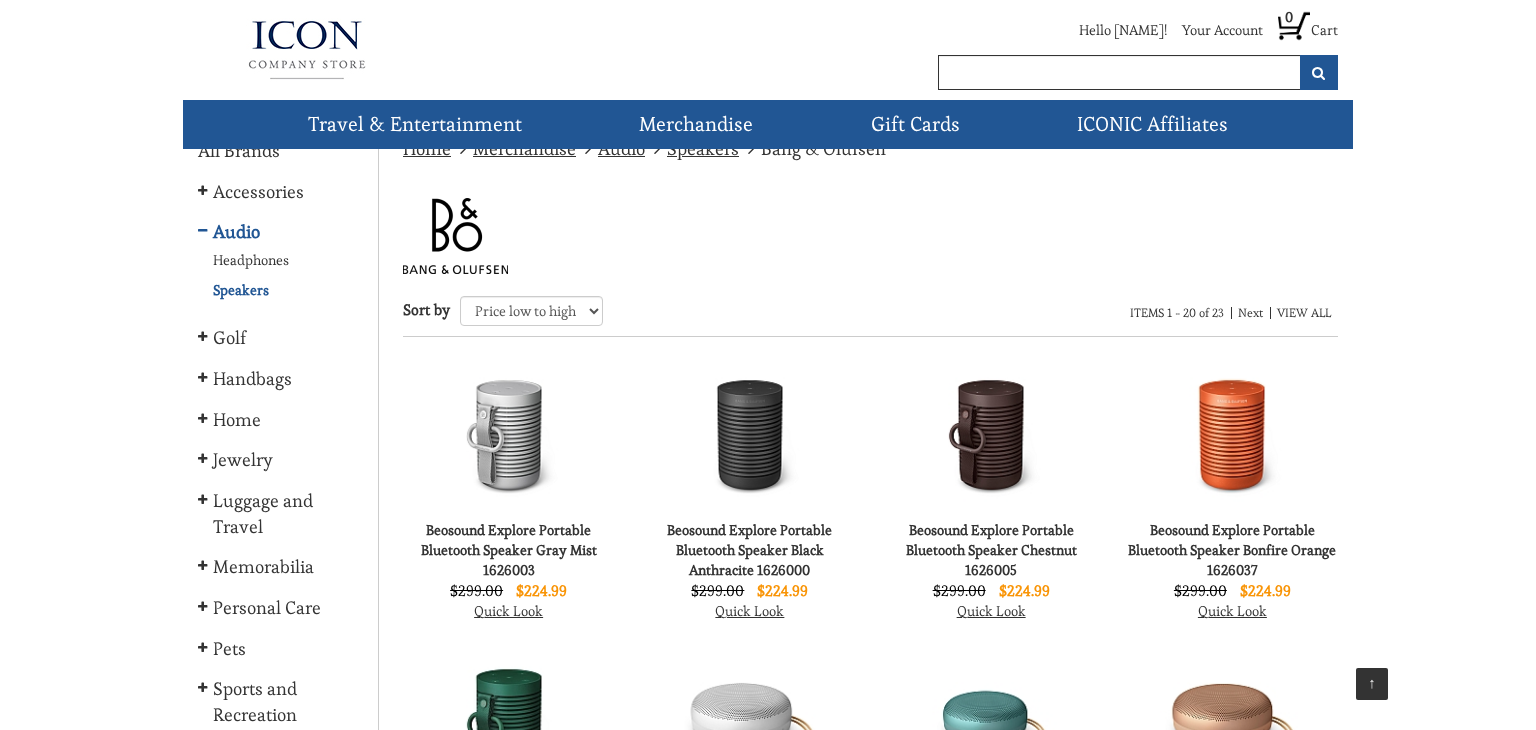 scroll, scrollTop: 0, scrollLeft: 0, axis: both 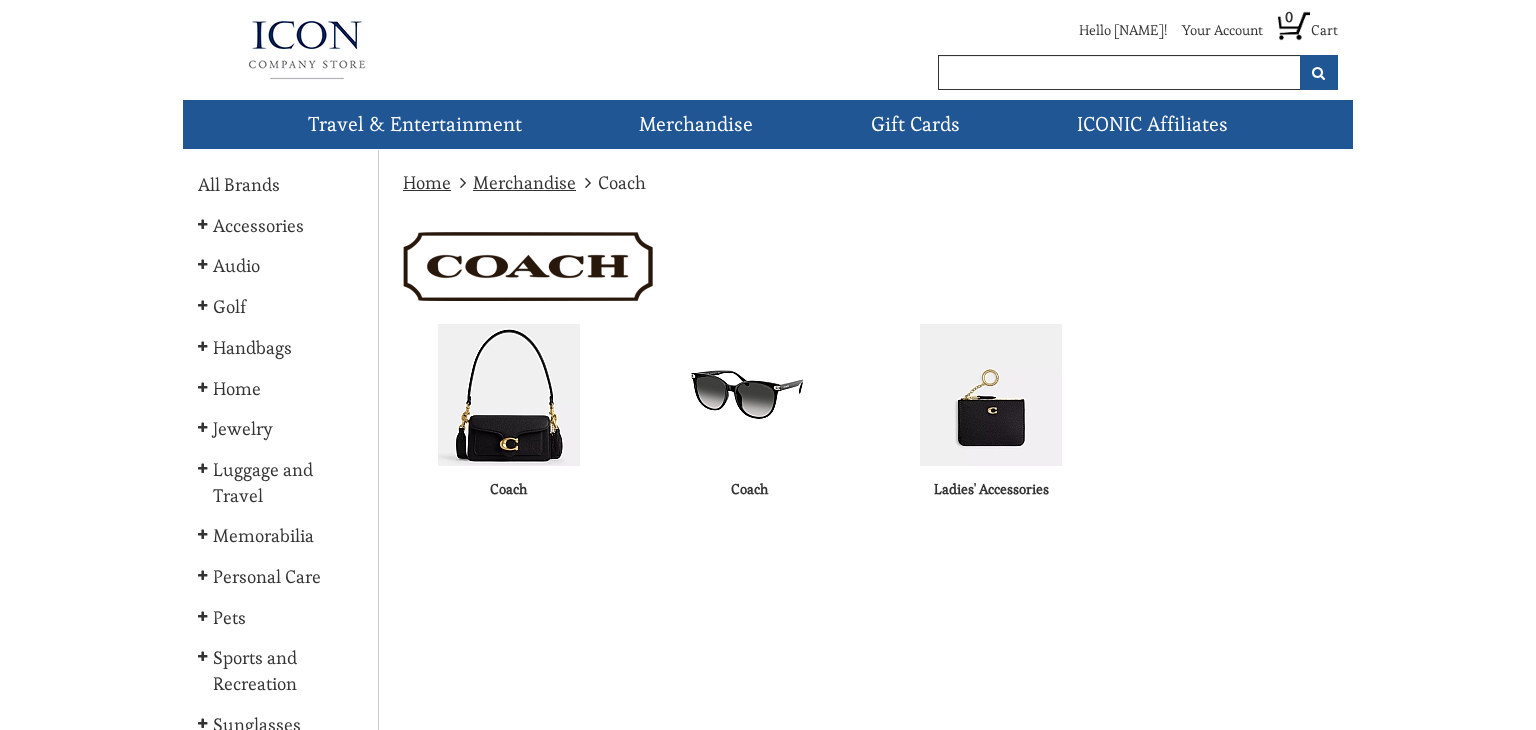 click at bounding box center [509, 395] 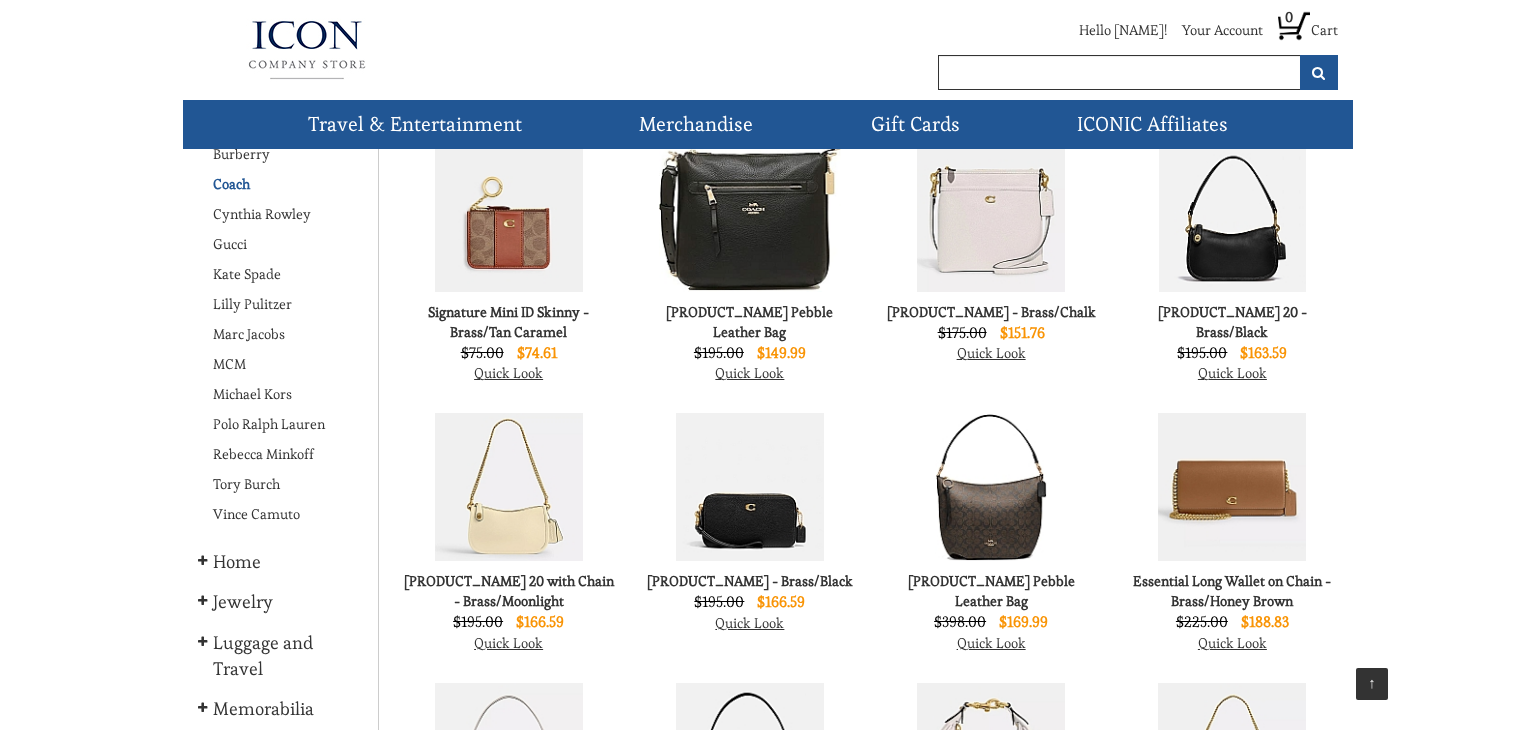 scroll, scrollTop: 268, scrollLeft: 0, axis: vertical 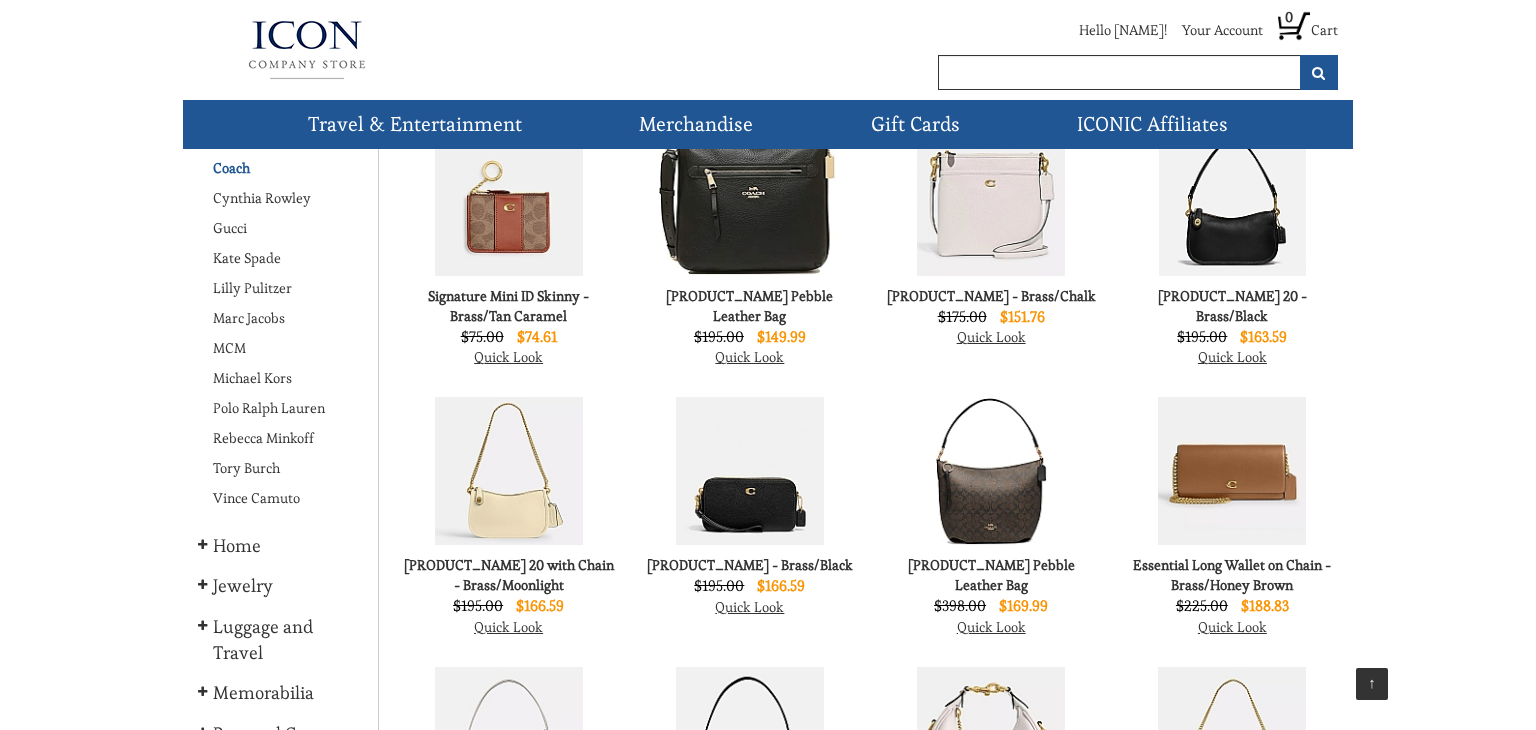 click at bounding box center (991, 471) 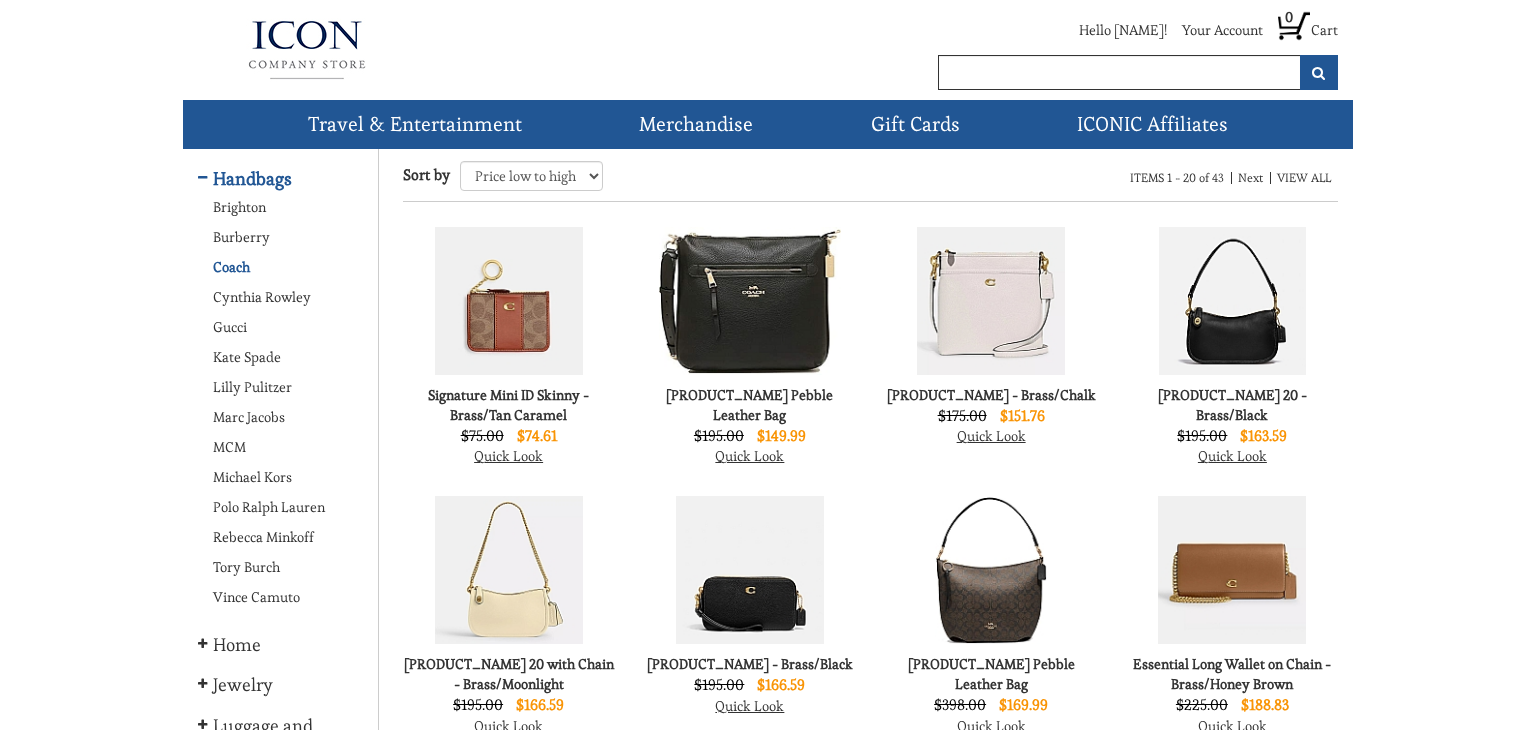 scroll, scrollTop: 0, scrollLeft: 0, axis: both 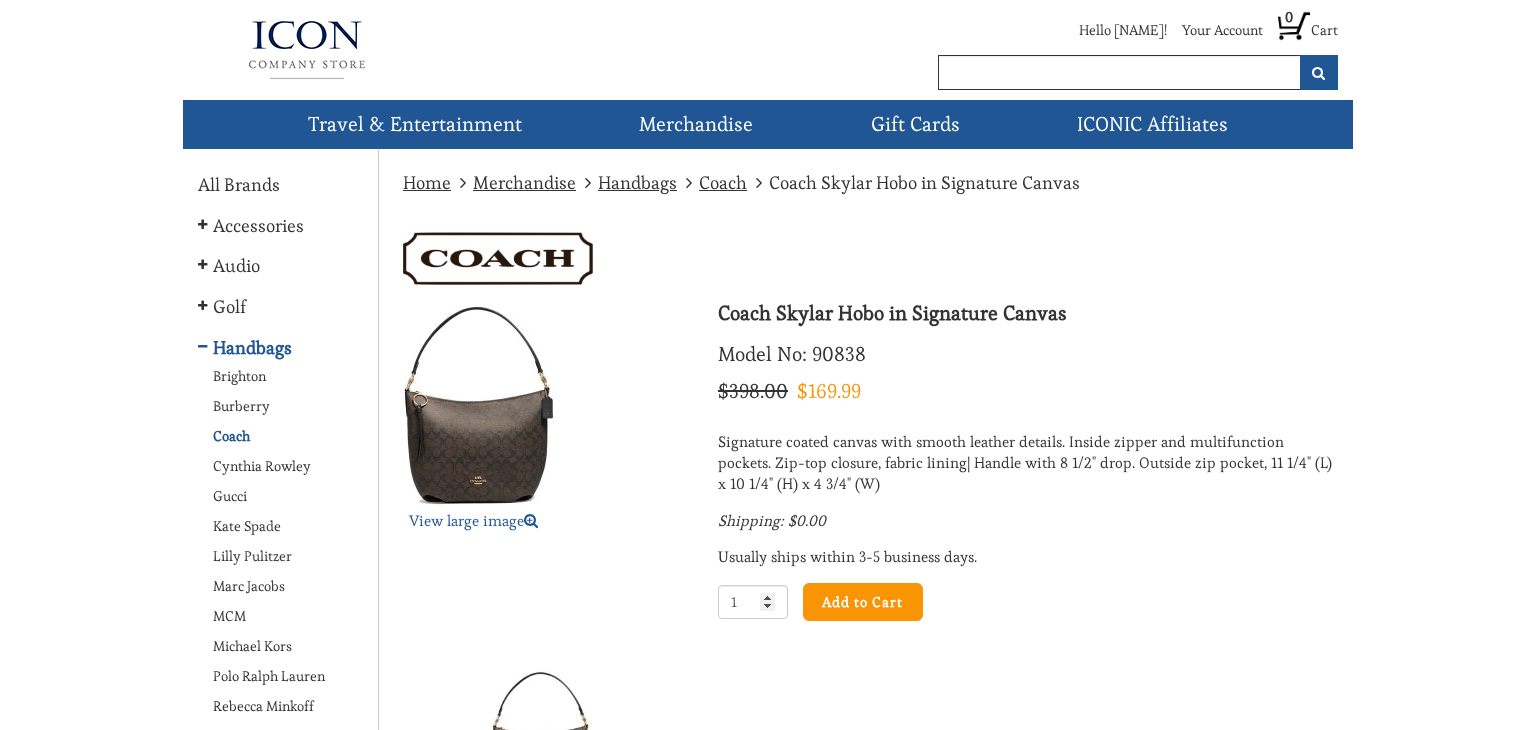 click at bounding box center [478, 405] 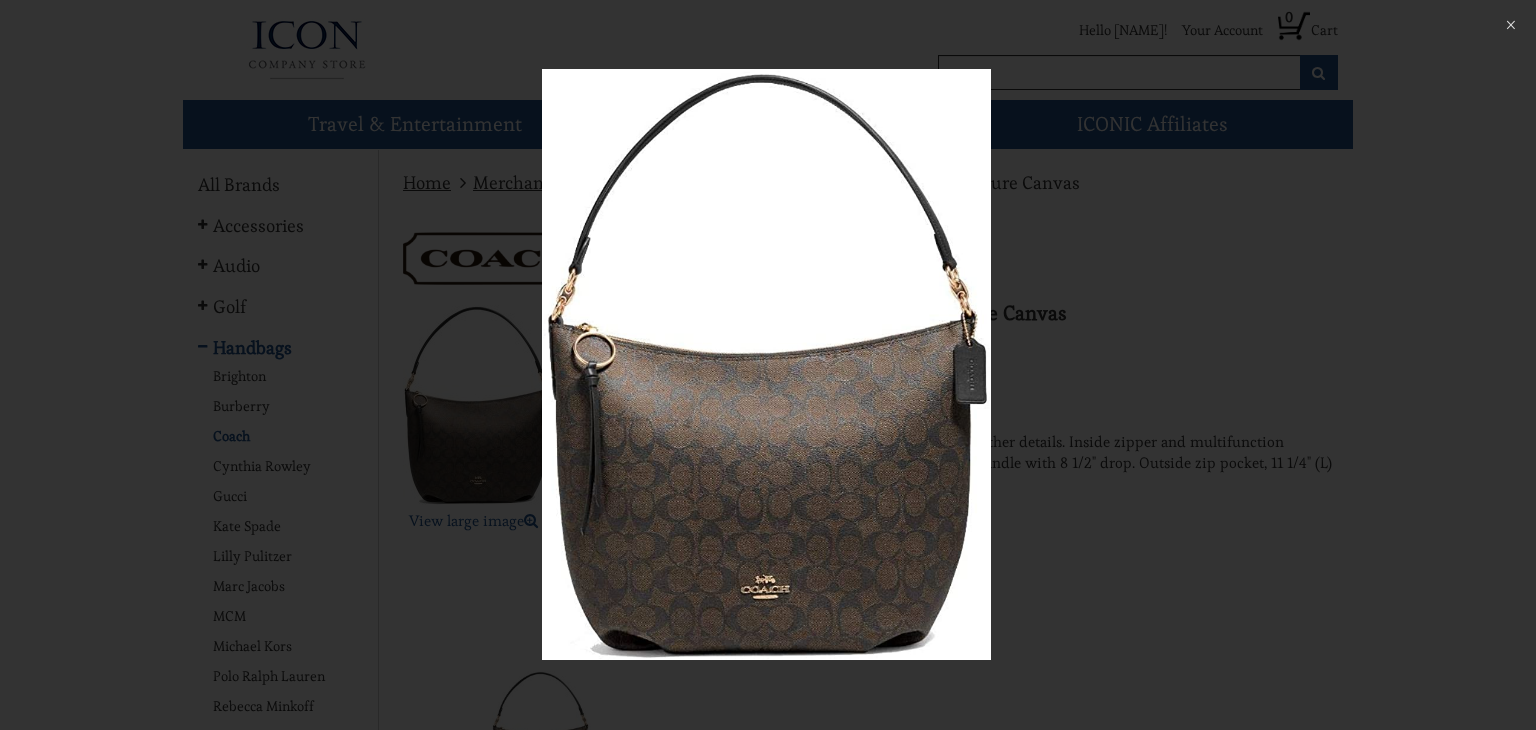 click at bounding box center (768, 365) 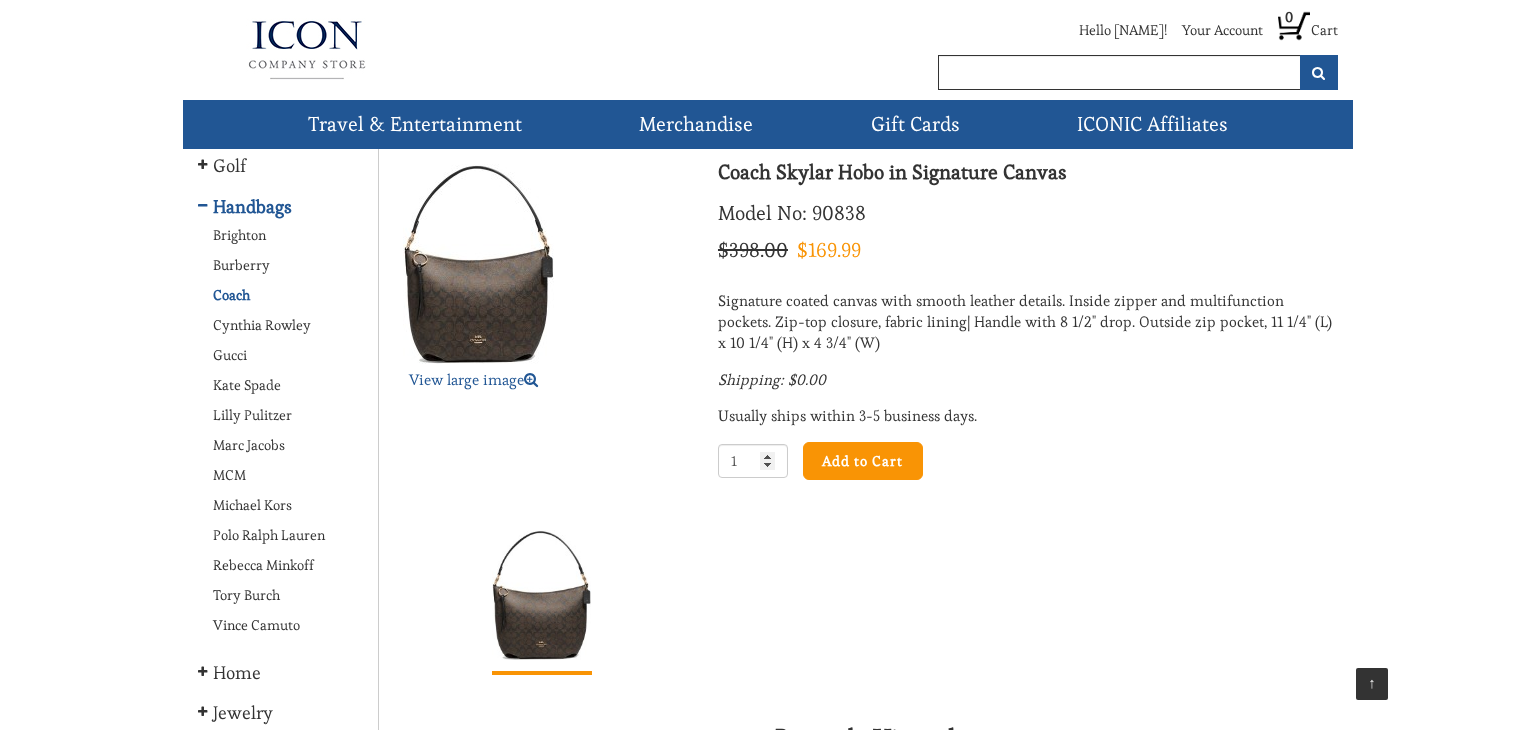 scroll, scrollTop: 0, scrollLeft: 0, axis: both 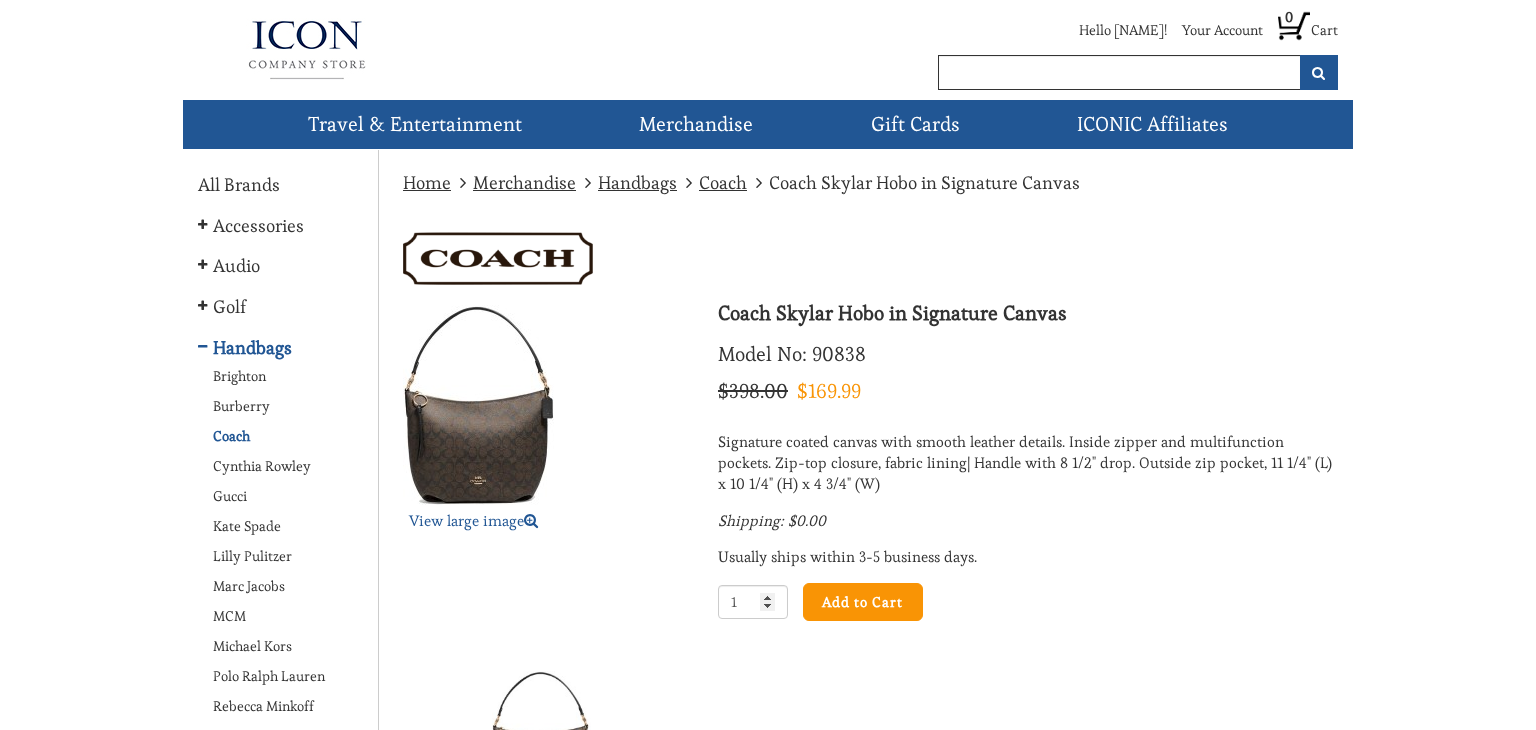 click at bounding box center (478, 405) 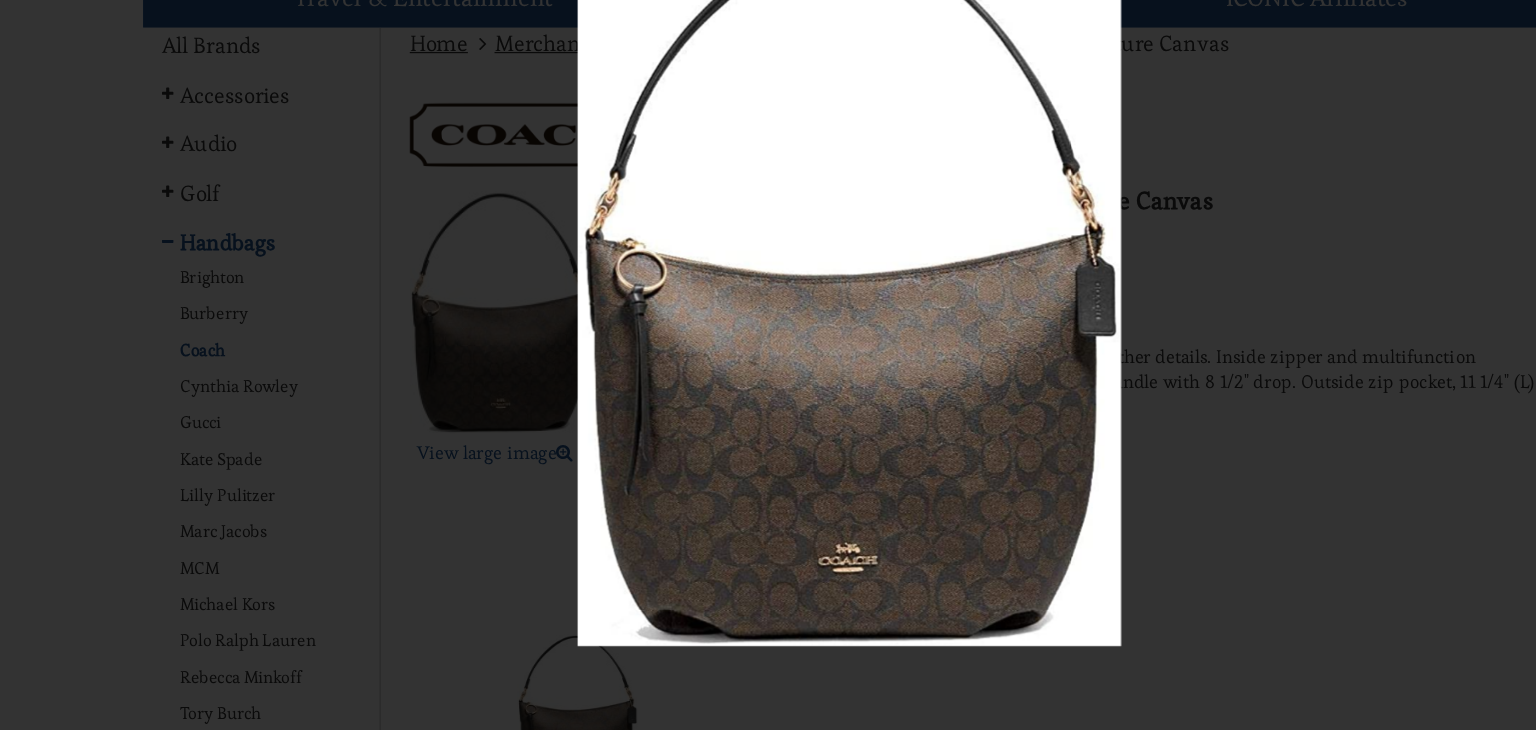scroll, scrollTop: 20, scrollLeft: 0, axis: vertical 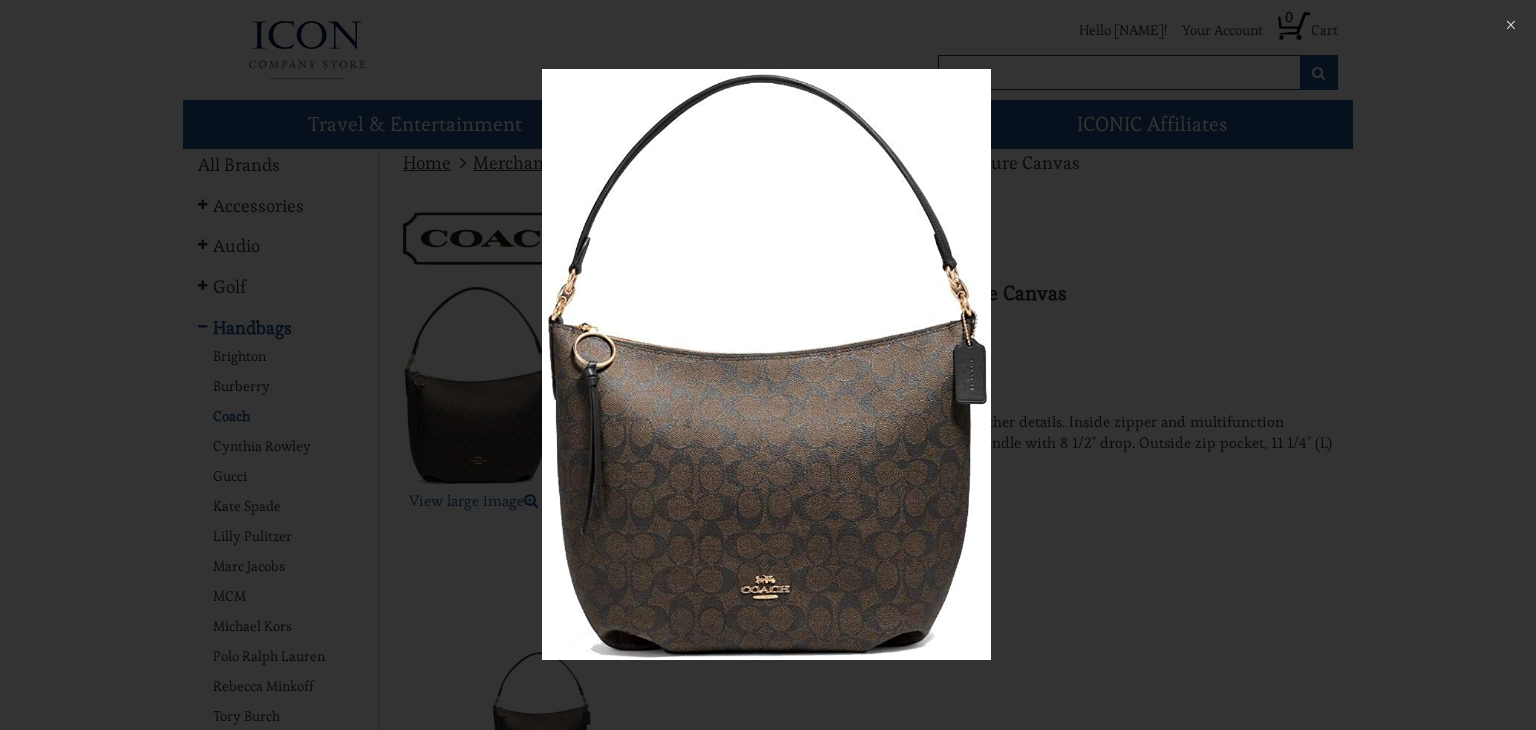 click at bounding box center (768, 365) 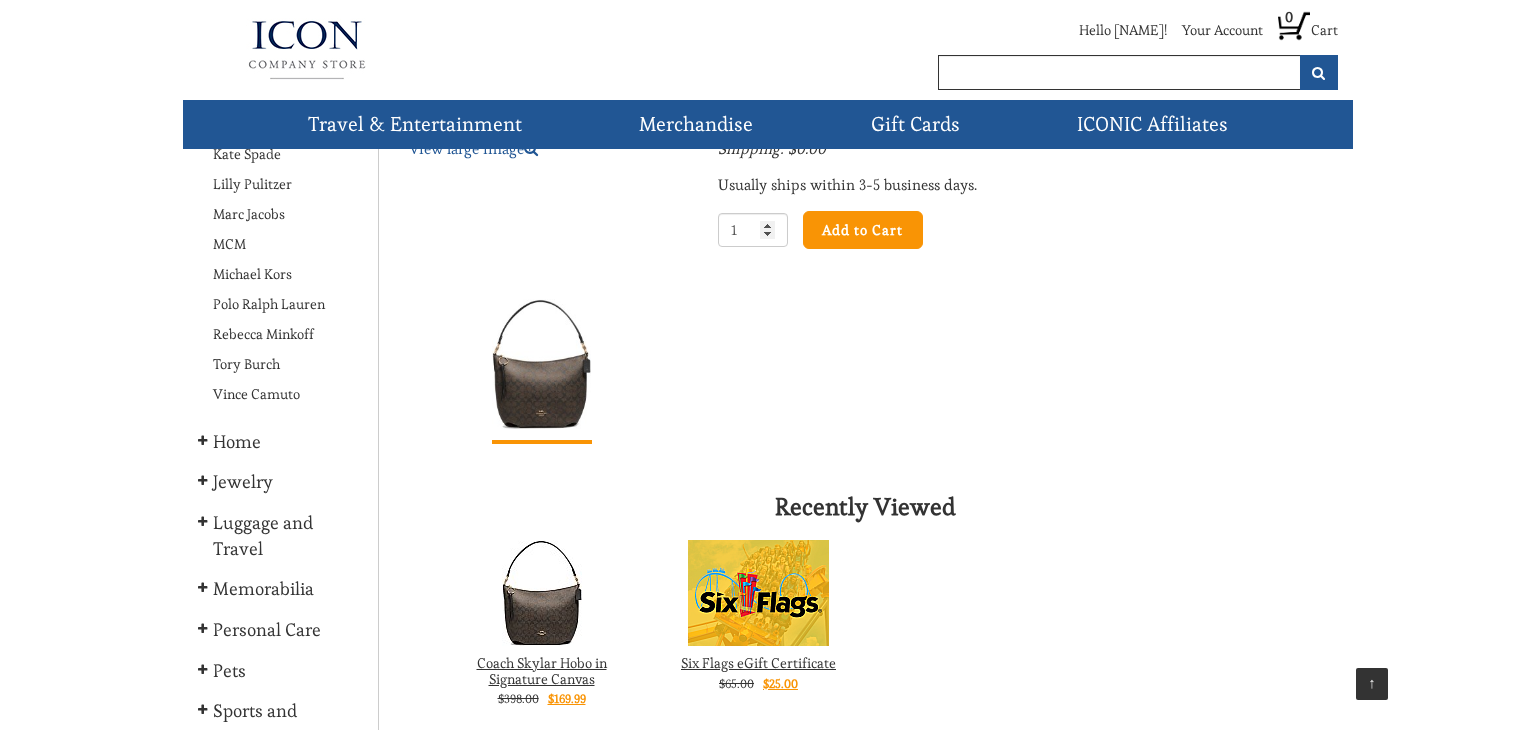 scroll, scrollTop: 0, scrollLeft: 0, axis: both 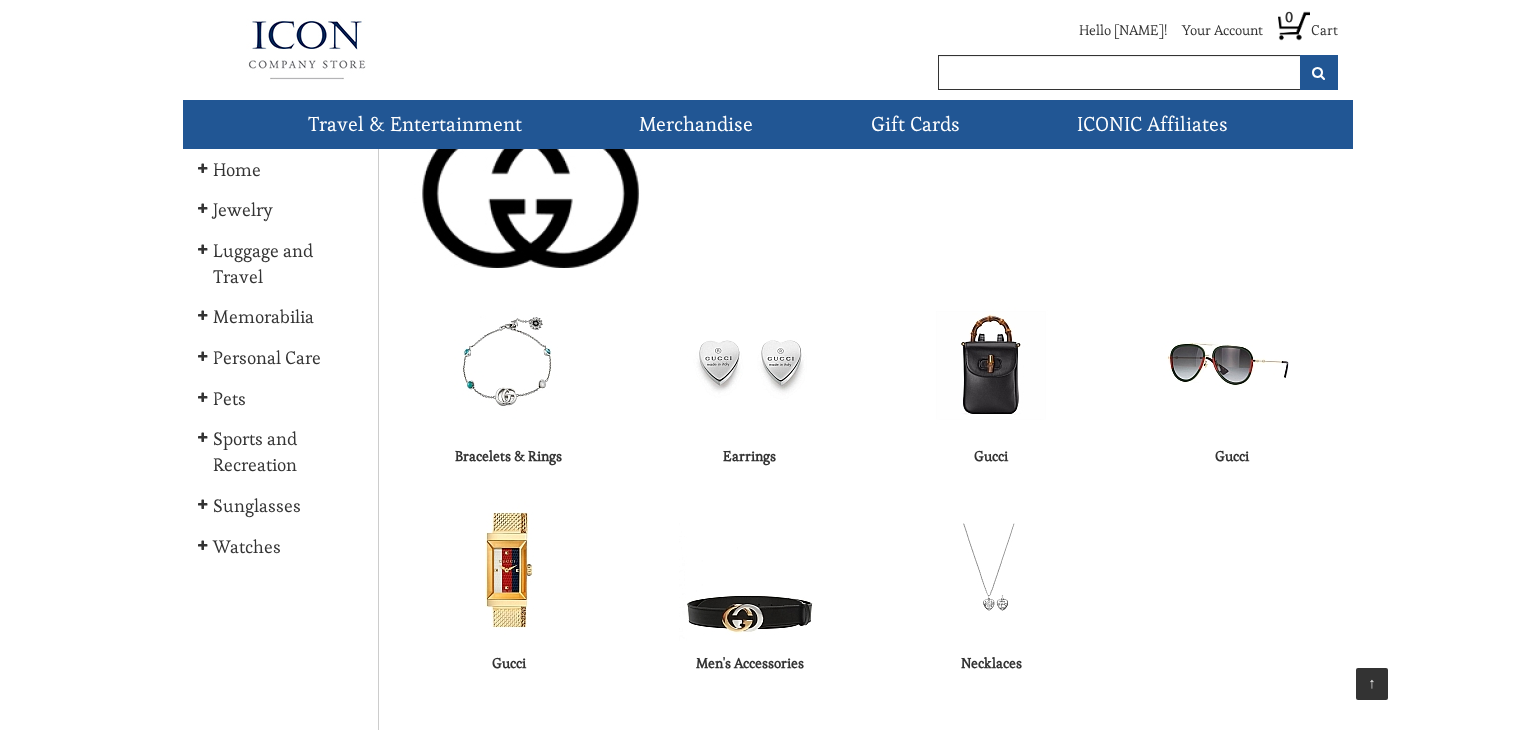 click at bounding box center (750, 570) 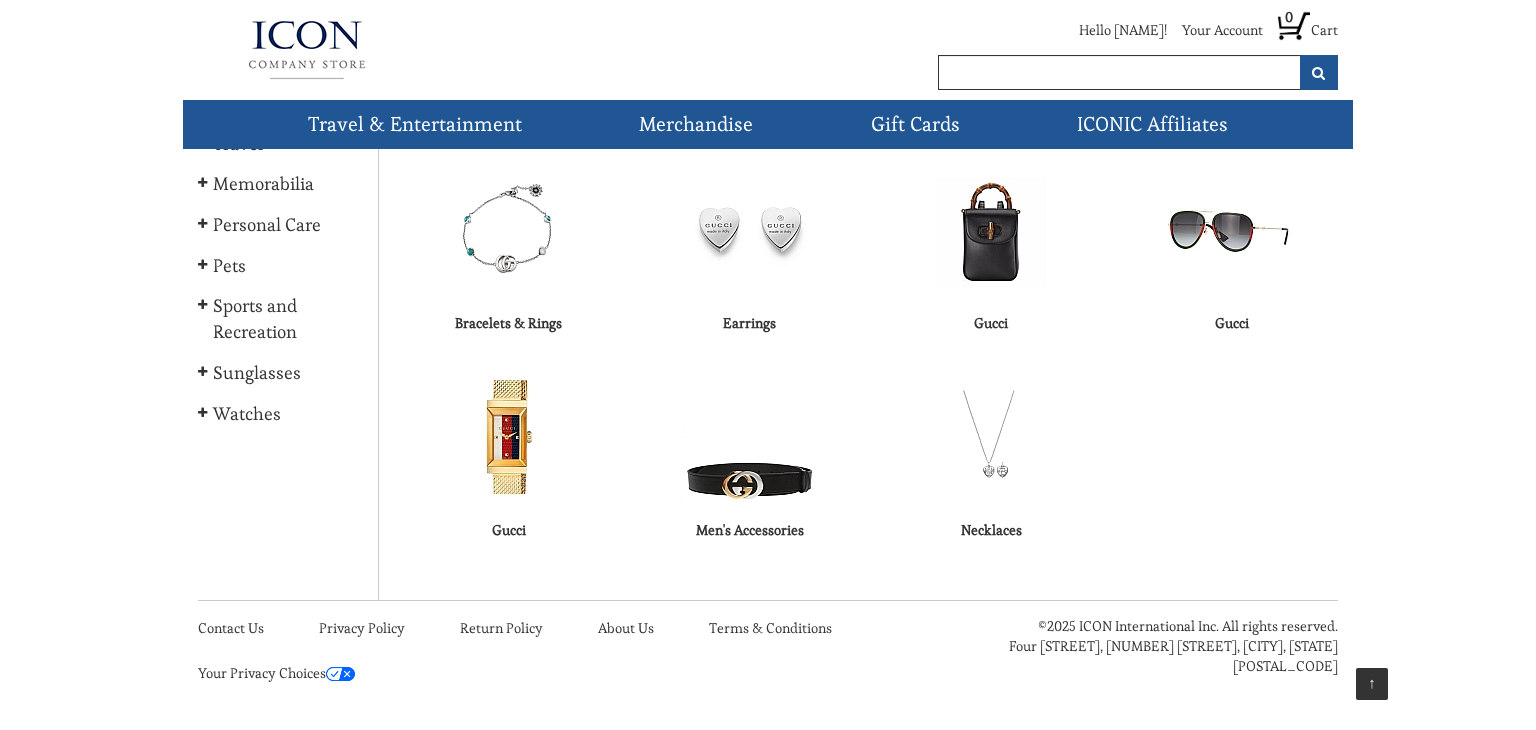 scroll, scrollTop: 353, scrollLeft: 0, axis: vertical 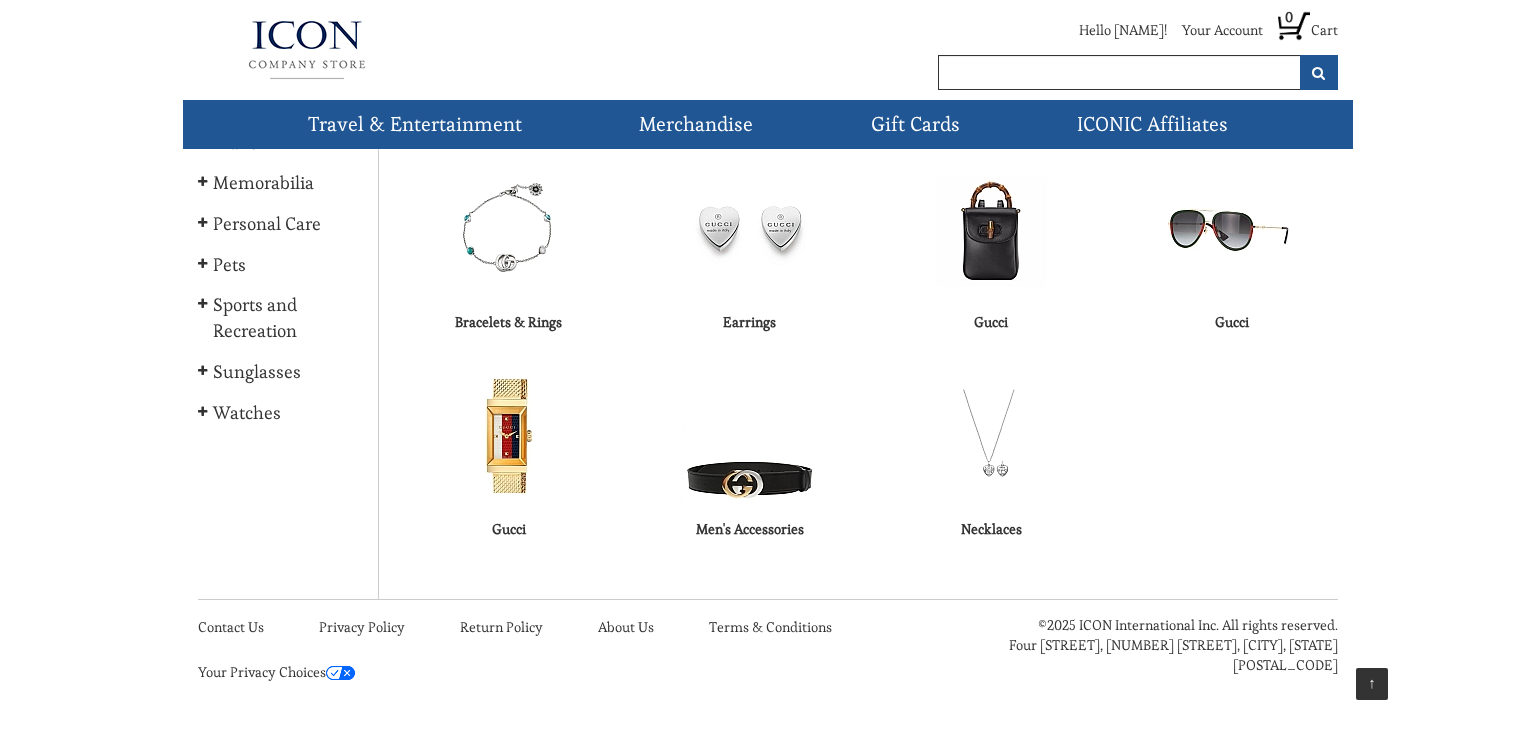 click at bounding box center (509, 436) 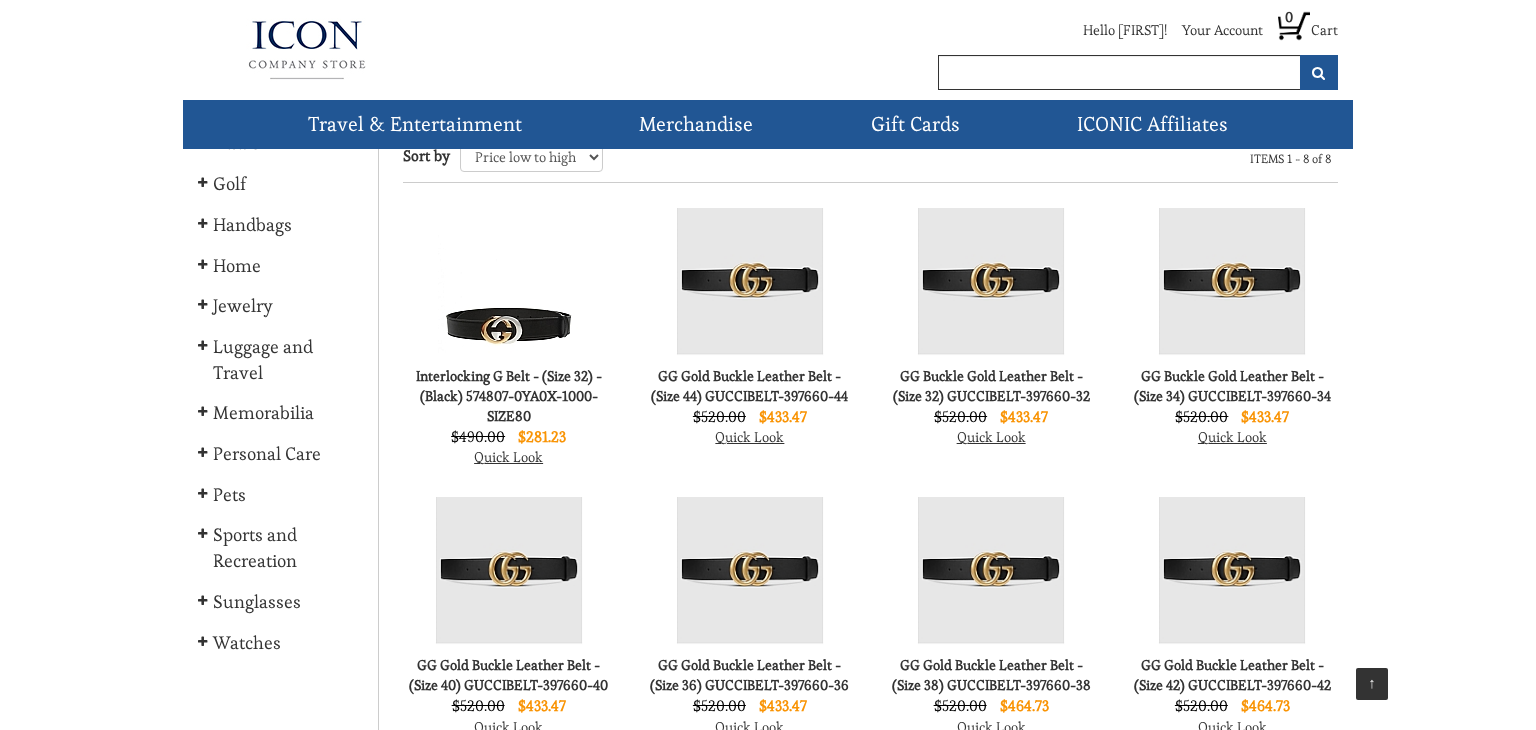scroll, scrollTop: 184, scrollLeft: 0, axis: vertical 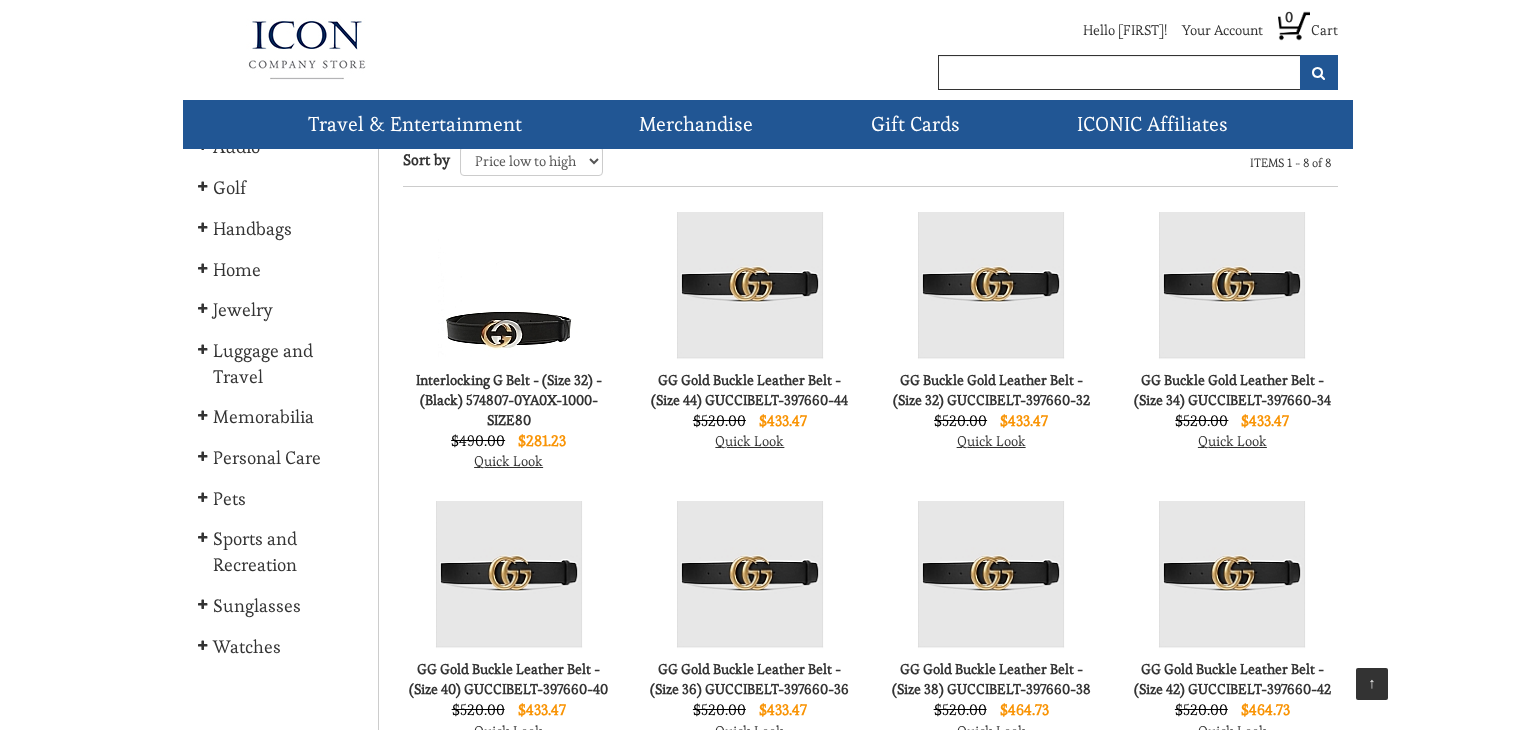 click on "Hello
Mohammed!
Your Account
Profile
Orders
Address Book
Payment Options
Cookie Preference
Logout
0
Cart" at bounding box center (768, 389) 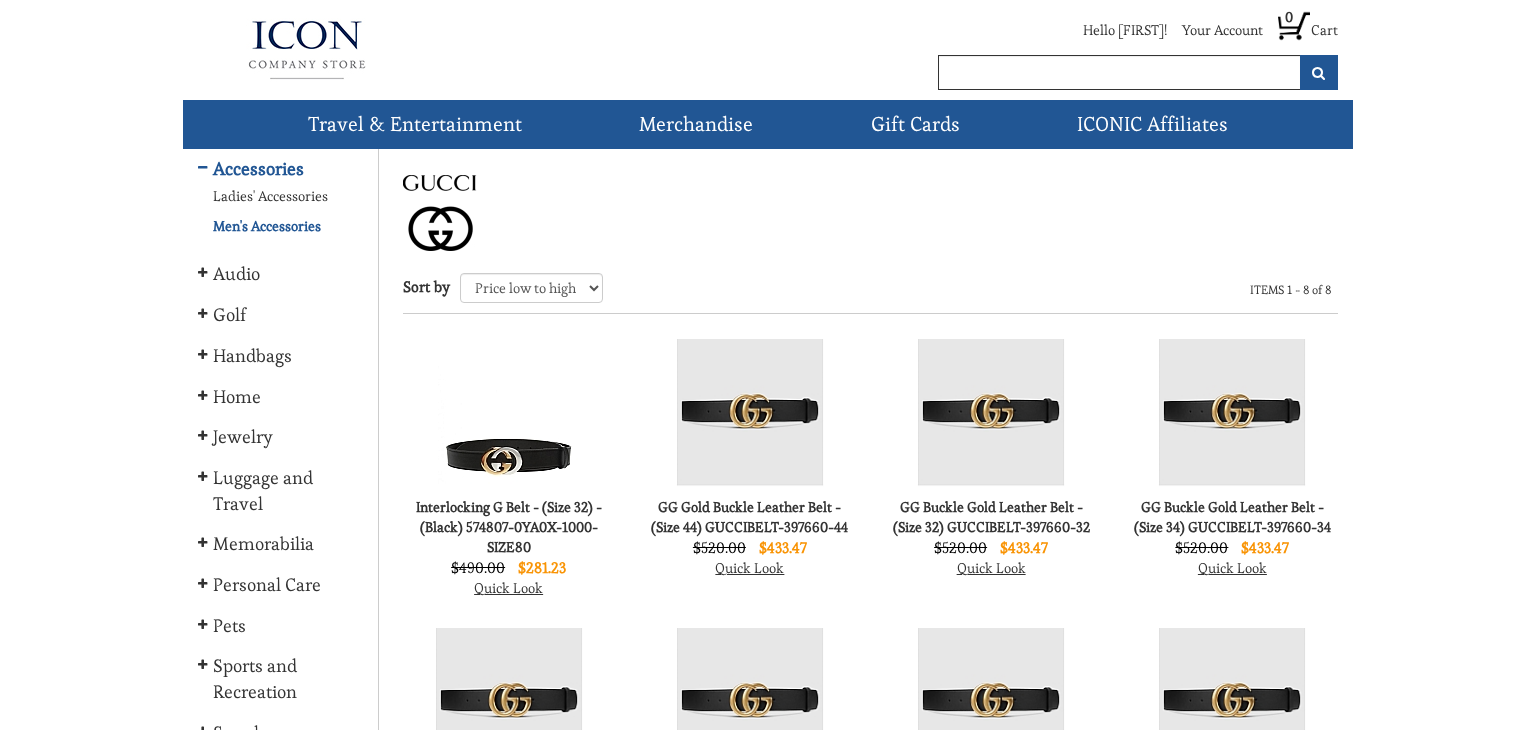 scroll, scrollTop: 0, scrollLeft: 0, axis: both 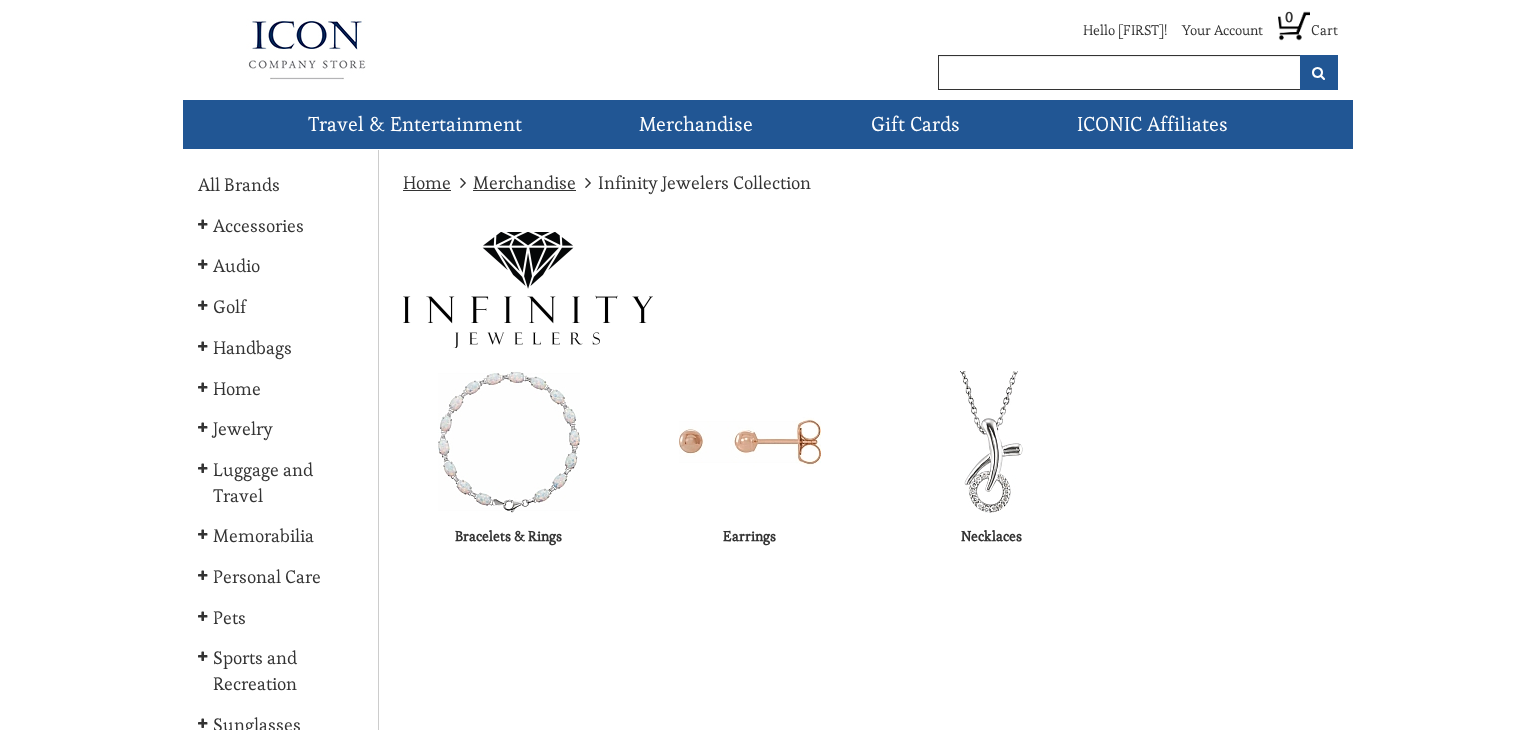 click at bounding box center [508, 442] 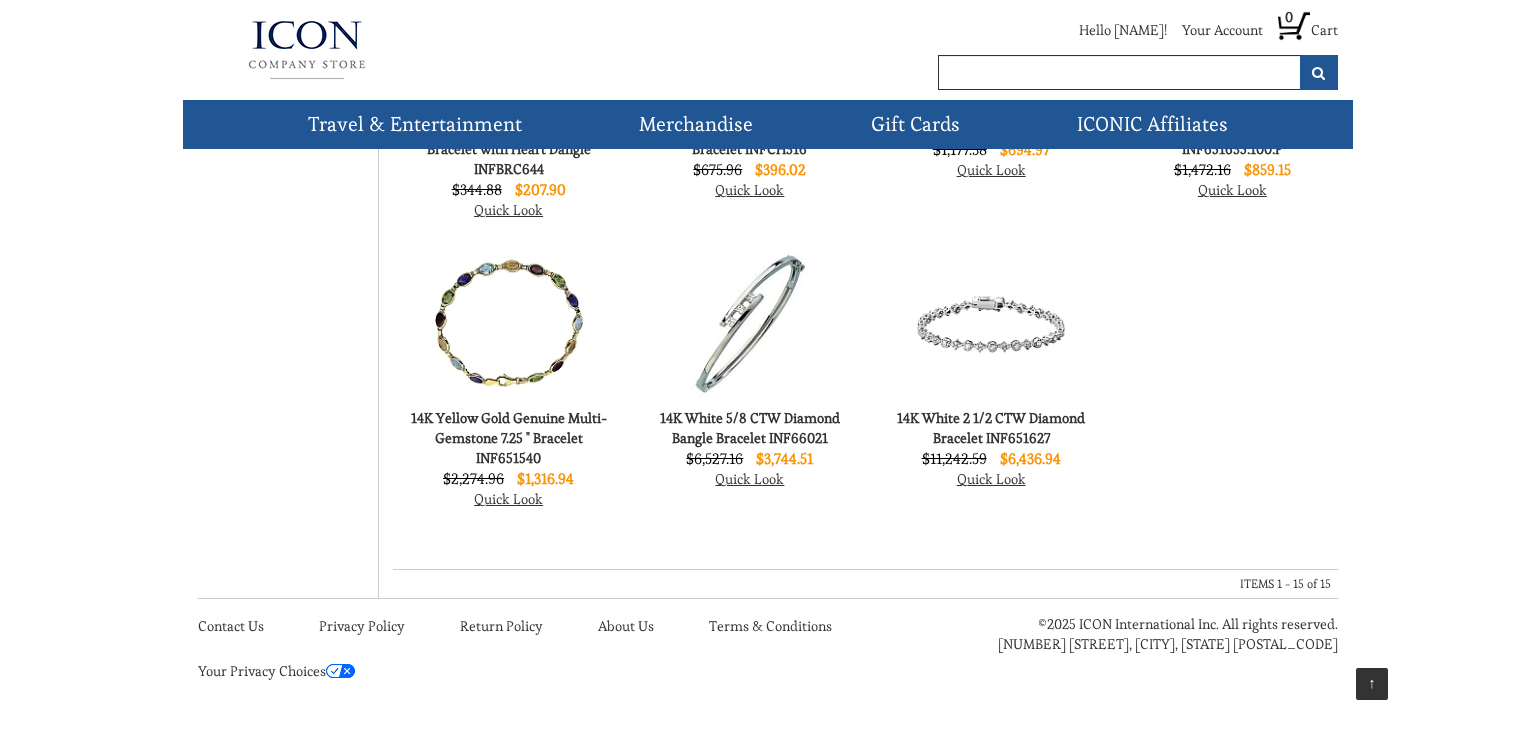 scroll, scrollTop: 0, scrollLeft: 0, axis: both 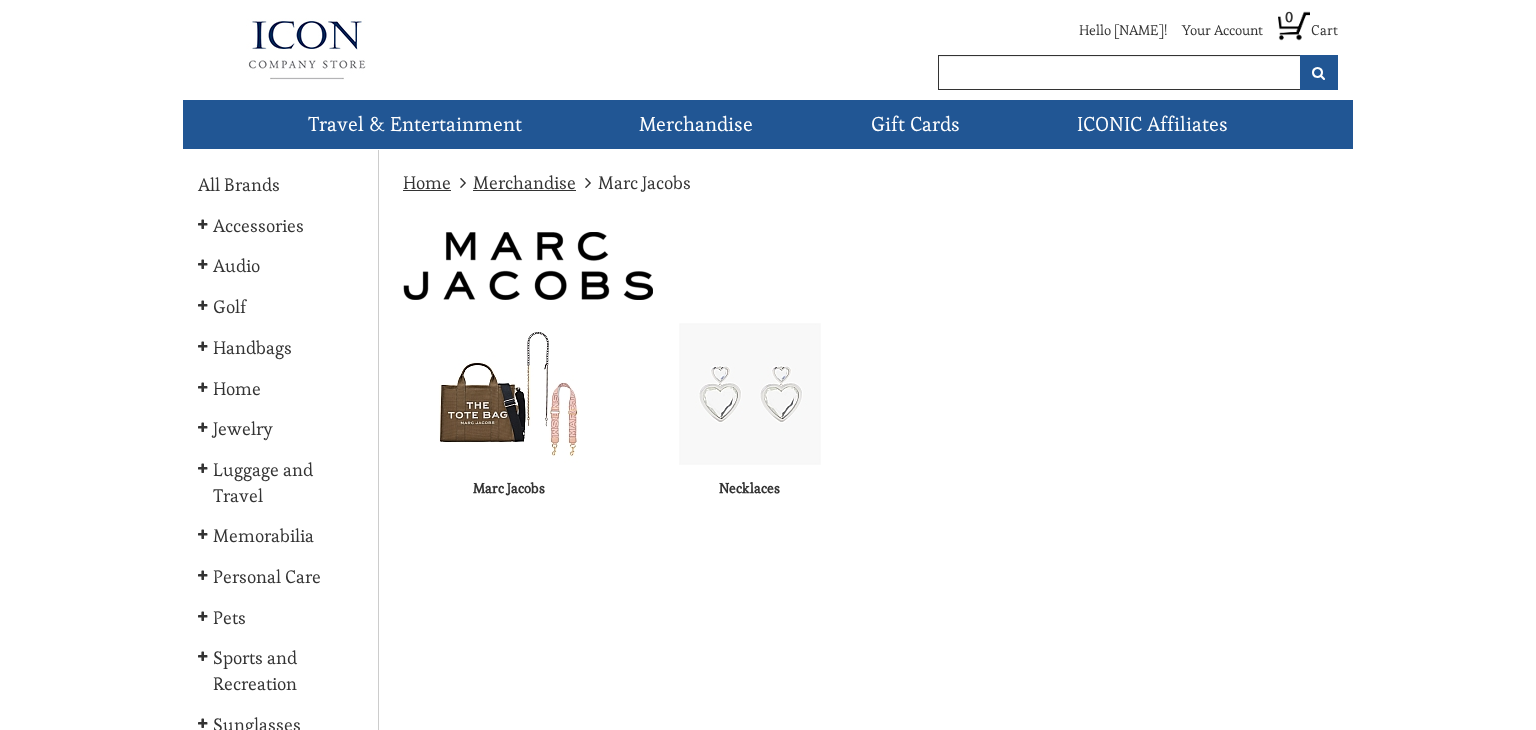 click at bounding box center (509, 394) 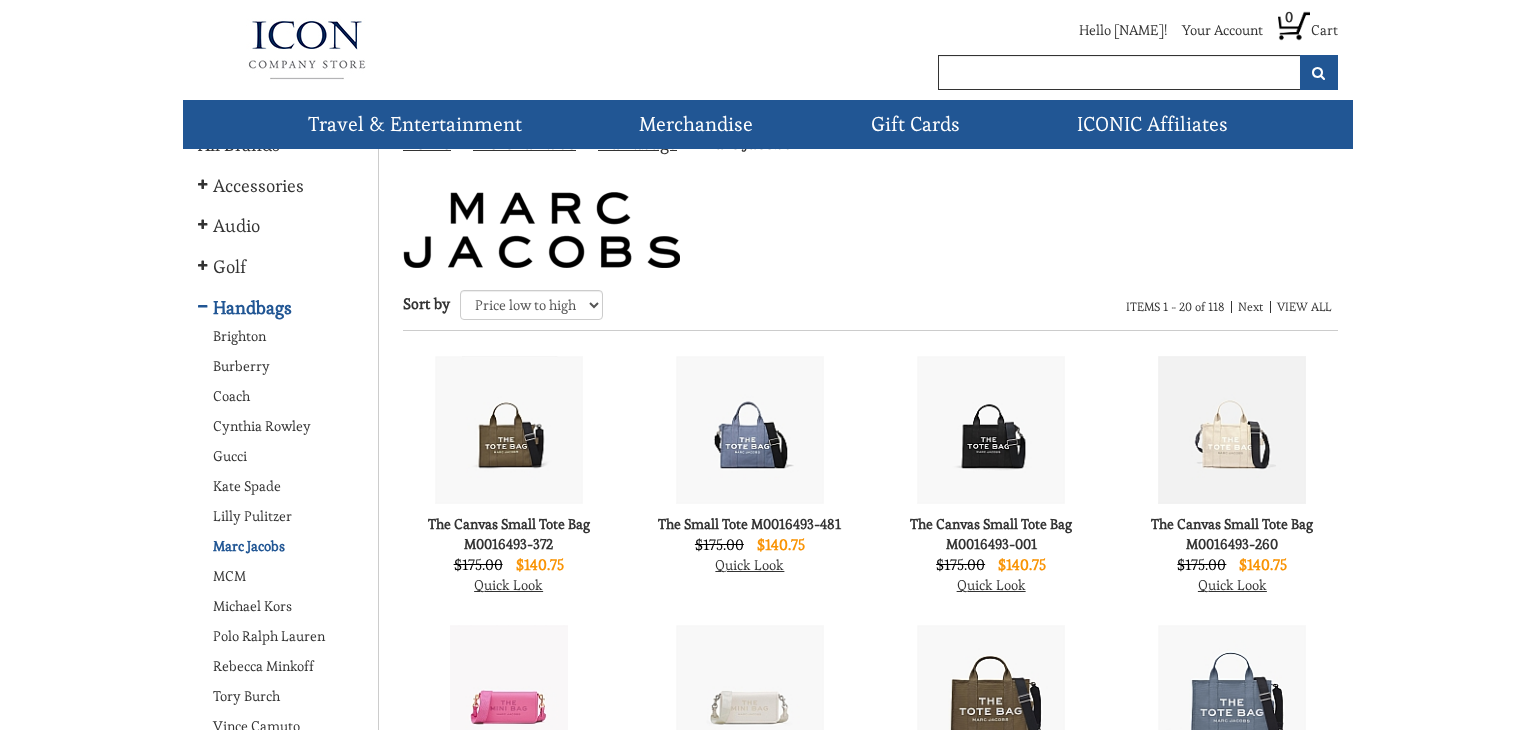 scroll, scrollTop: 11, scrollLeft: 0, axis: vertical 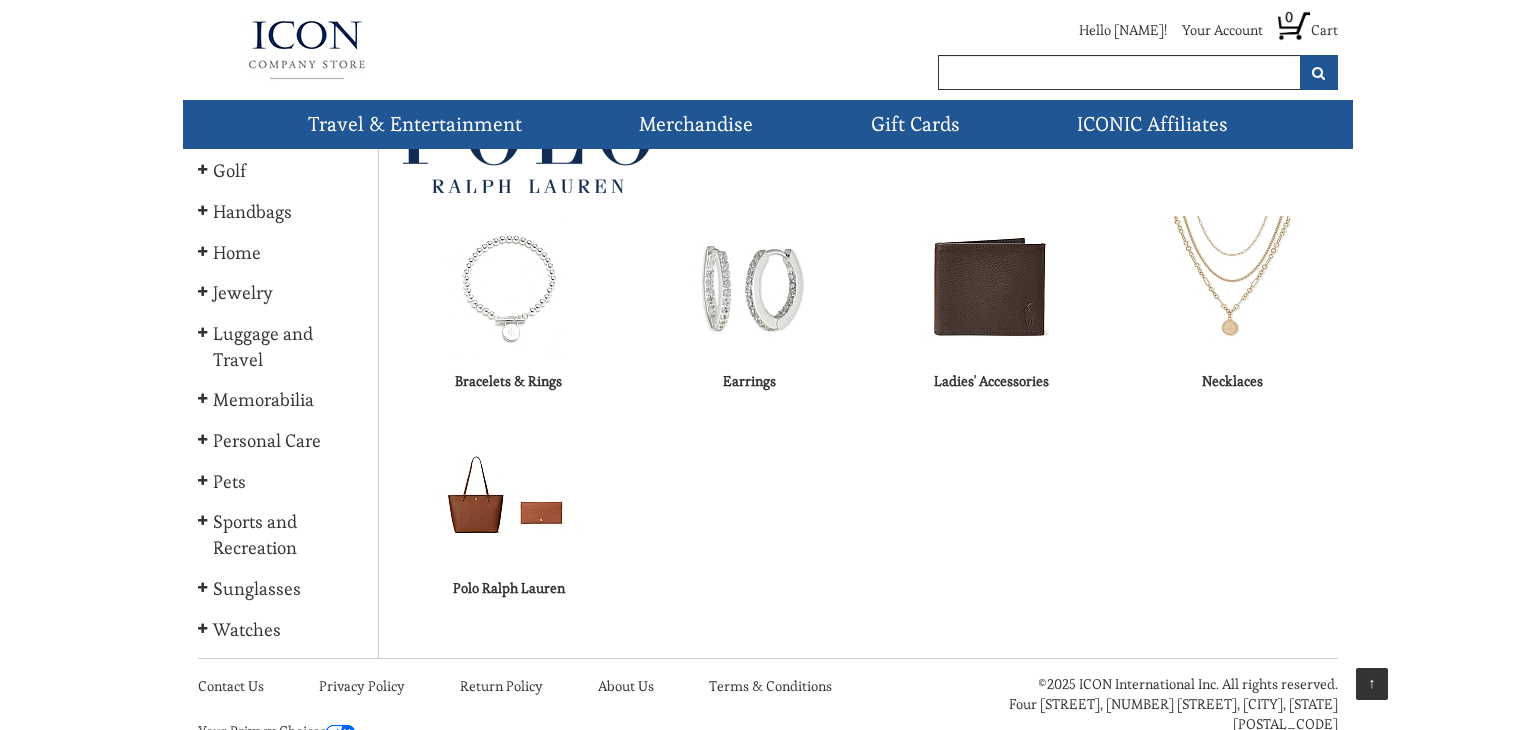 click at bounding box center [509, 495] 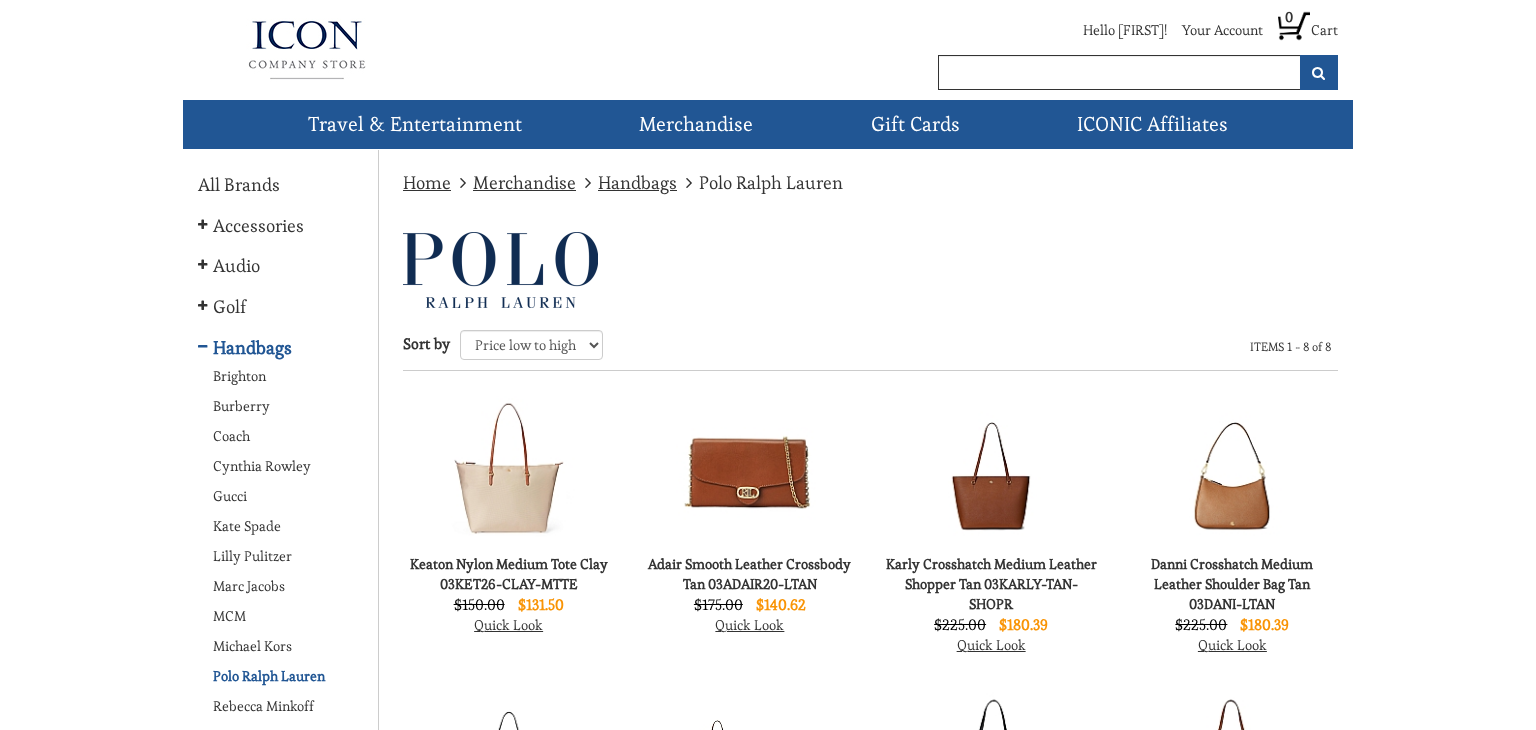 scroll, scrollTop: 0, scrollLeft: 0, axis: both 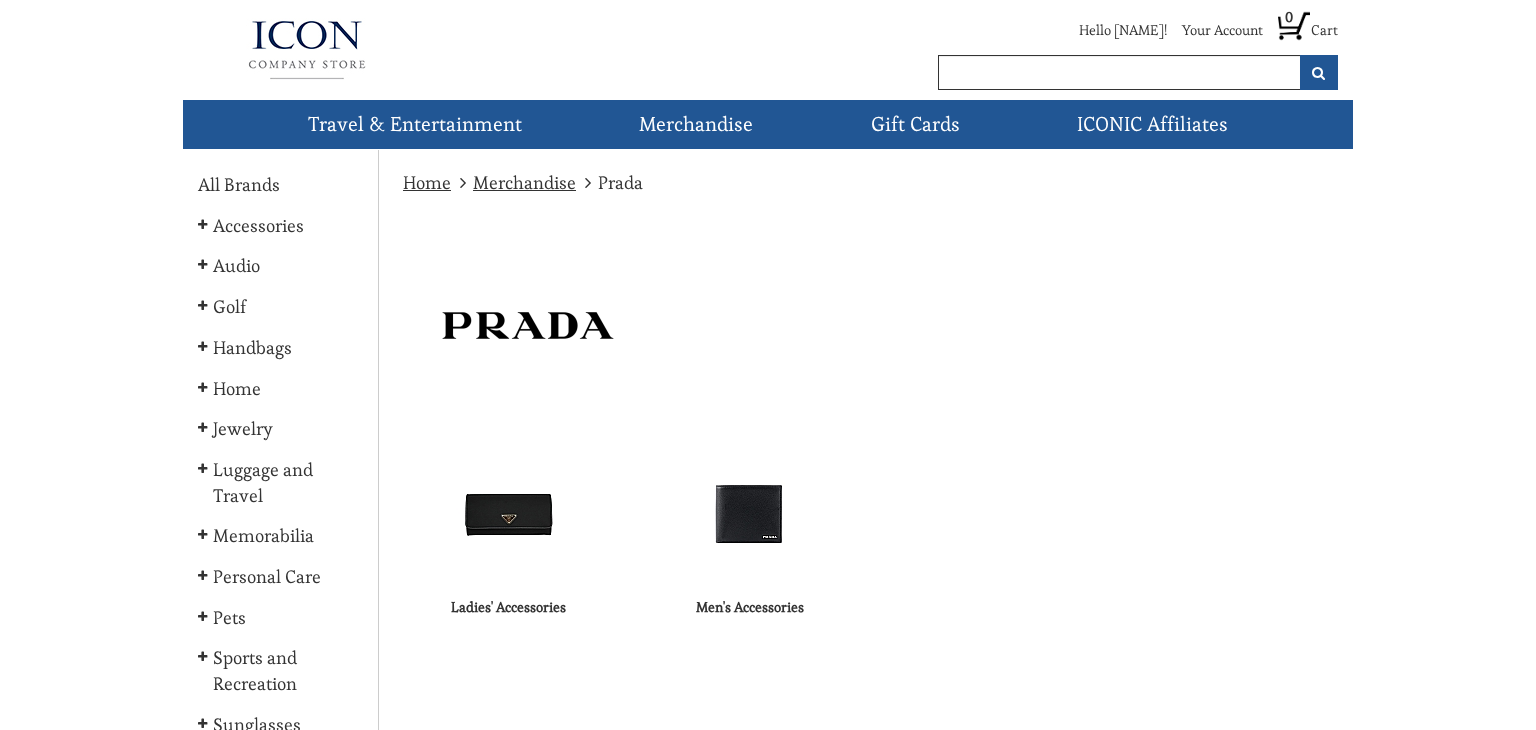 click at bounding box center [750, 513] 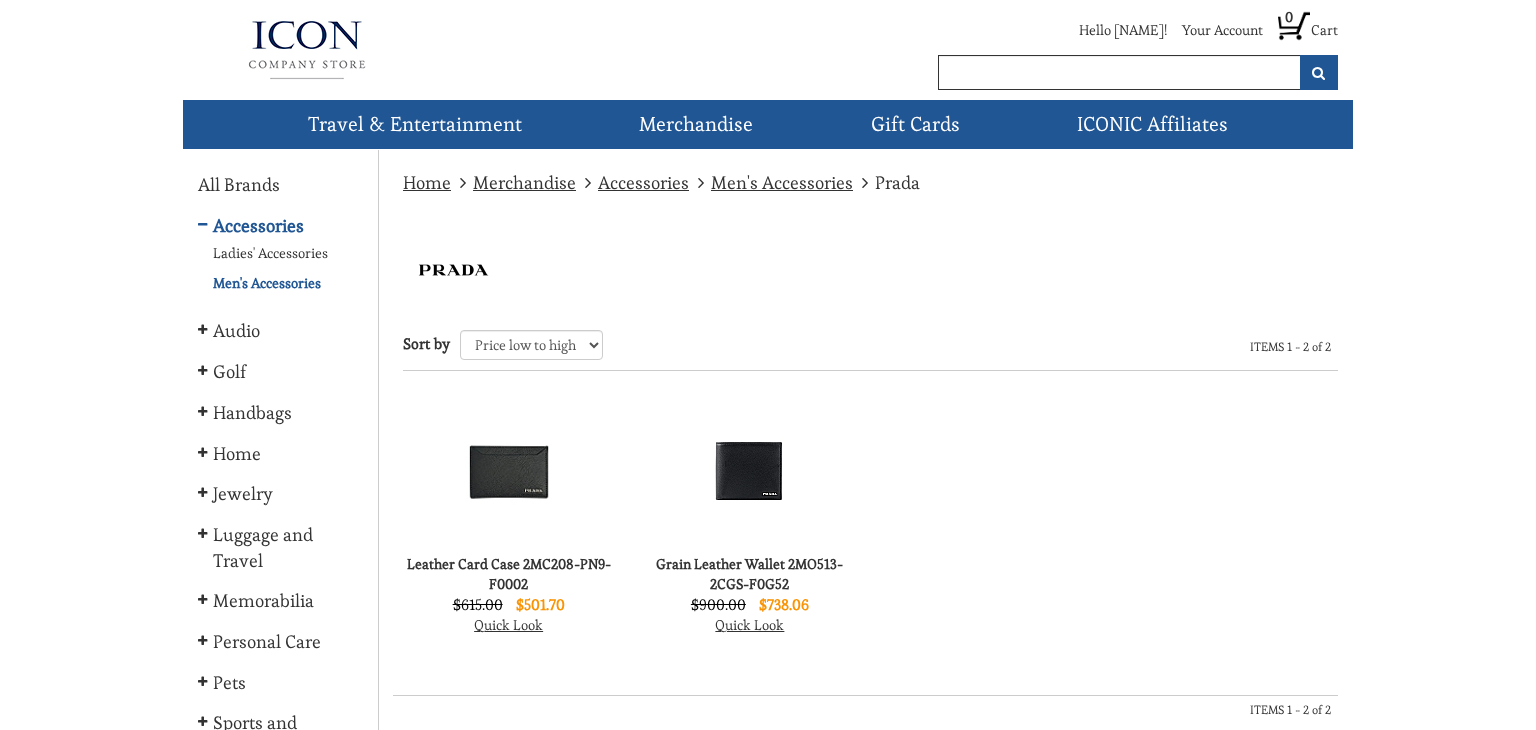 scroll, scrollTop: 0, scrollLeft: 0, axis: both 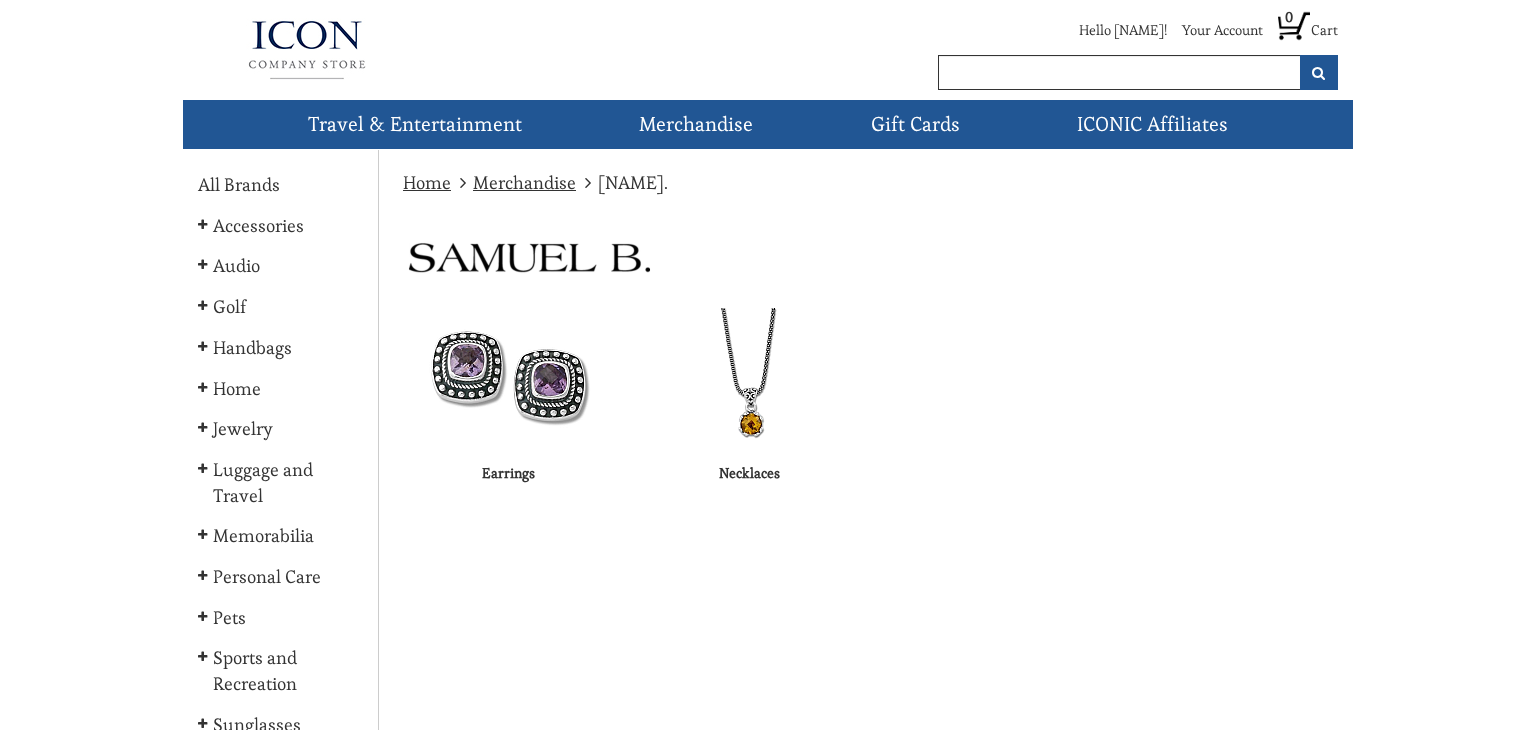 click at bounding box center (749, 379) 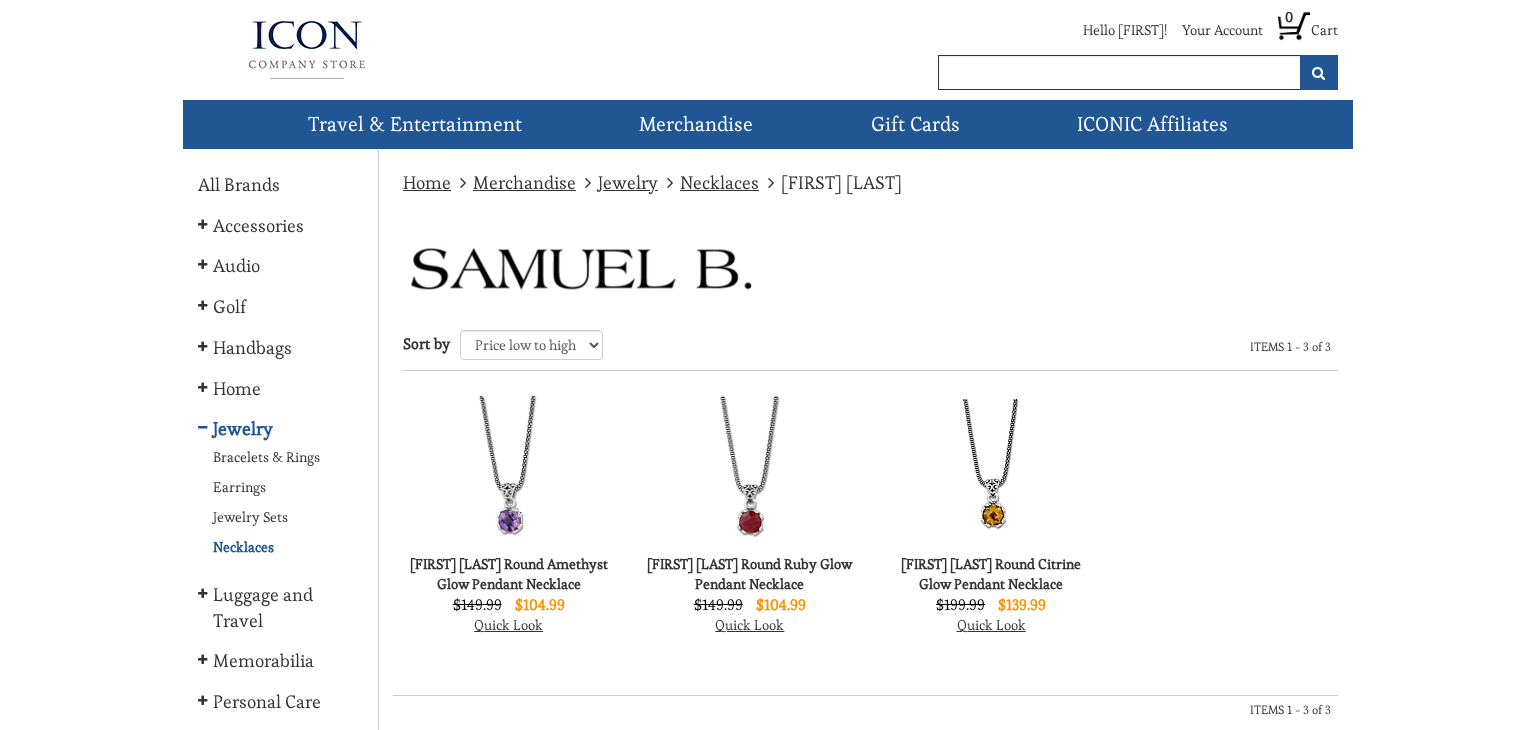 scroll, scrollTop: 0, scrollLeft: 0, axis: both 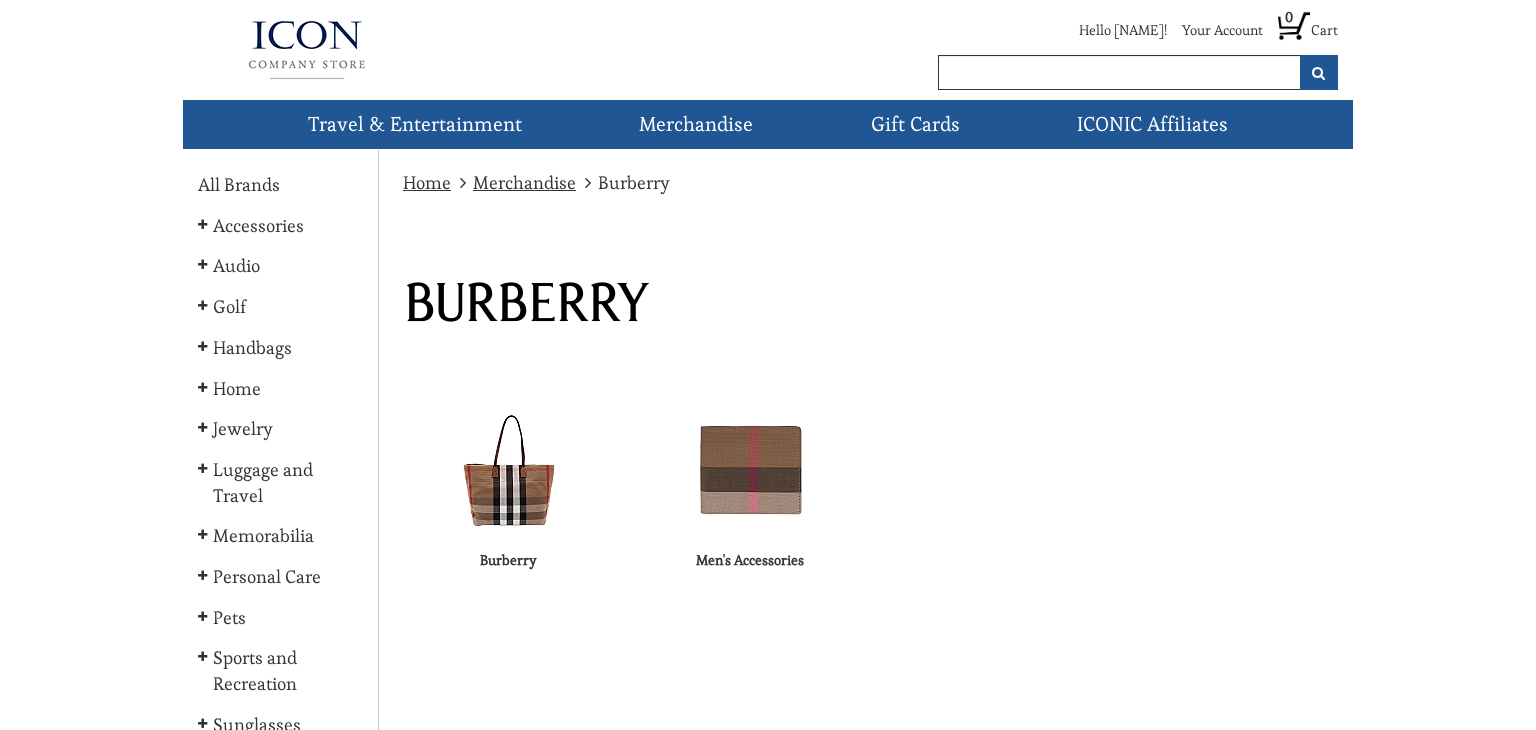 click at bounding box center [509, 466] 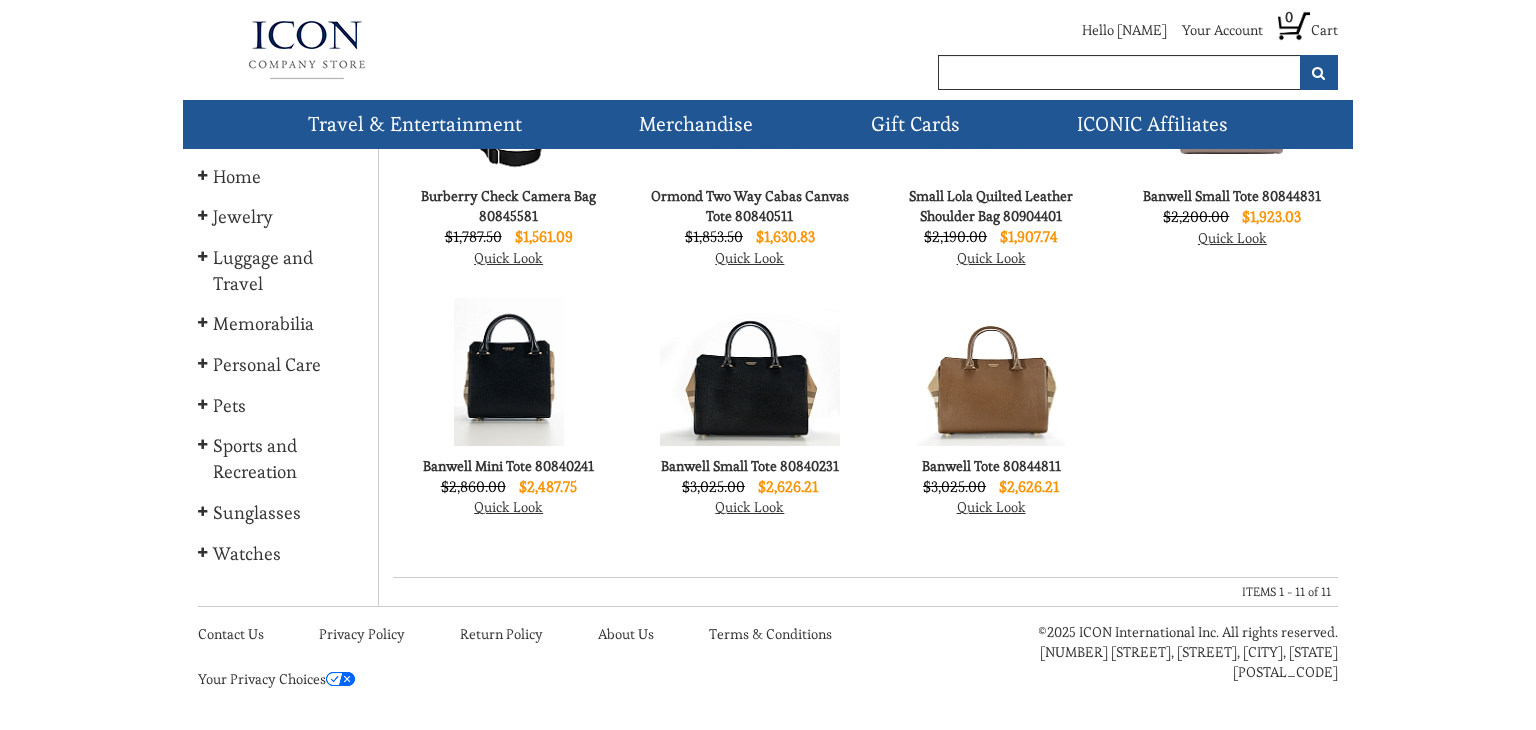 scroll, scrollTop: 0, scrollLeft: 0, axis: both 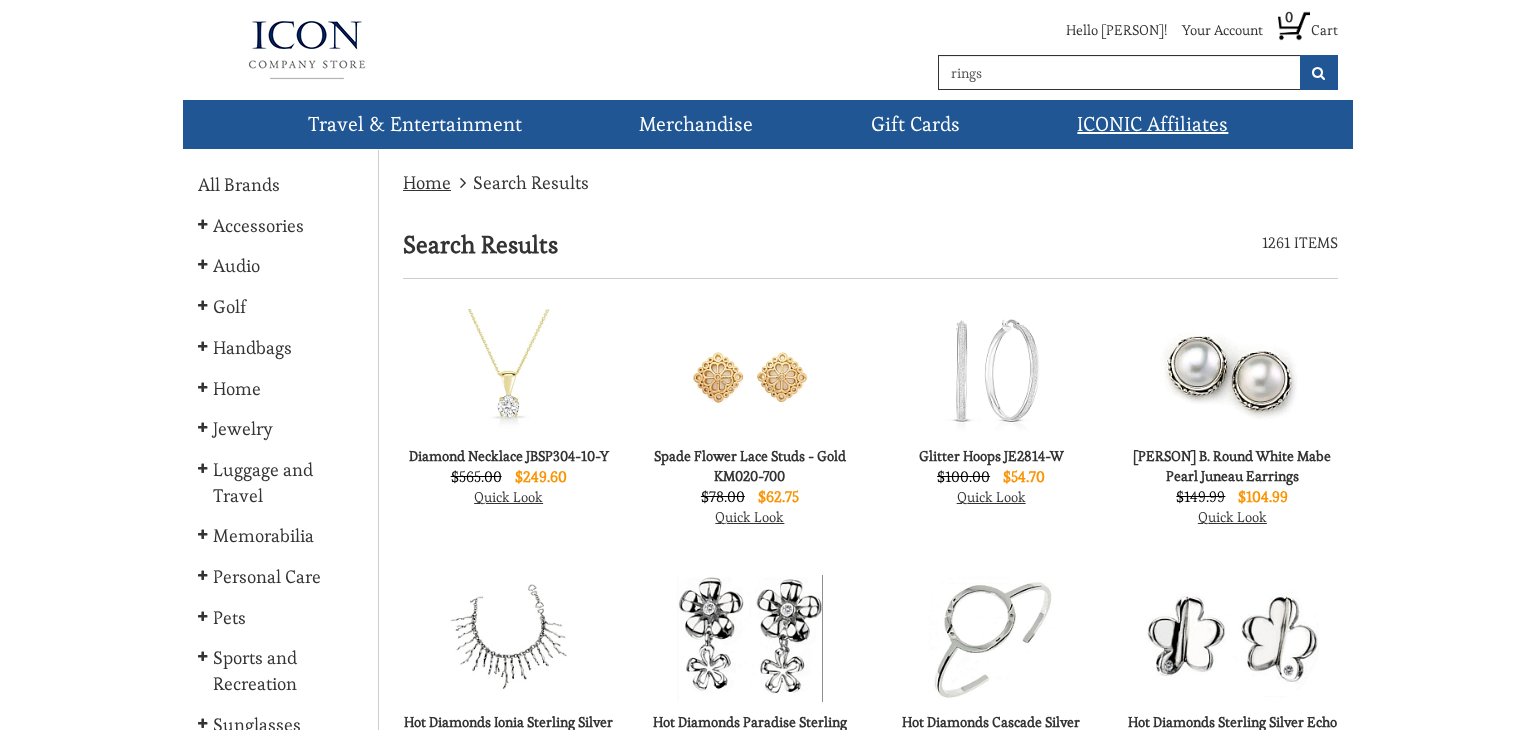 click on "ICONIC Affiliates" at bounding box center [1152, 124] 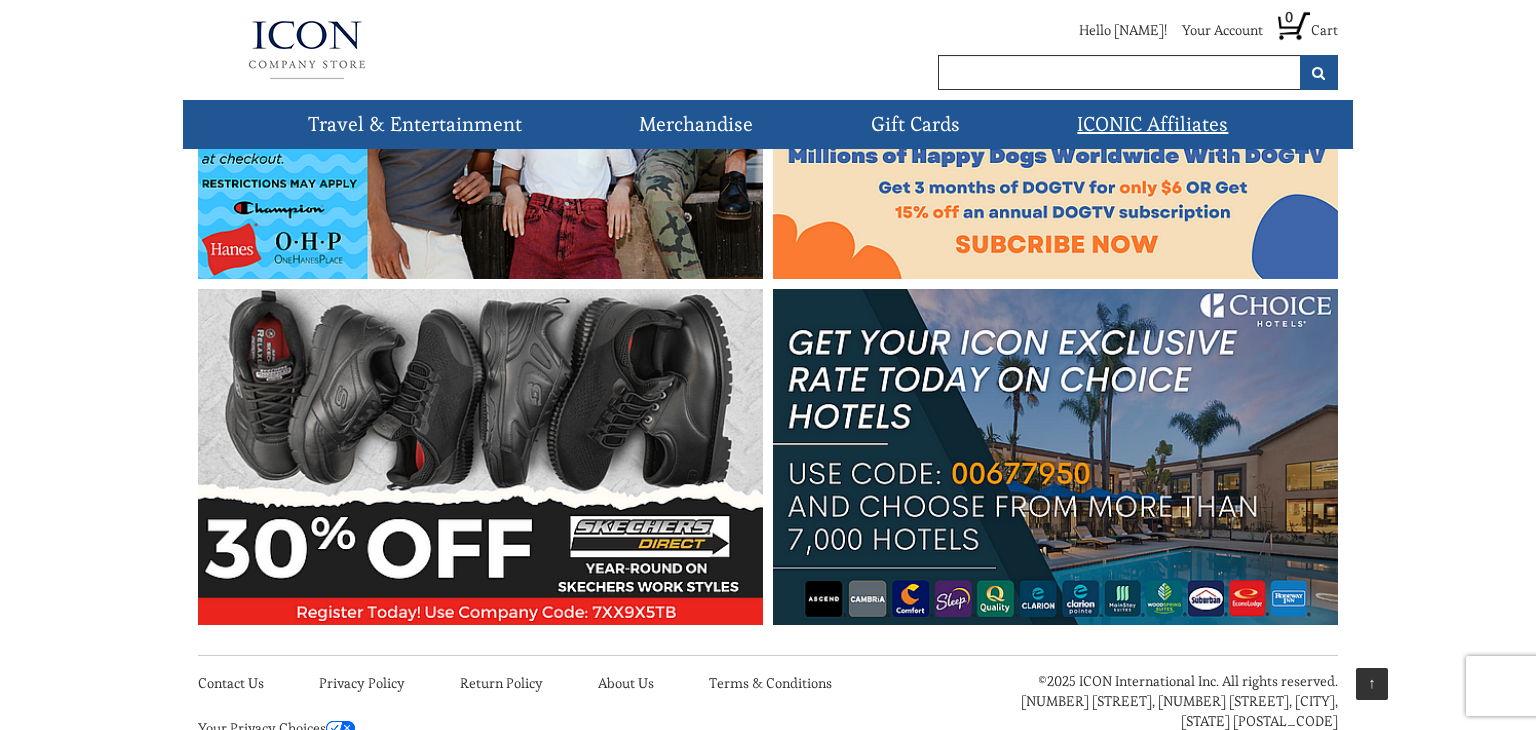scroll, scrollTop: 900, scrollLeft: 0, axis: vertical 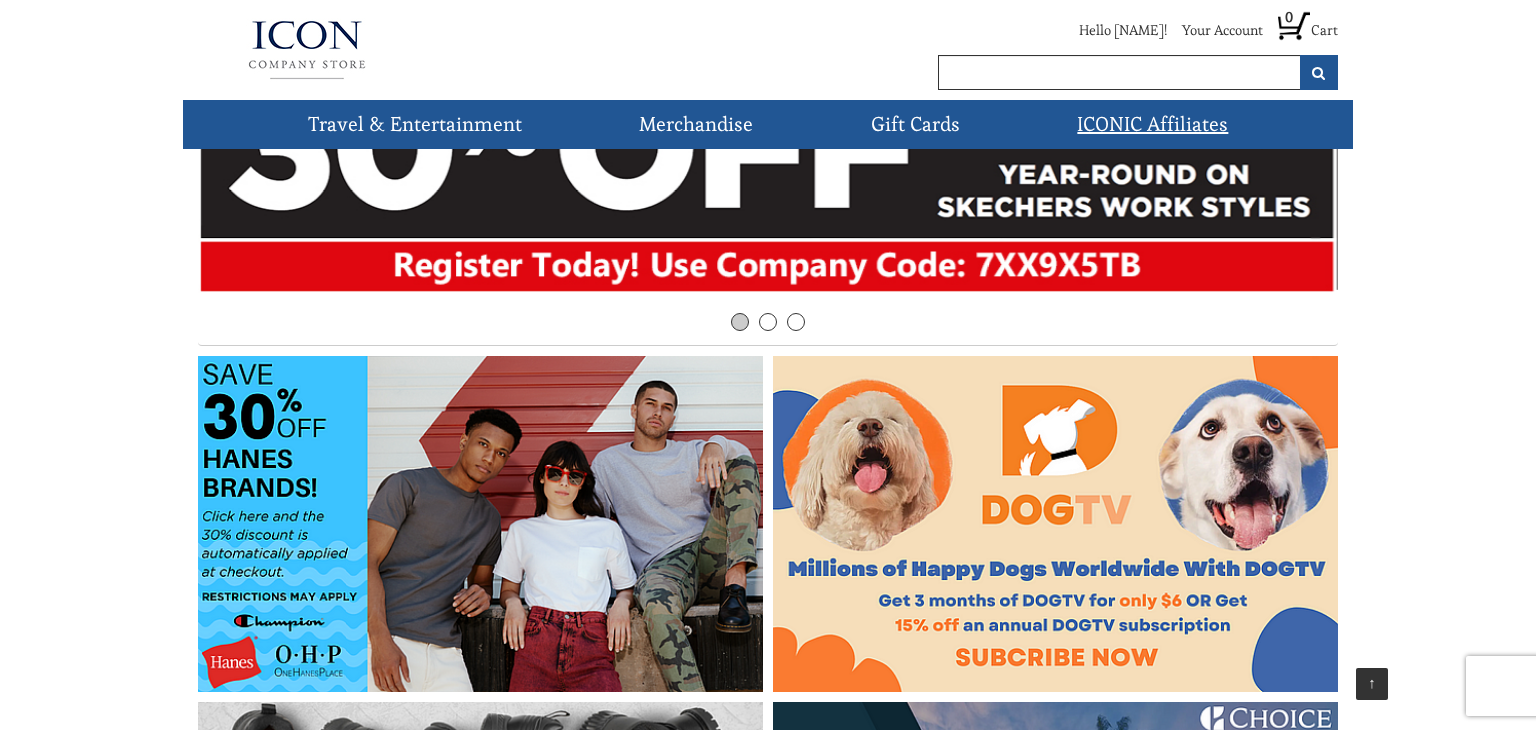 click at bounding box center [480, 524] 